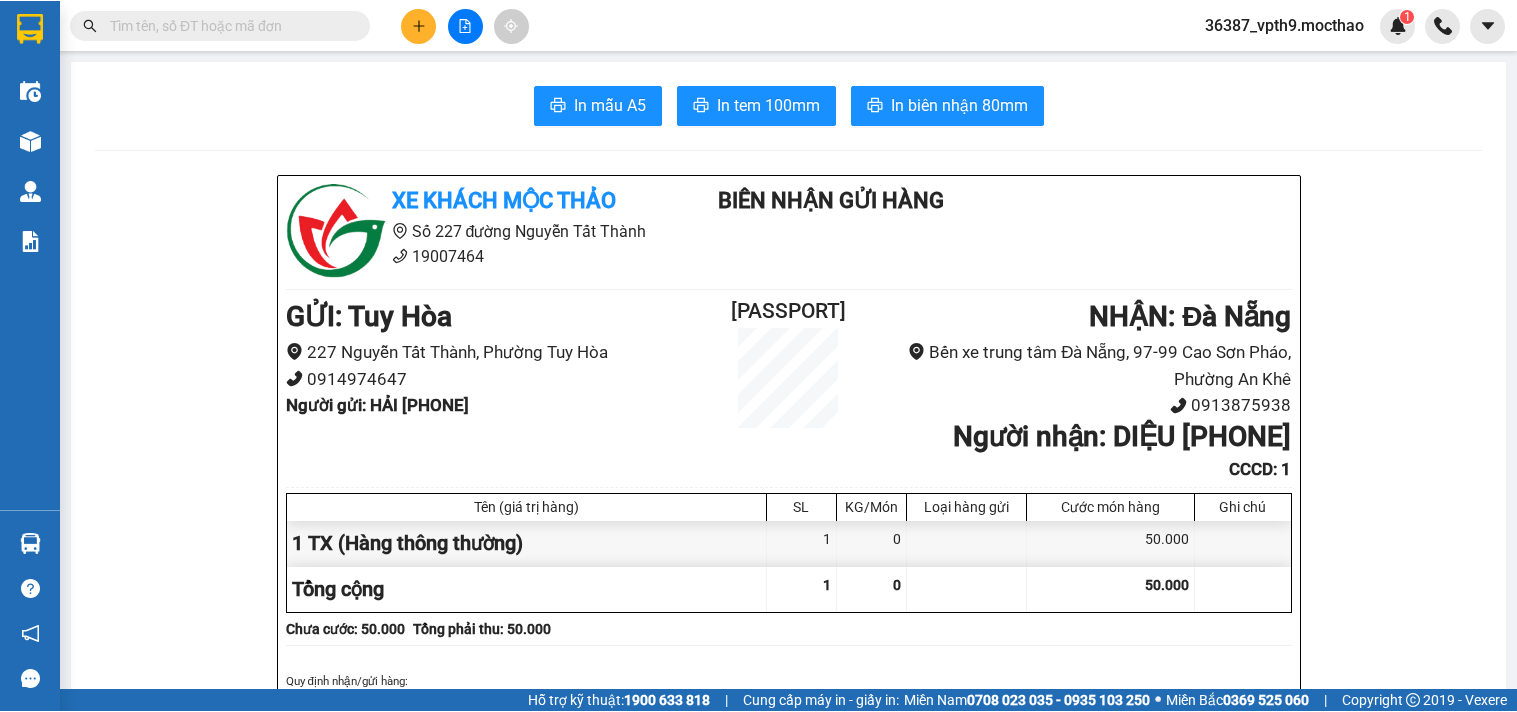 scroll, scrollTop: 0, scrollLeft: 0, axis: both 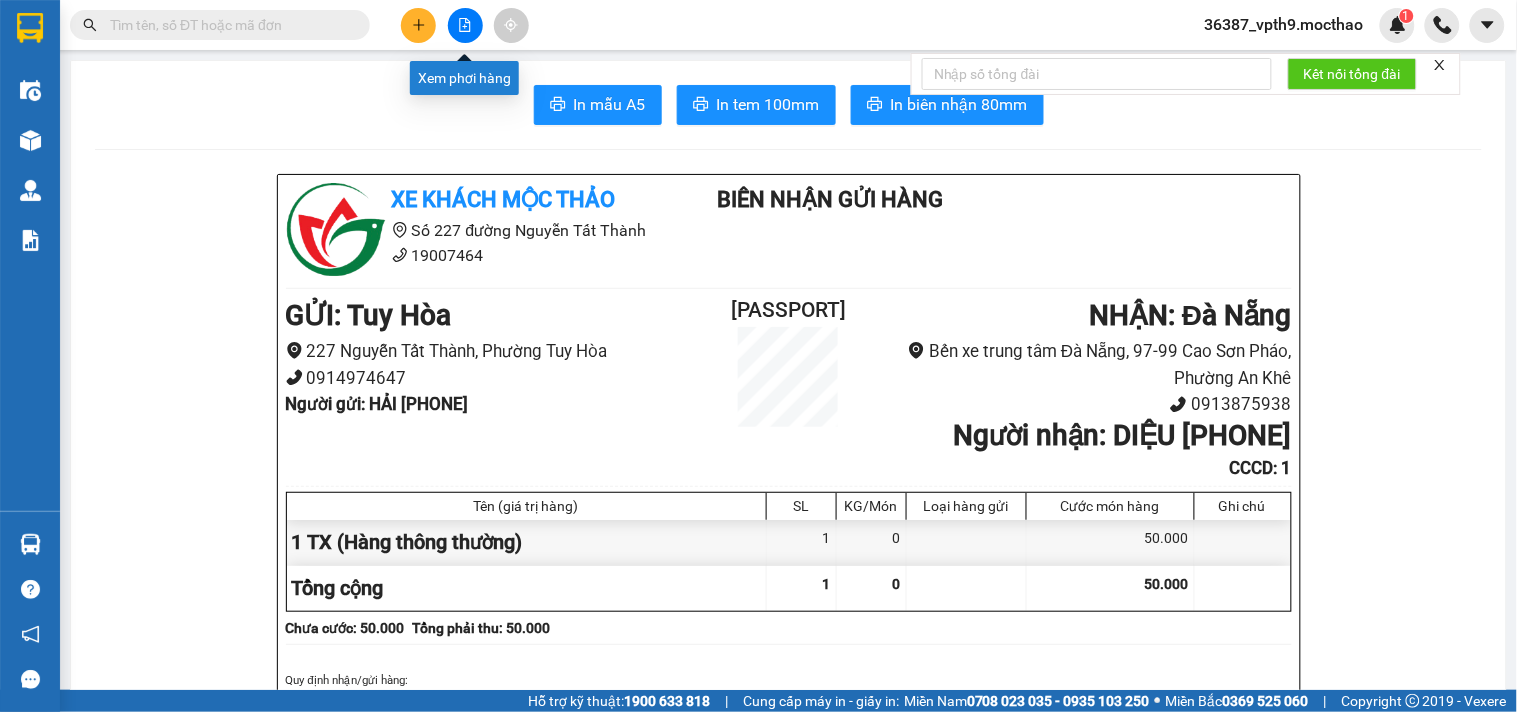 click 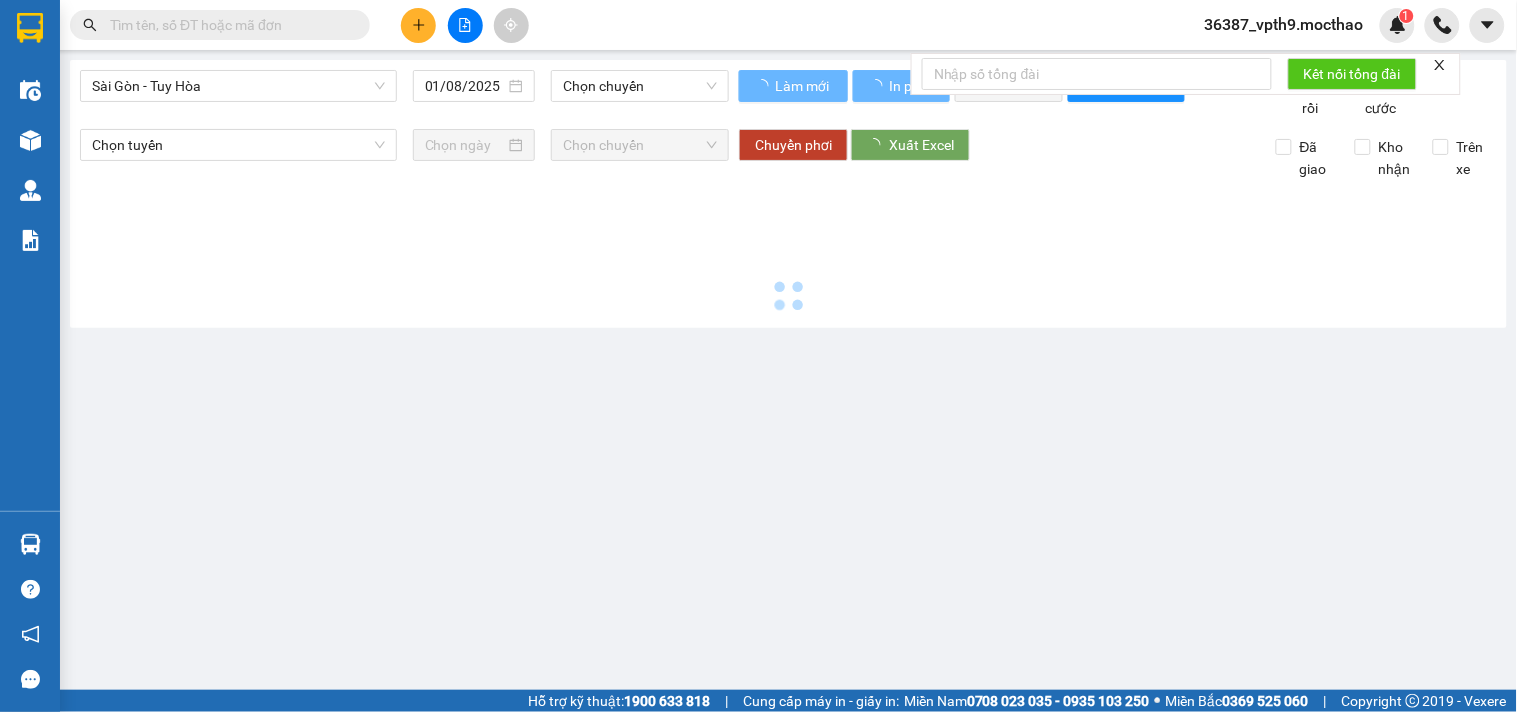 type on "02/08/2025" 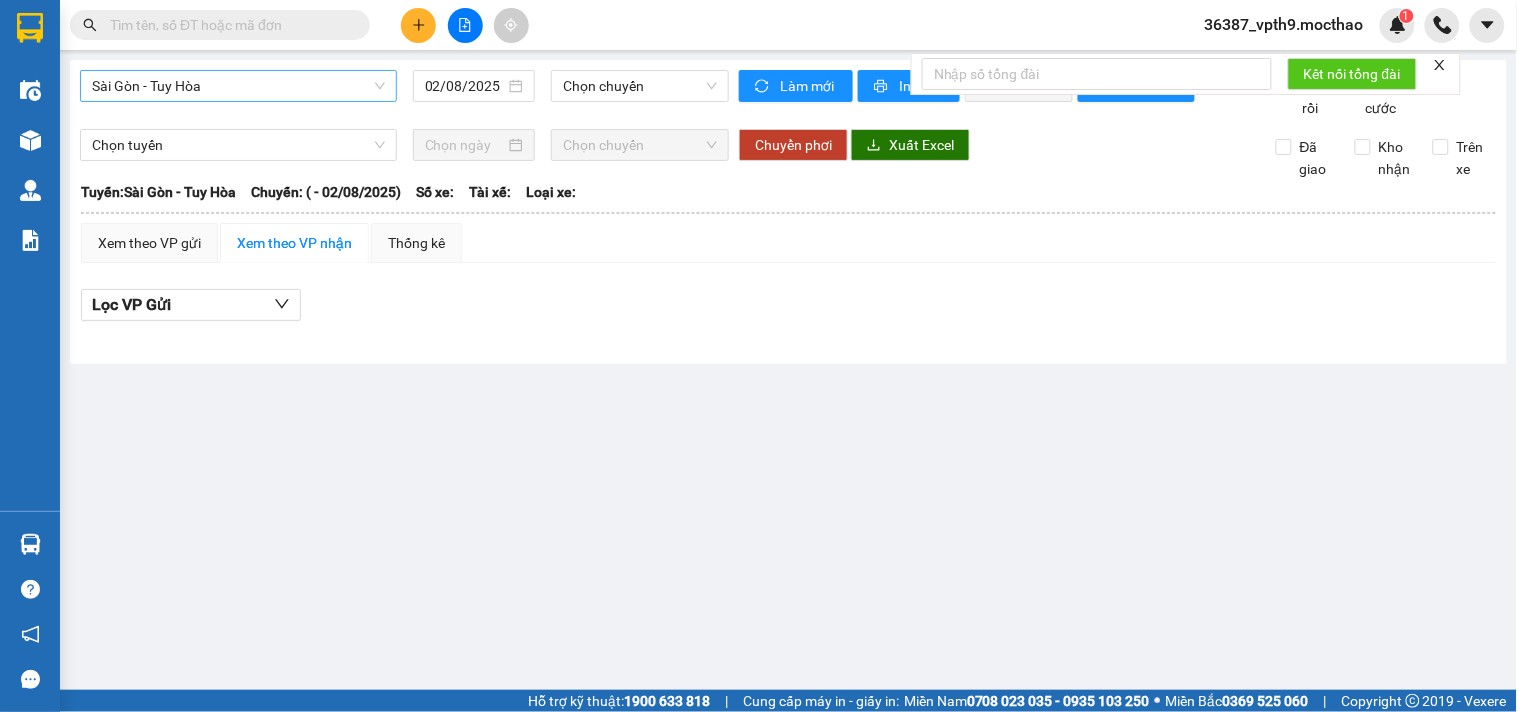click on "Sài Gòn - Tuy Hòa" at bounding box center [238, 86] 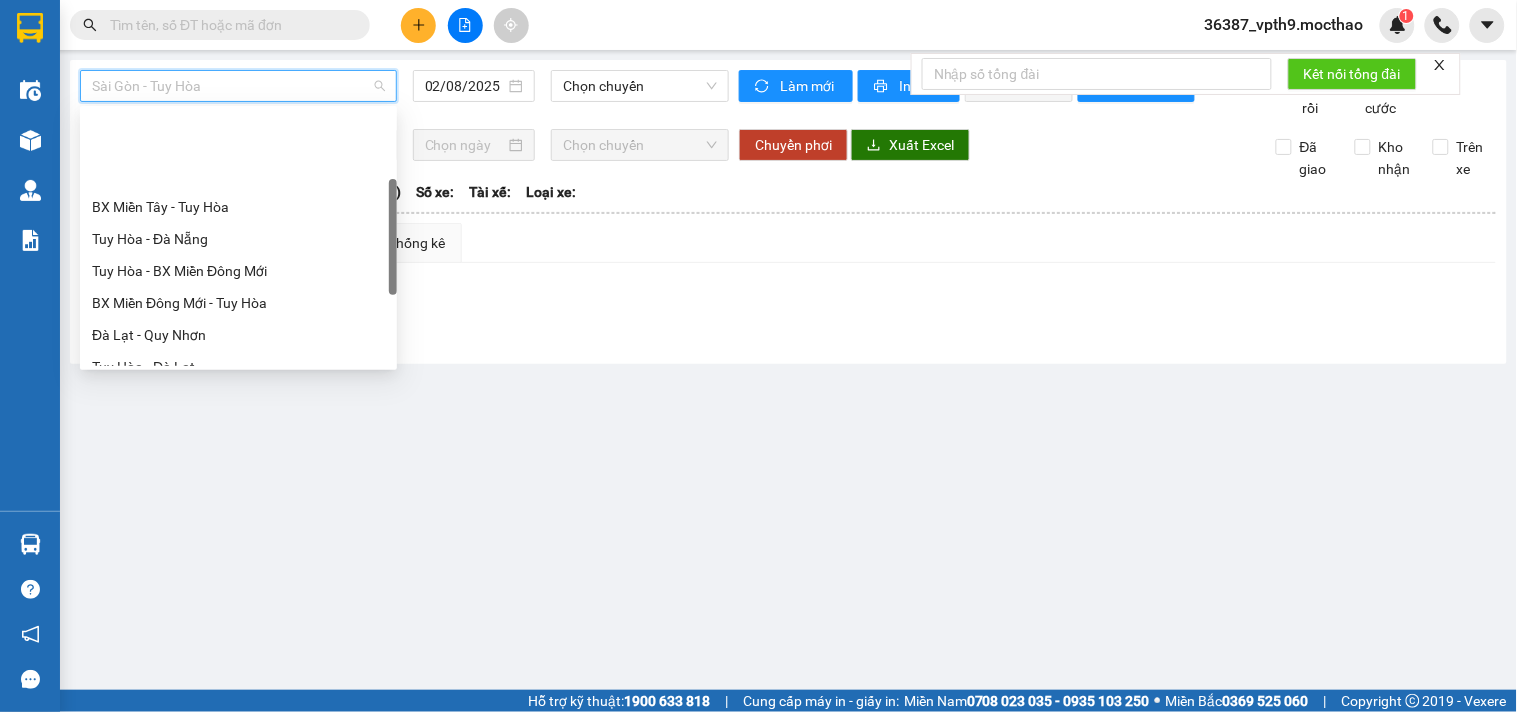 scroll, scrollTop: 333, scrollLeft: 0, axis: vertical 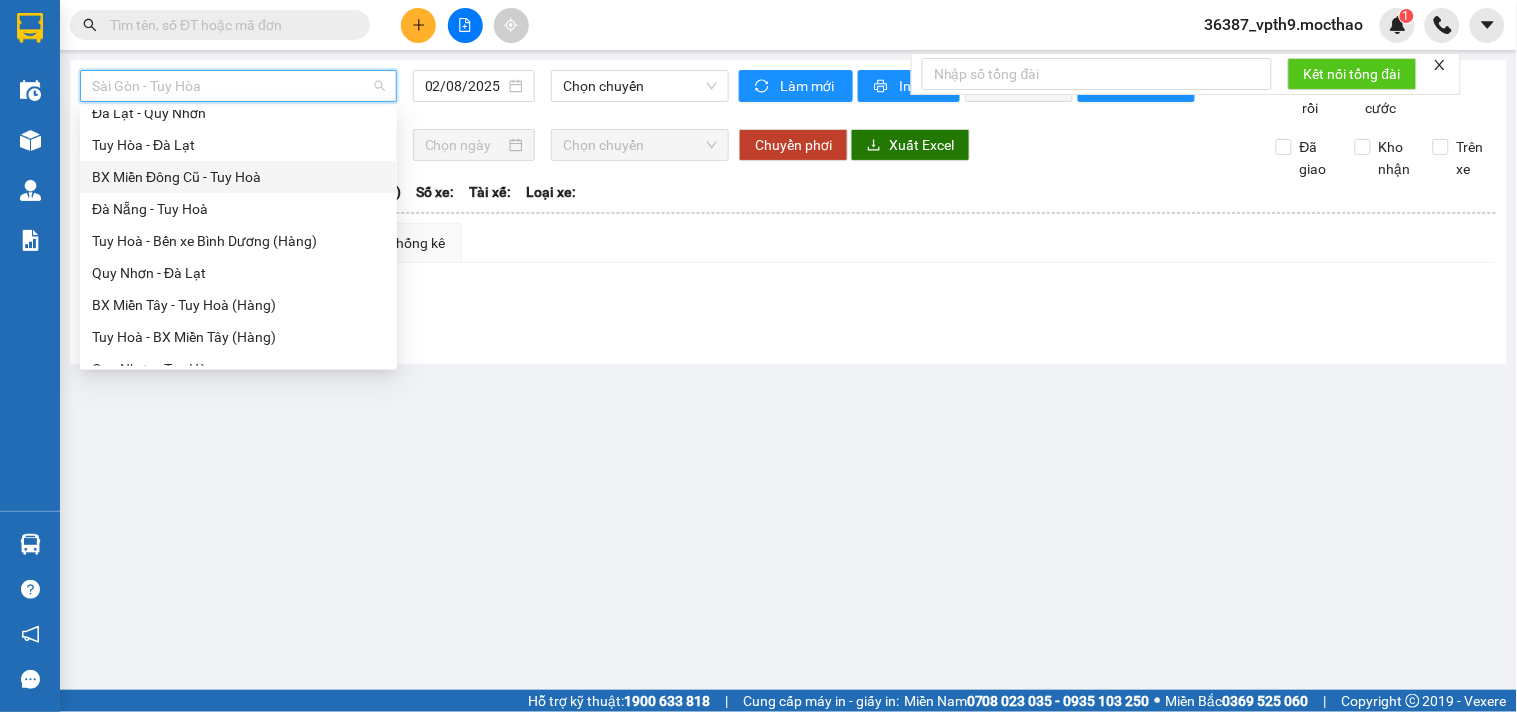 click on "BX Miền Đông Cũ - Tuy Hoà" at bounding box center [238, 177] 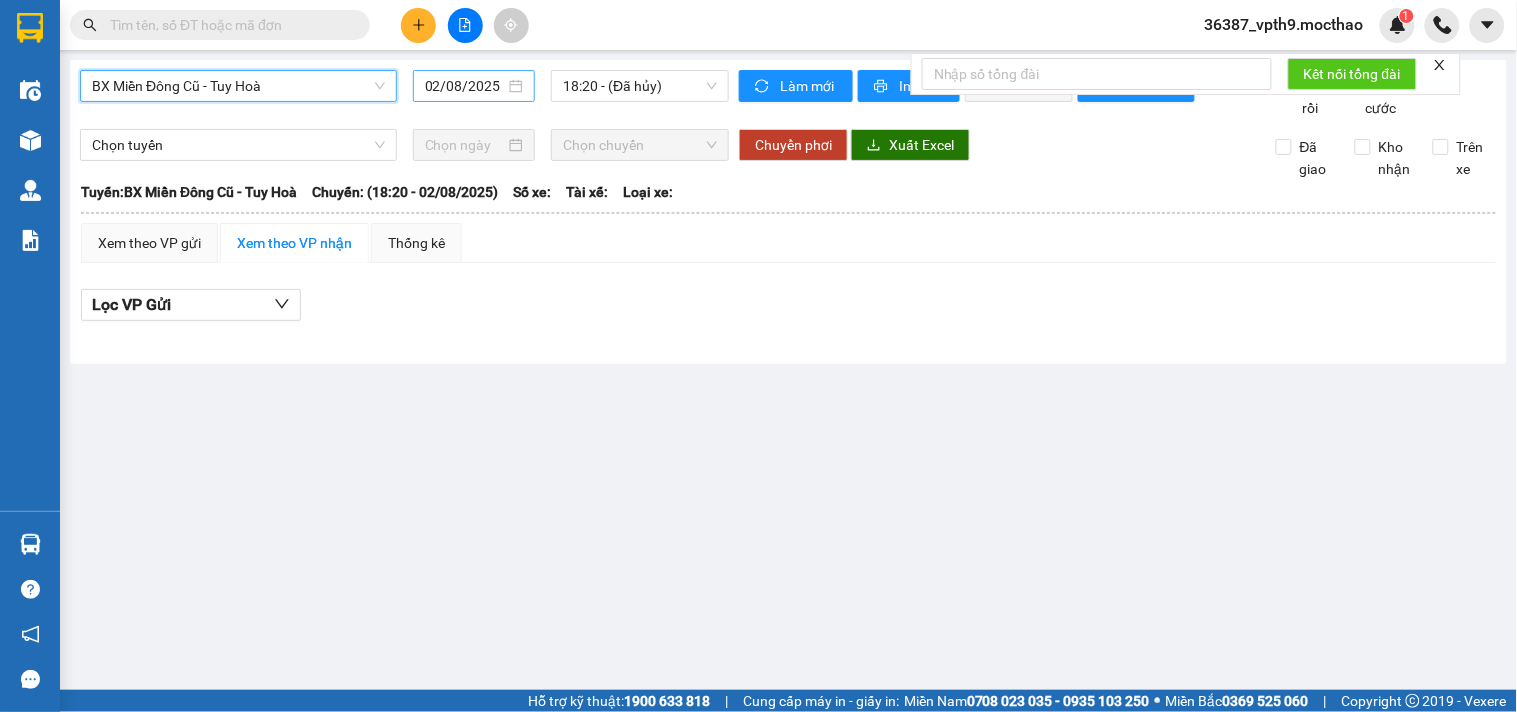 click on "02/08/2025" at bounding box center (474, 86) 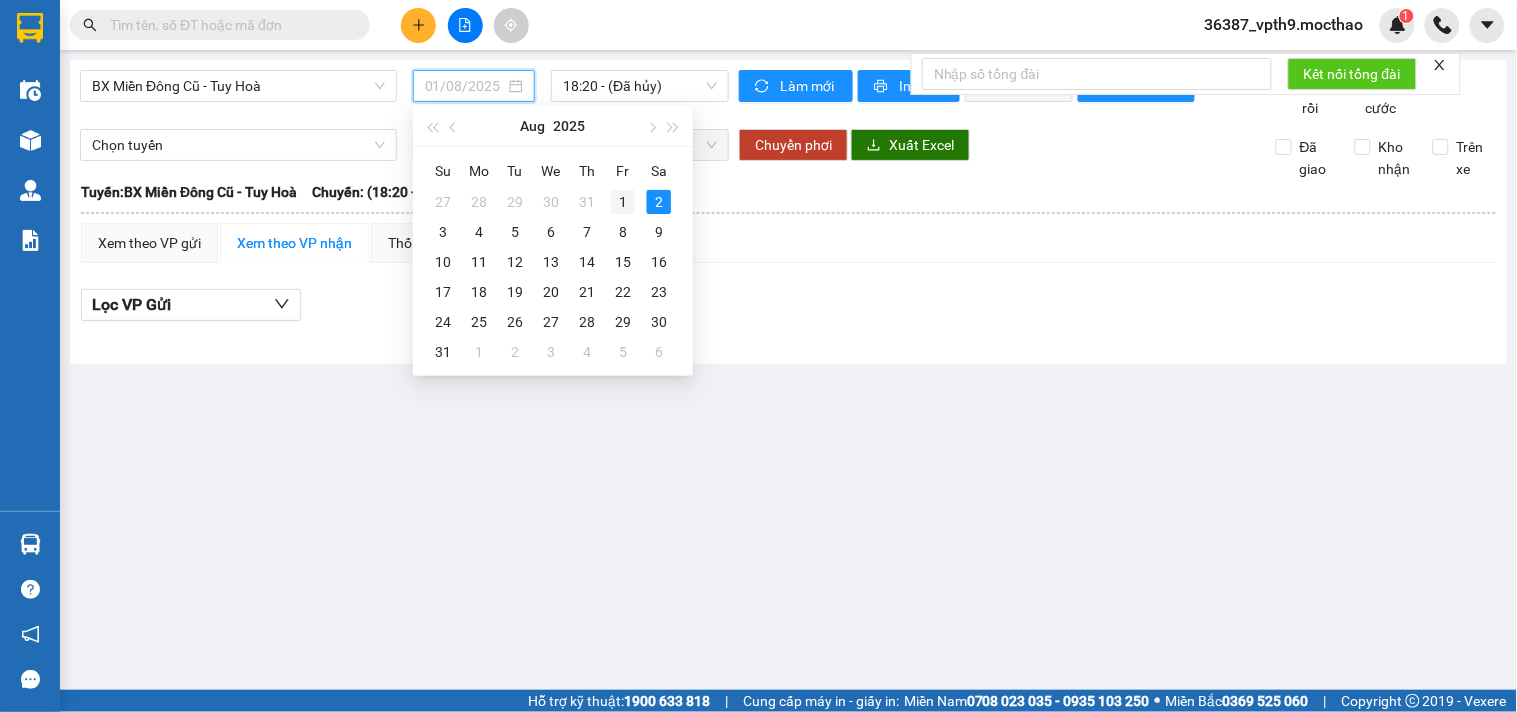 click on "1" at bounding box center (623, 202) 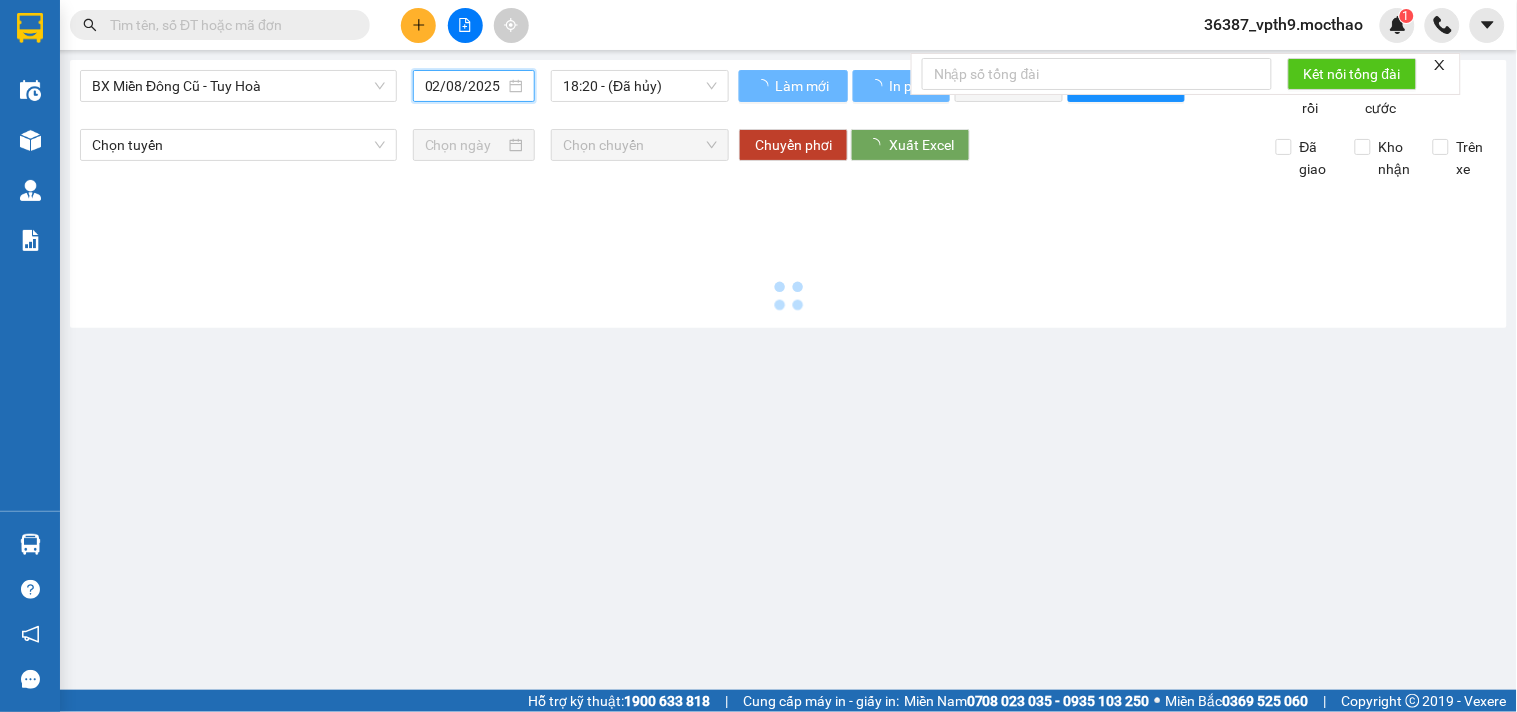 type on "01/08/2025" 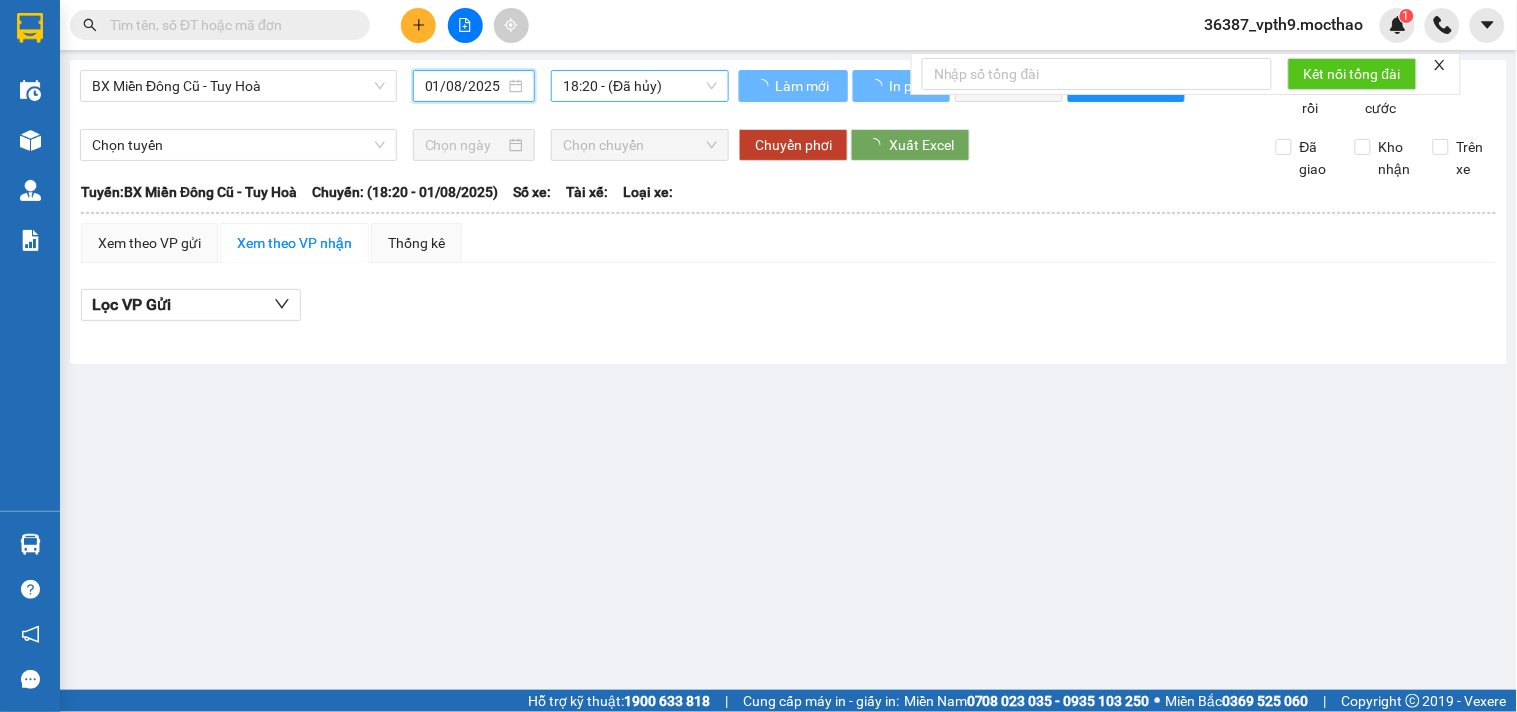 click on "18:20     - (Đã hủy)" at bounding box center [640, 86] 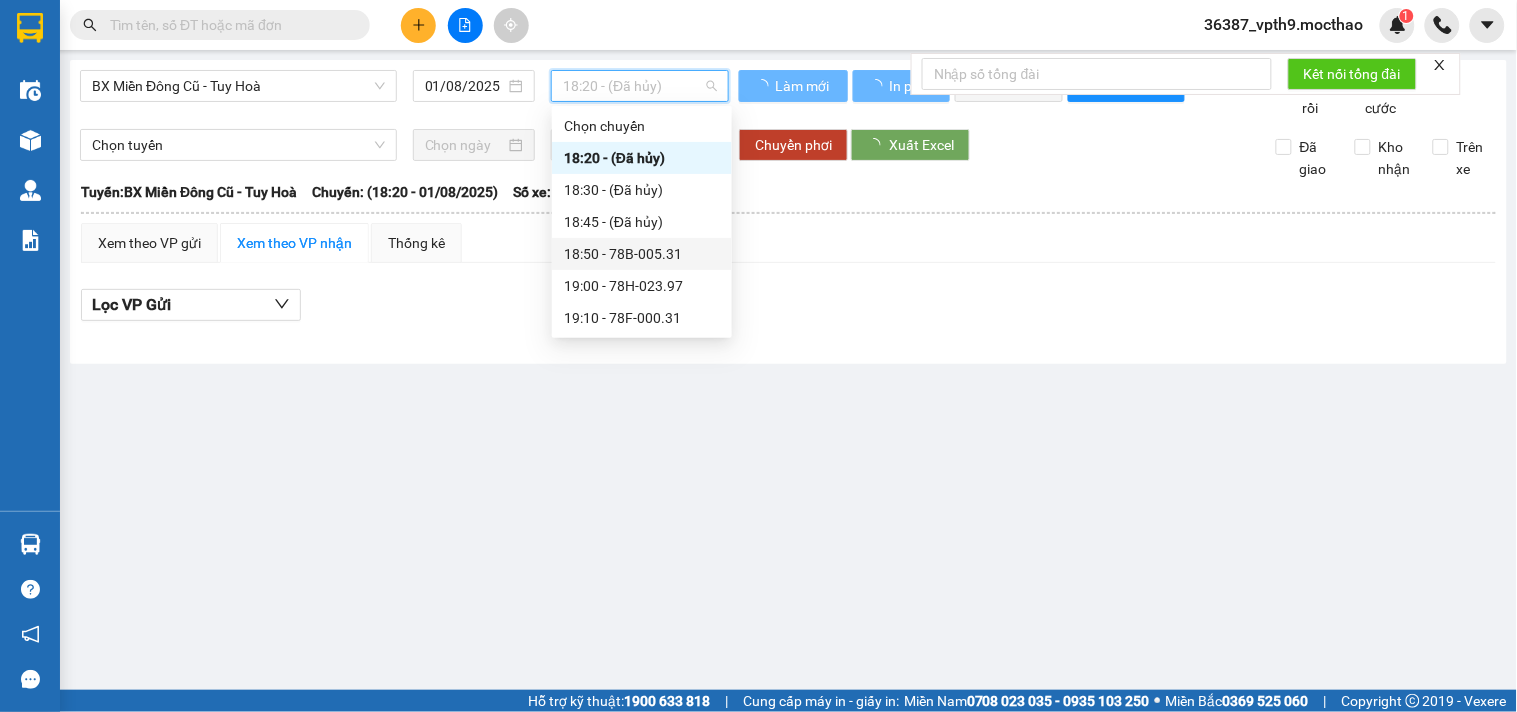 click on "[TIME] - [LICENSE_PLATE]" at bounding box center [642, 254] 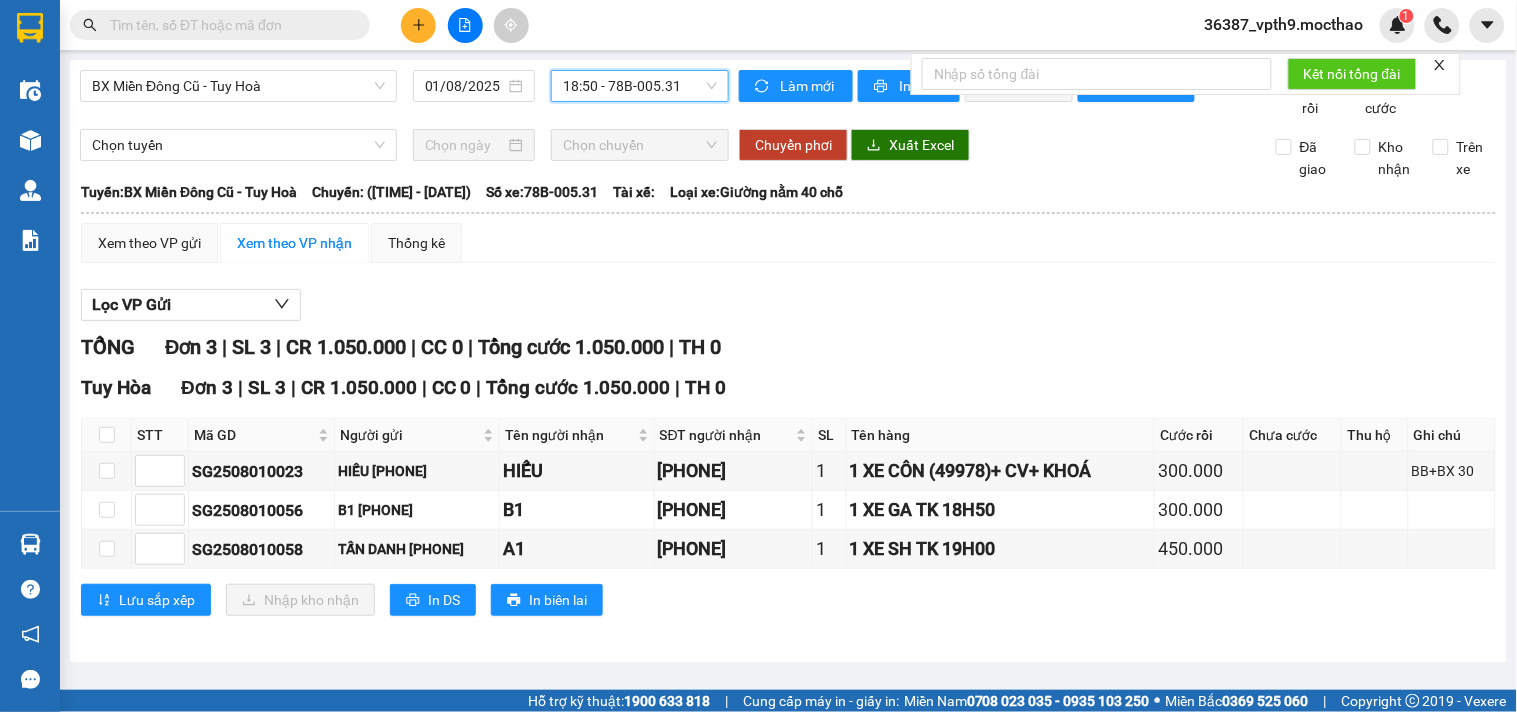 scroll, scrollTop: 5, scrollLeft: 0, axis: vertical 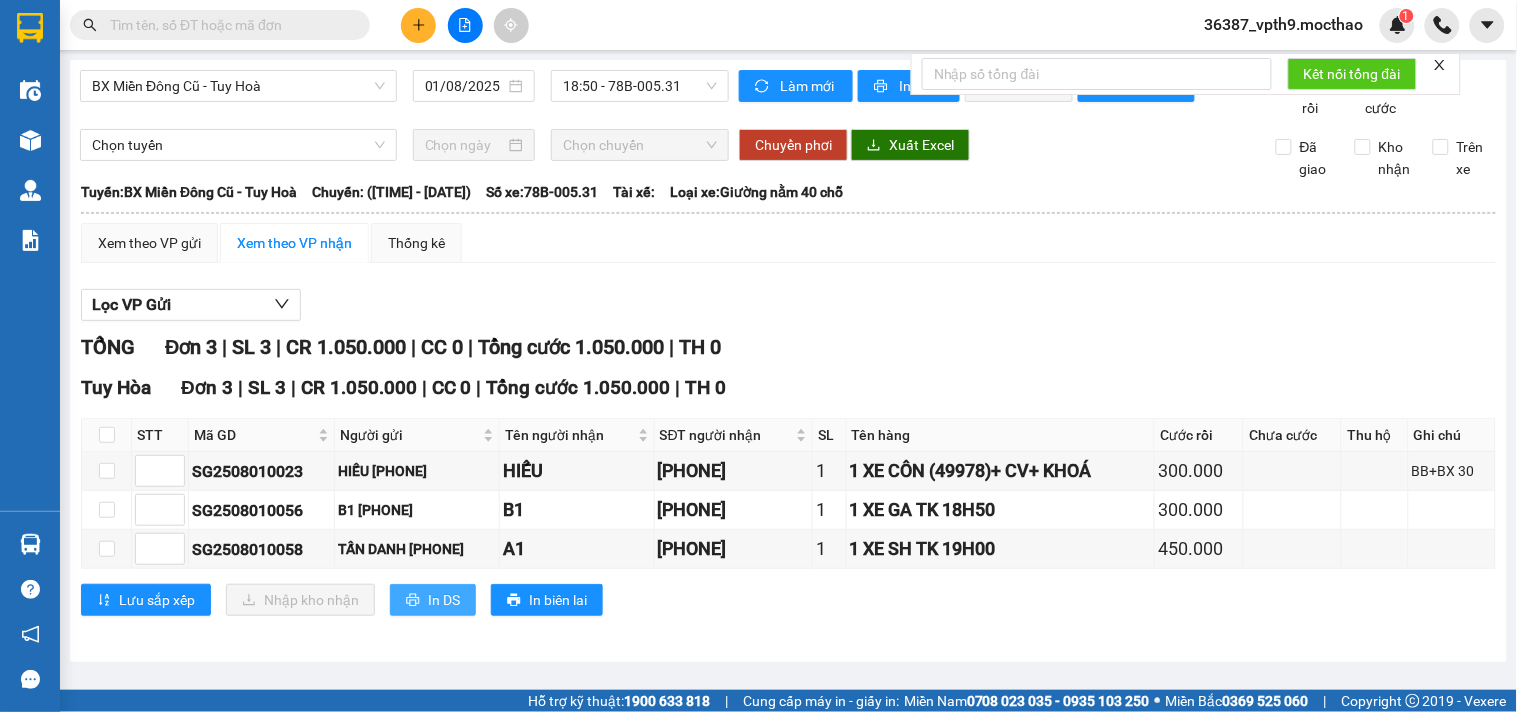 click on "In DS" at bounding box center (444, 600) 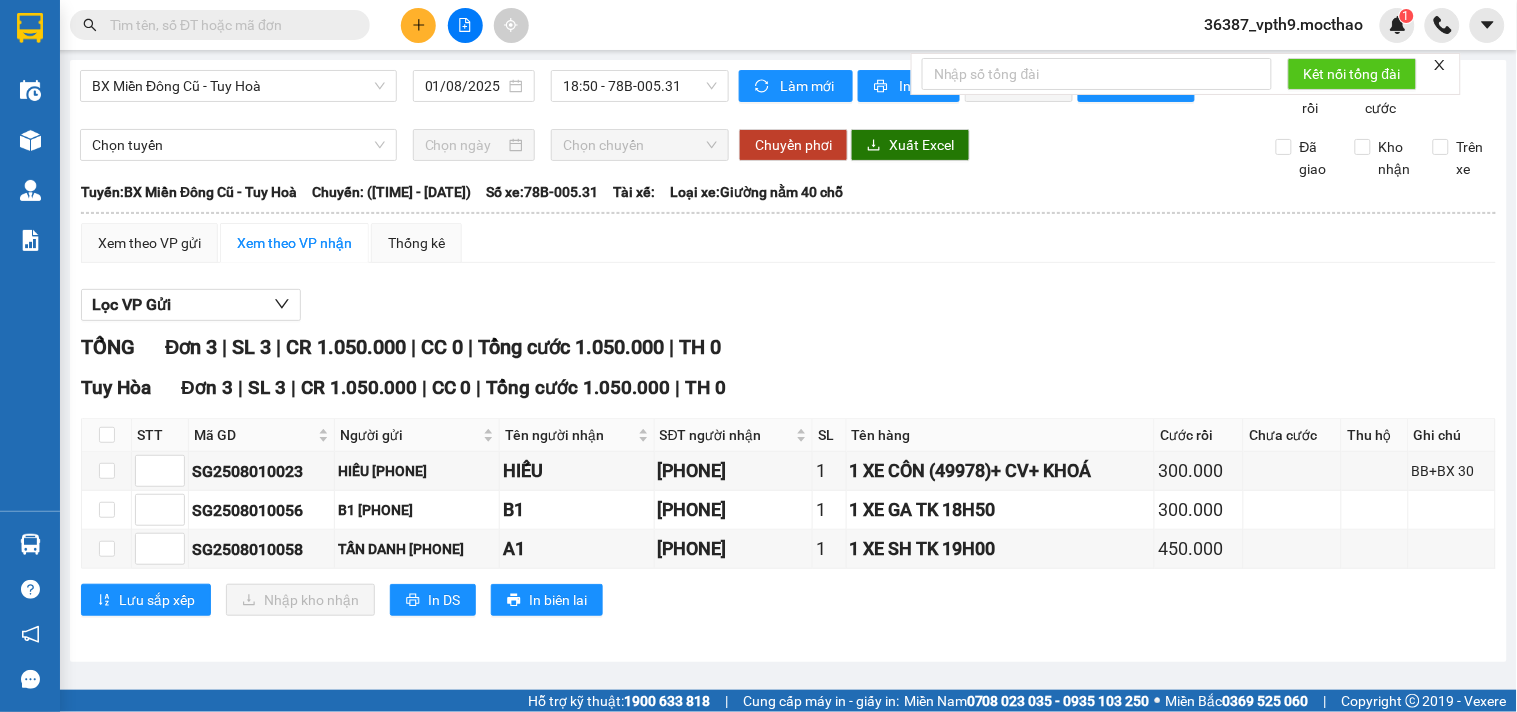 drag, startPoint x: 1063, startPoint y: 346, endPoint x: 1074, endPoint y: 315, distance: 32.89377 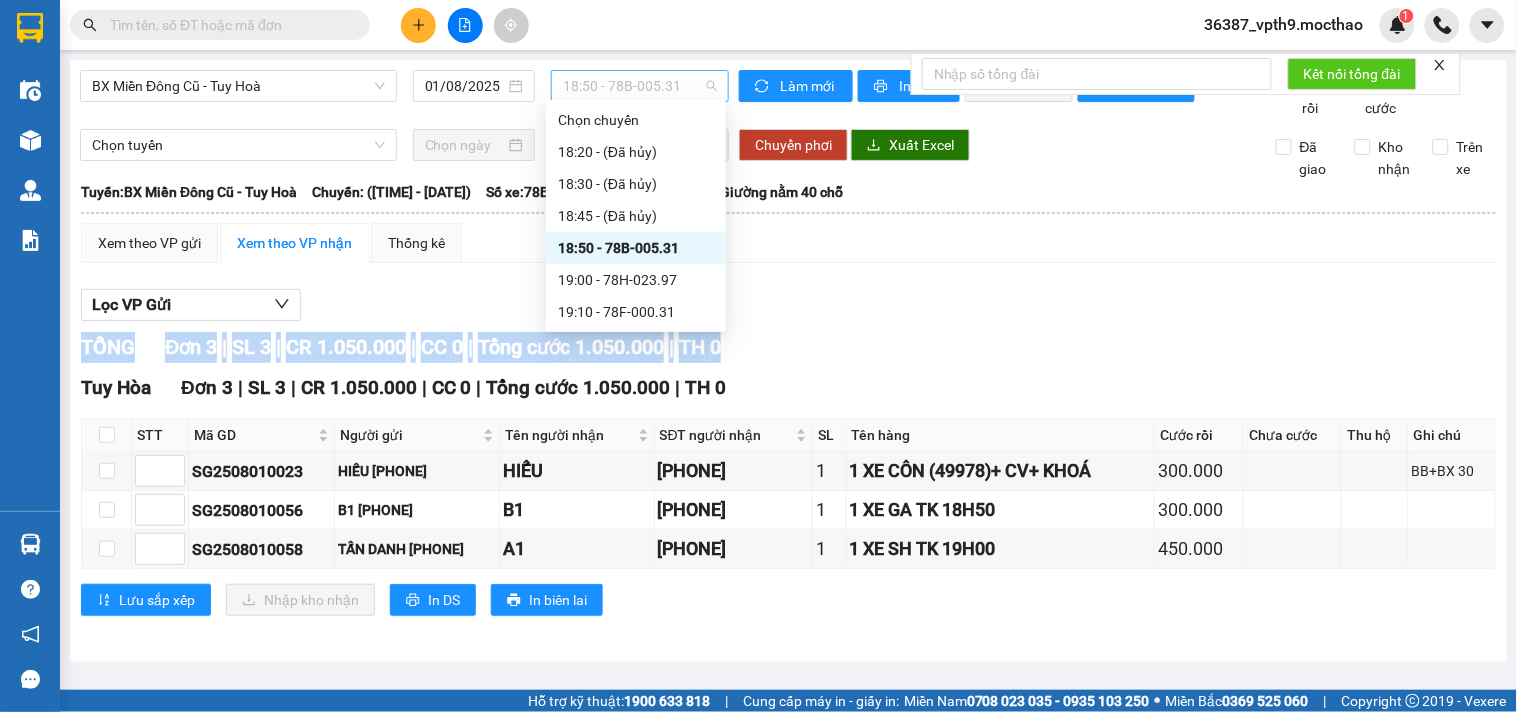 click on "[TIME] - [LICENSE_PLATE]" at bounding box center [640, 86] 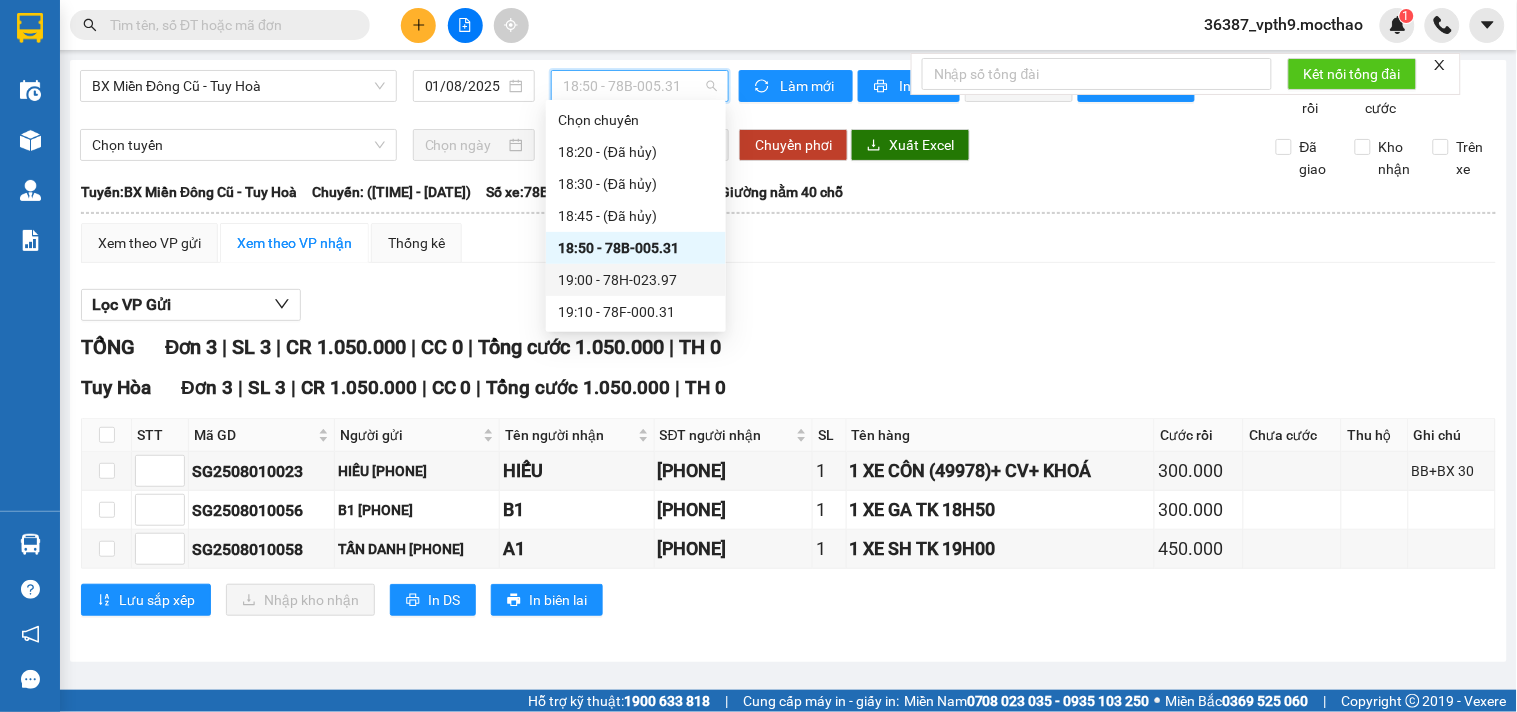 click on "[TIME] - [LICENSE_PLATE]" at bounding box center [636, 280] 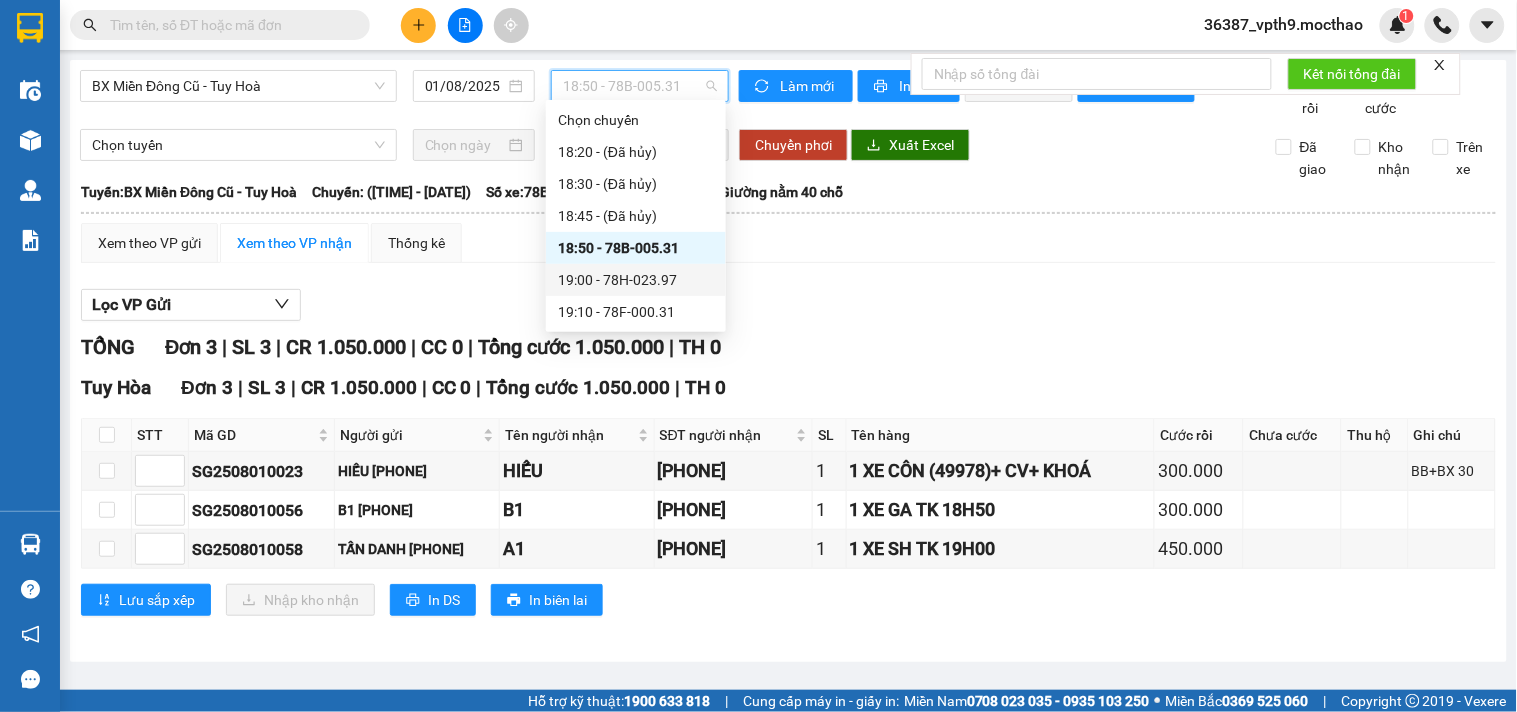 scroll, scrollTop: 0, scrollLeft: 0, axis: both 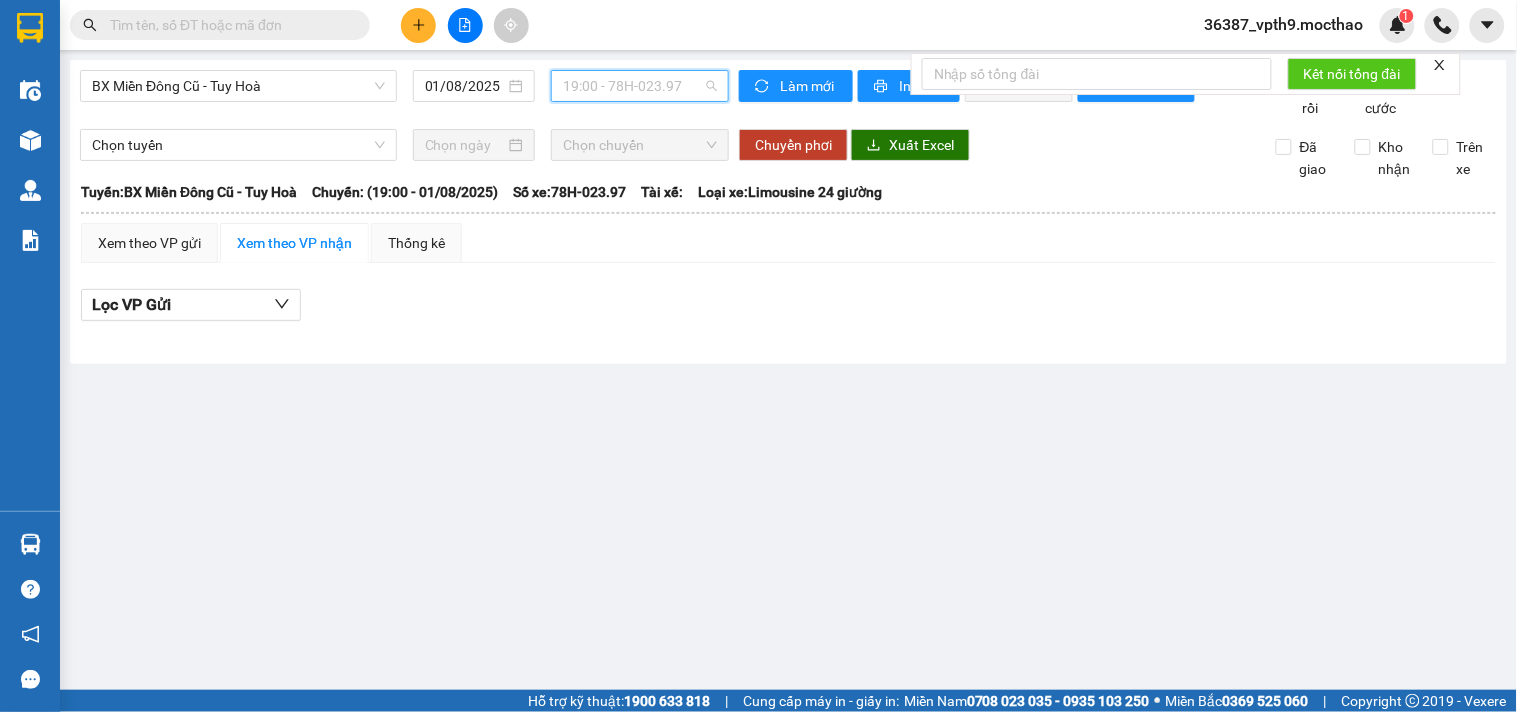 click on "[TIME] - [LICENSE_PLATE]" at bounding box center (640, 86) 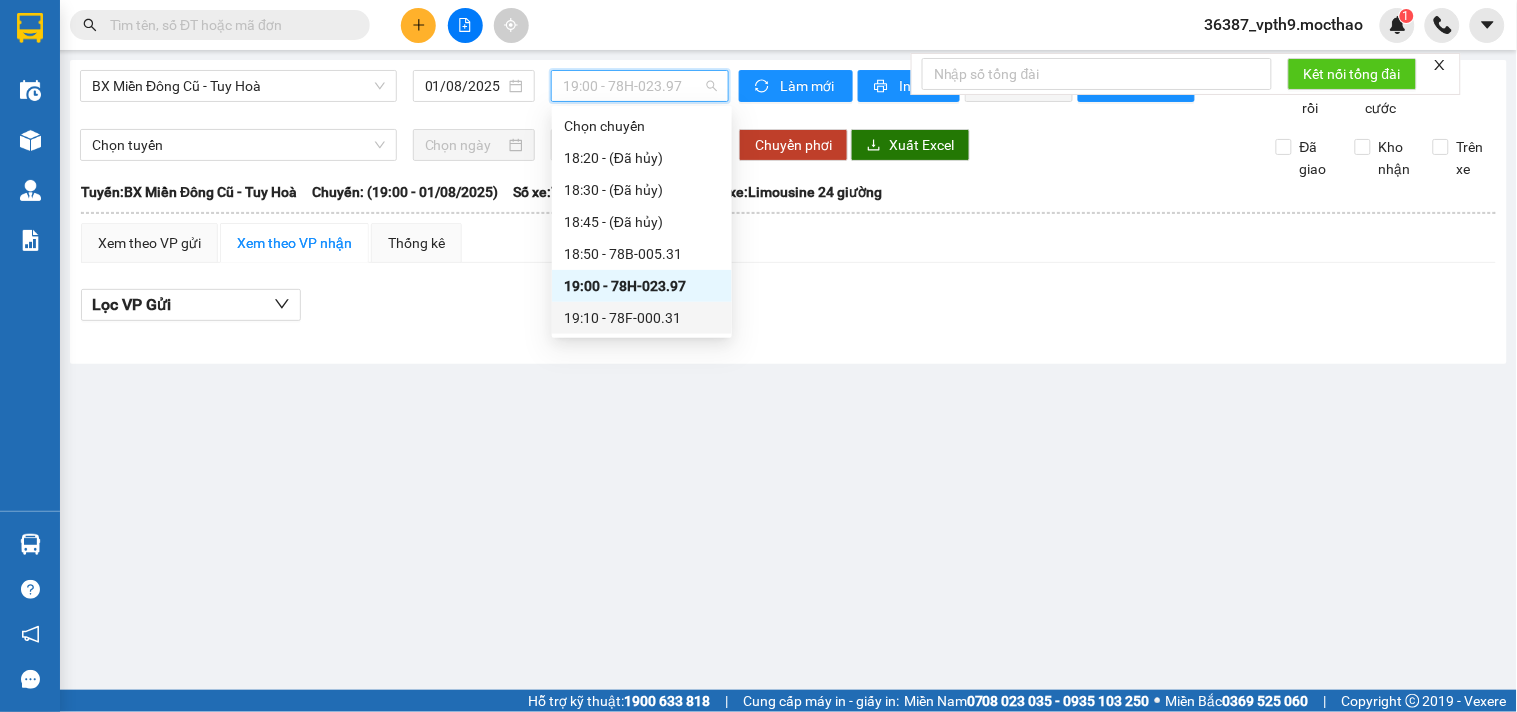 click on "[TIME] - [LICENSE_PLATE]" at bounding box center [642, 318] 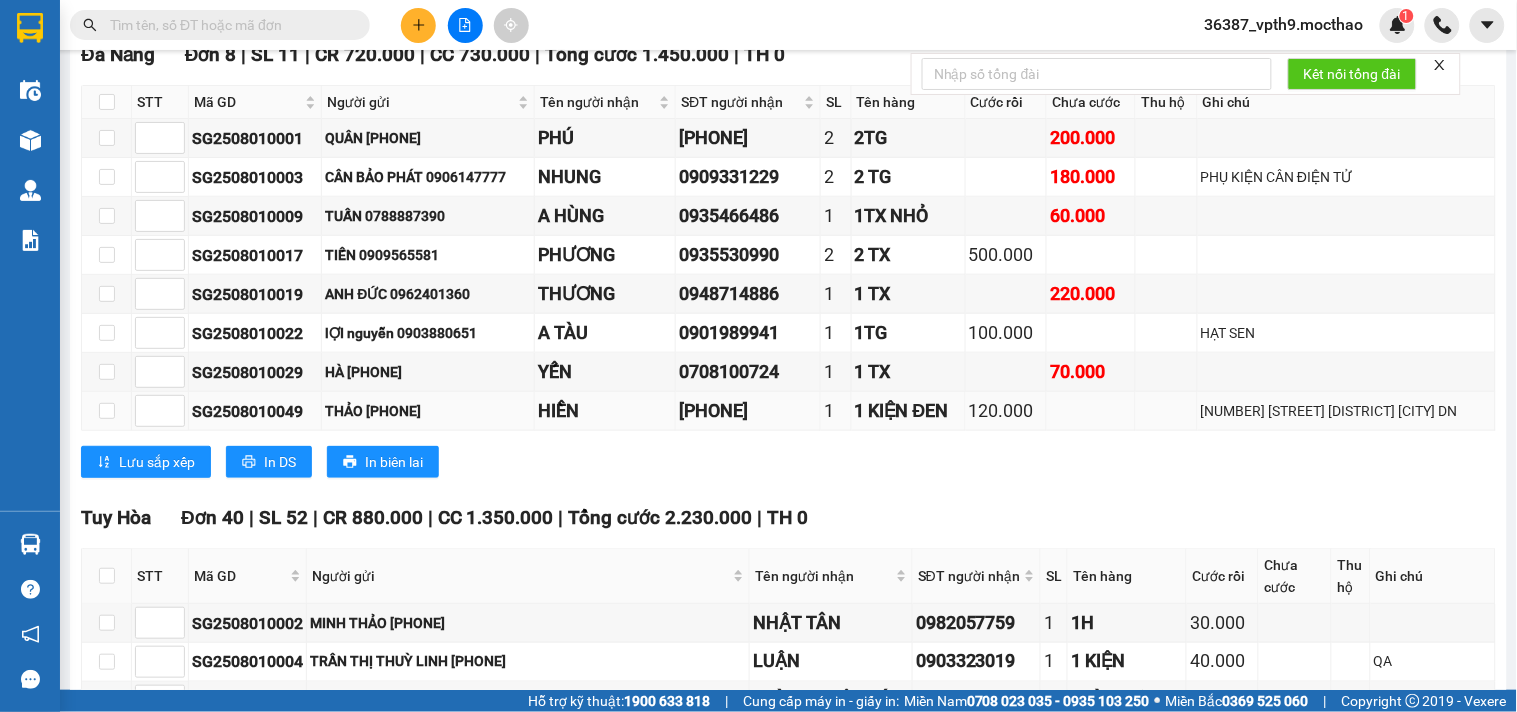 scroll, scrollTop: 555, scrollLeft: 0, axis: vertical 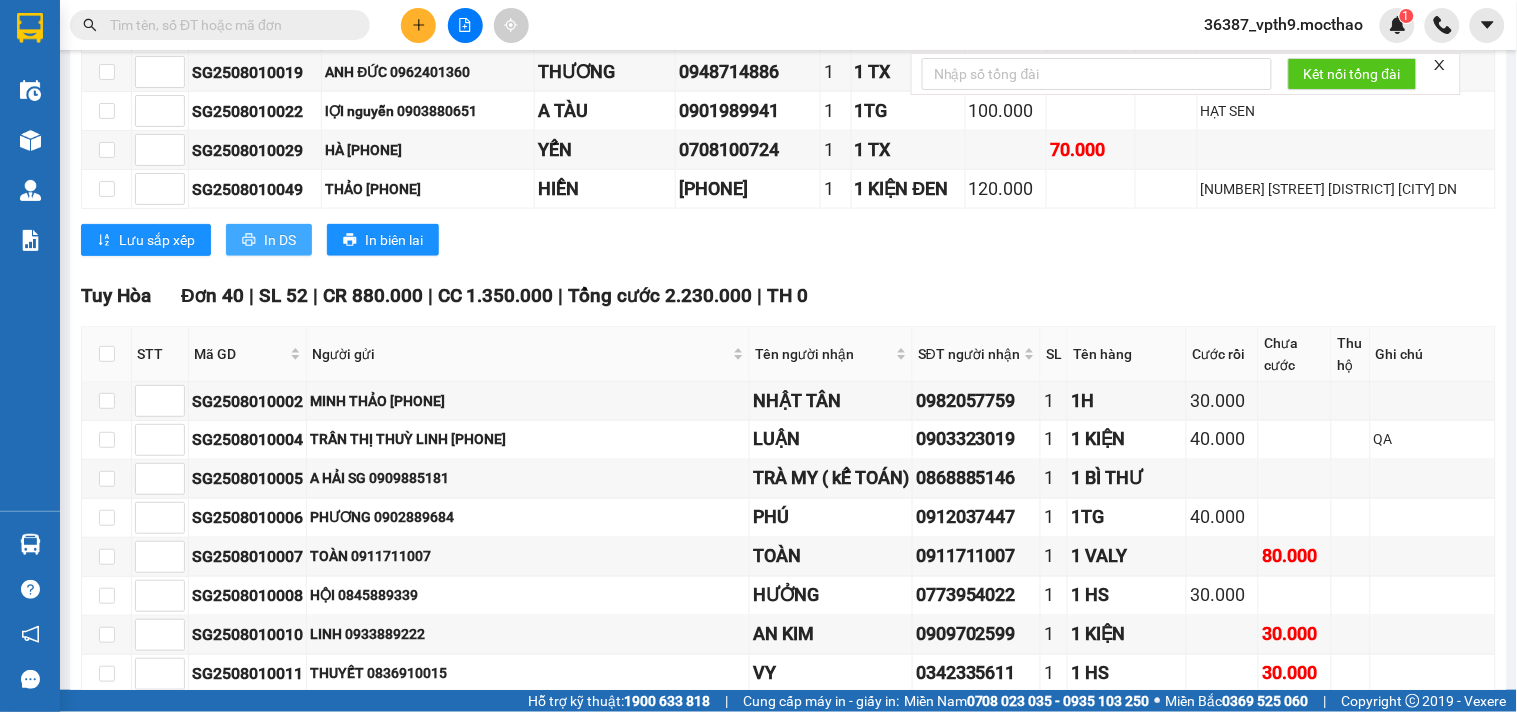 click on "In DS" at bounding box center [280, 240] 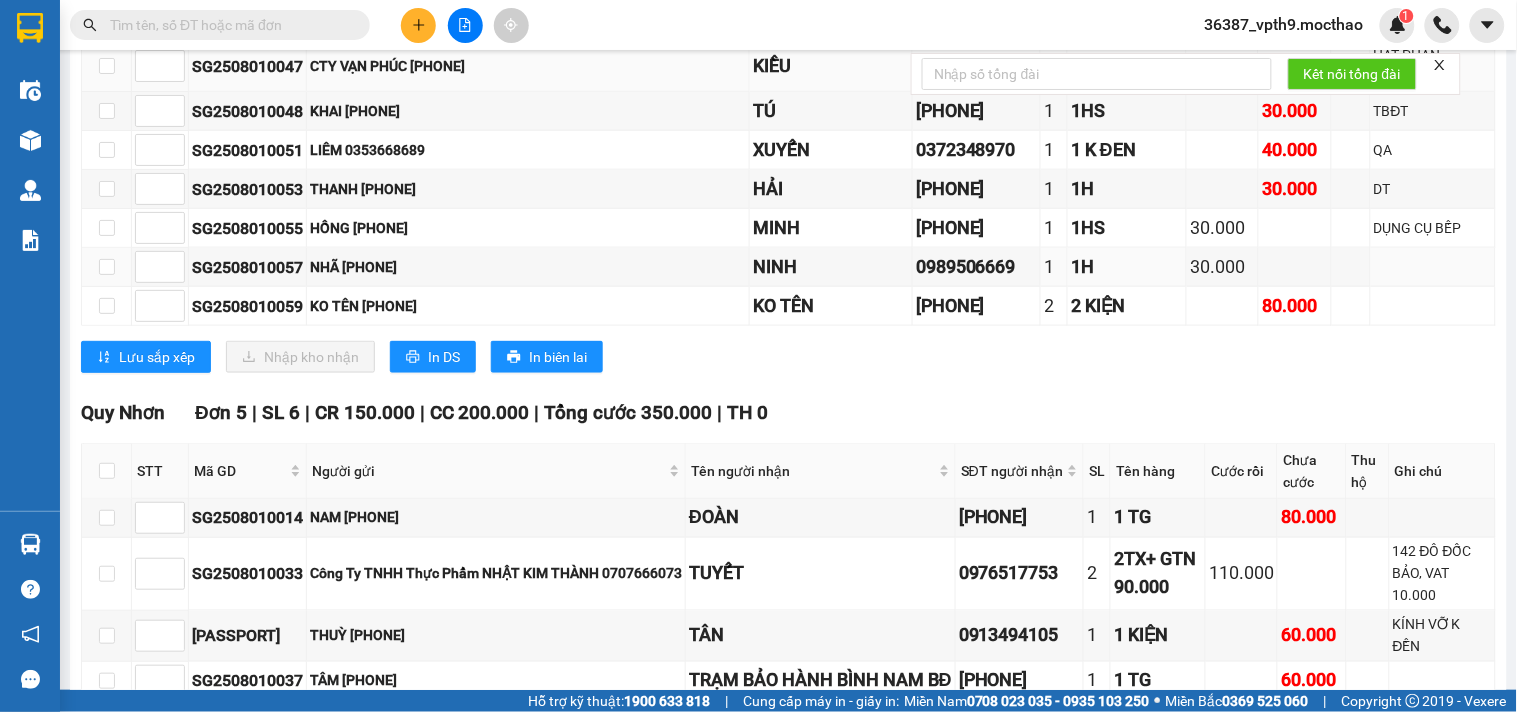 scroll, scrollTop: 2555, scrollLeft: 0, axis: vertical 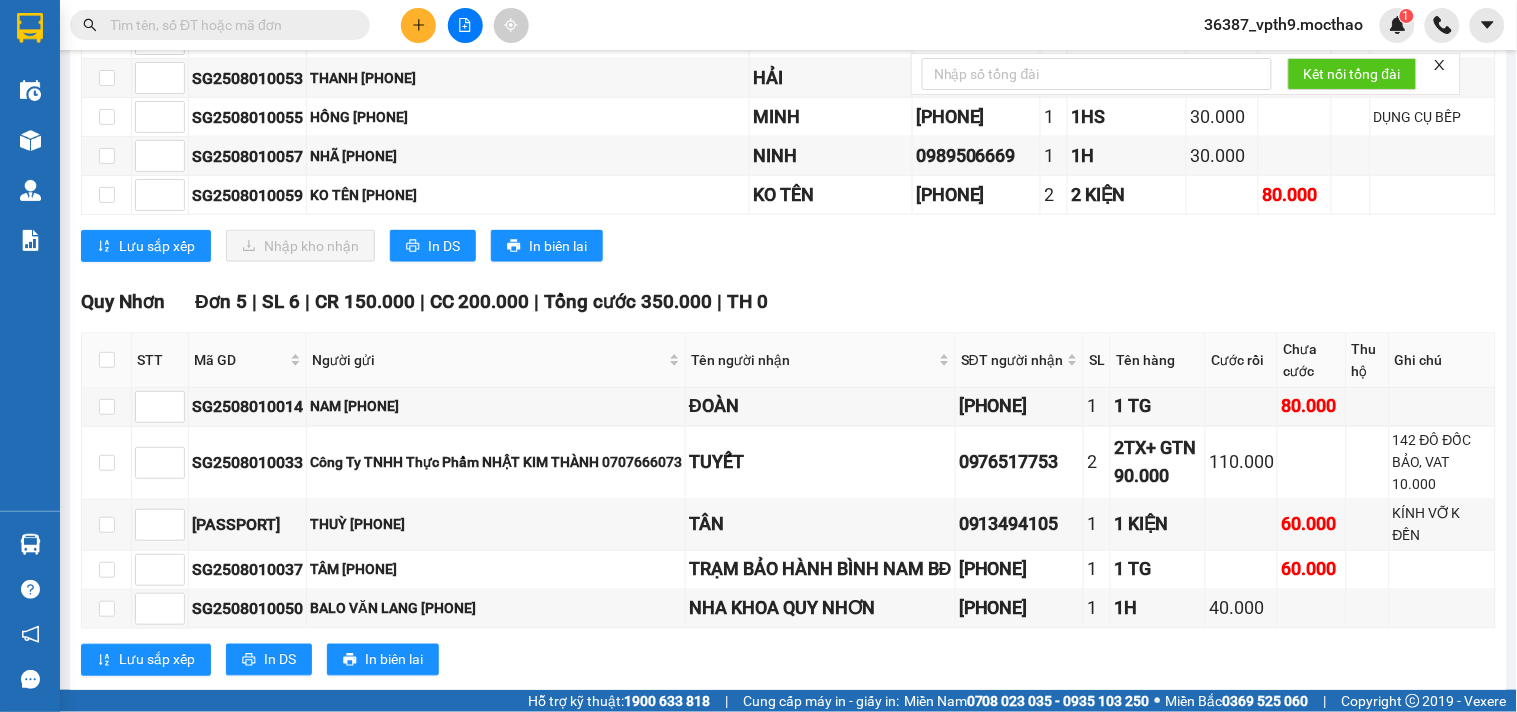 click on "[CITY] Đơn   5 | SL   6 | CR   150.000 | CC   200.000 | Tổng cước   350.000 | TH   0" at bounding box center [788, 302] 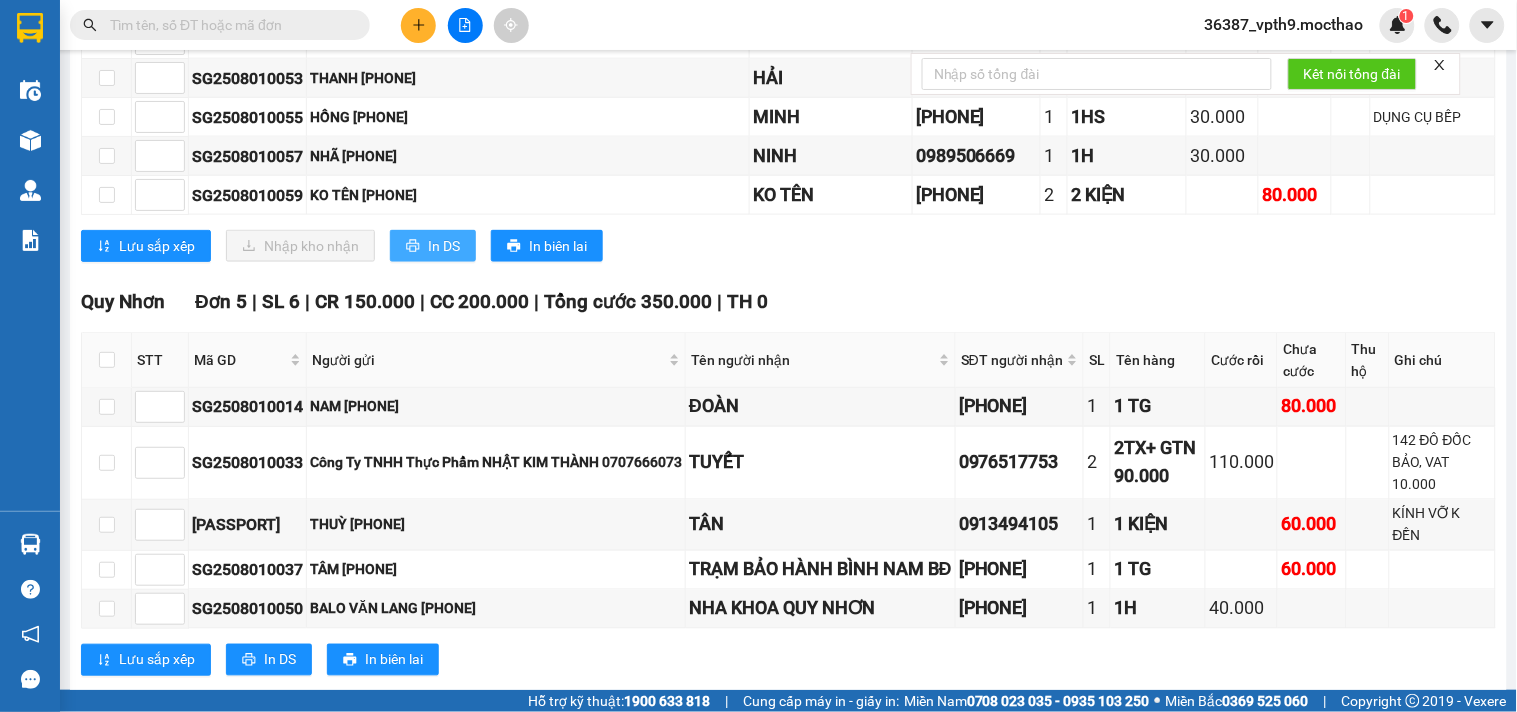 click on "In DS" at bounding box center (444, 246) 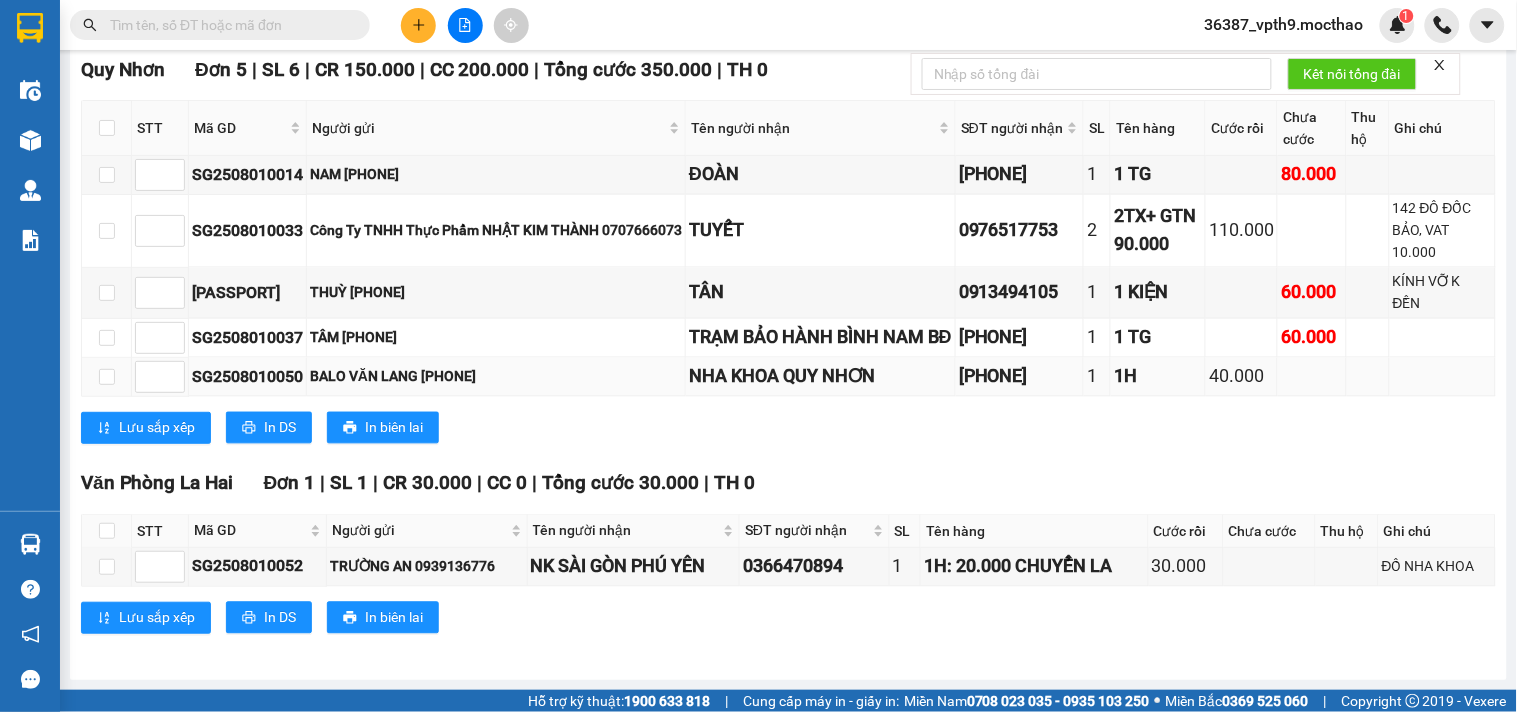 scroll, scrollTop: 3000, scrollLeft: 0, axis: vertical 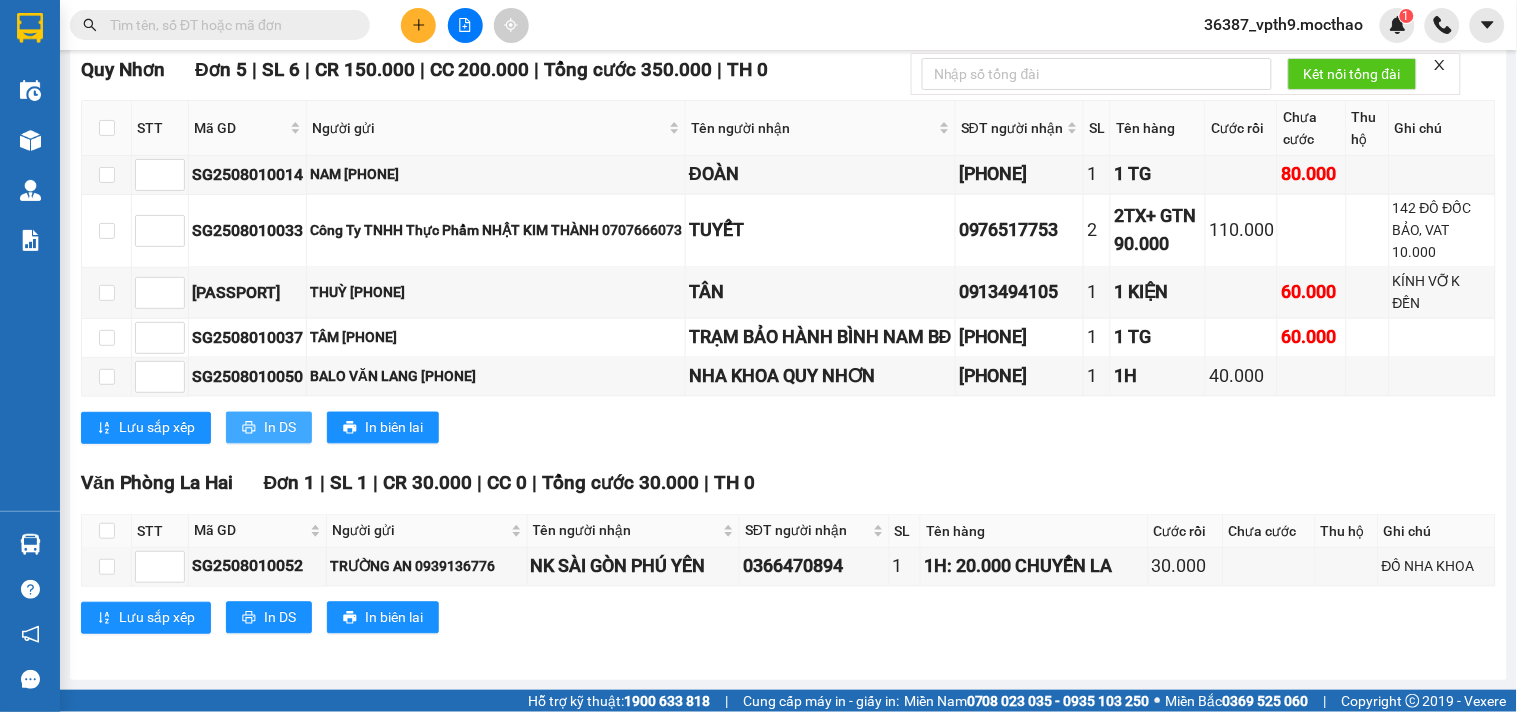 click on "In DS" at bounding box center [280, 428] 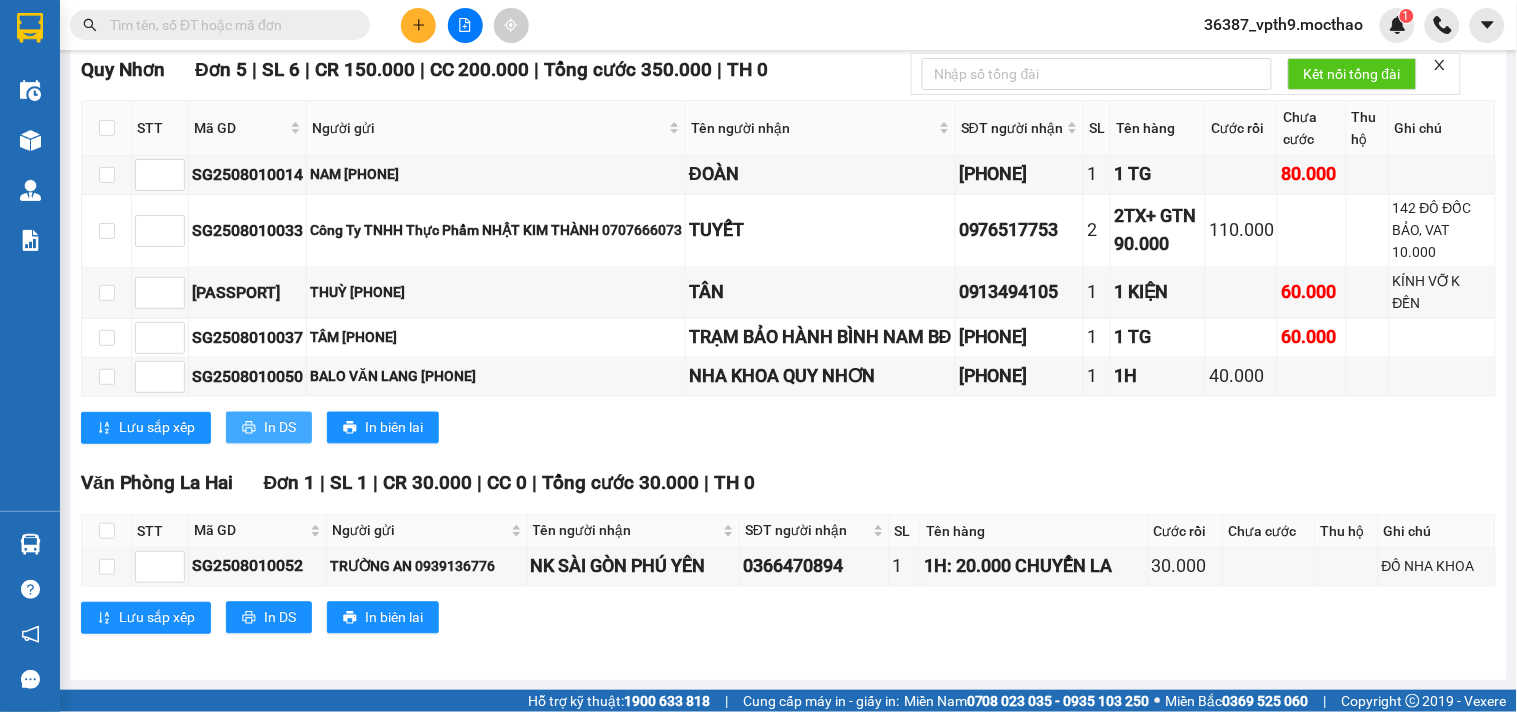 scroll, scrollTop: 0, scrollLeft: 0, axis: both 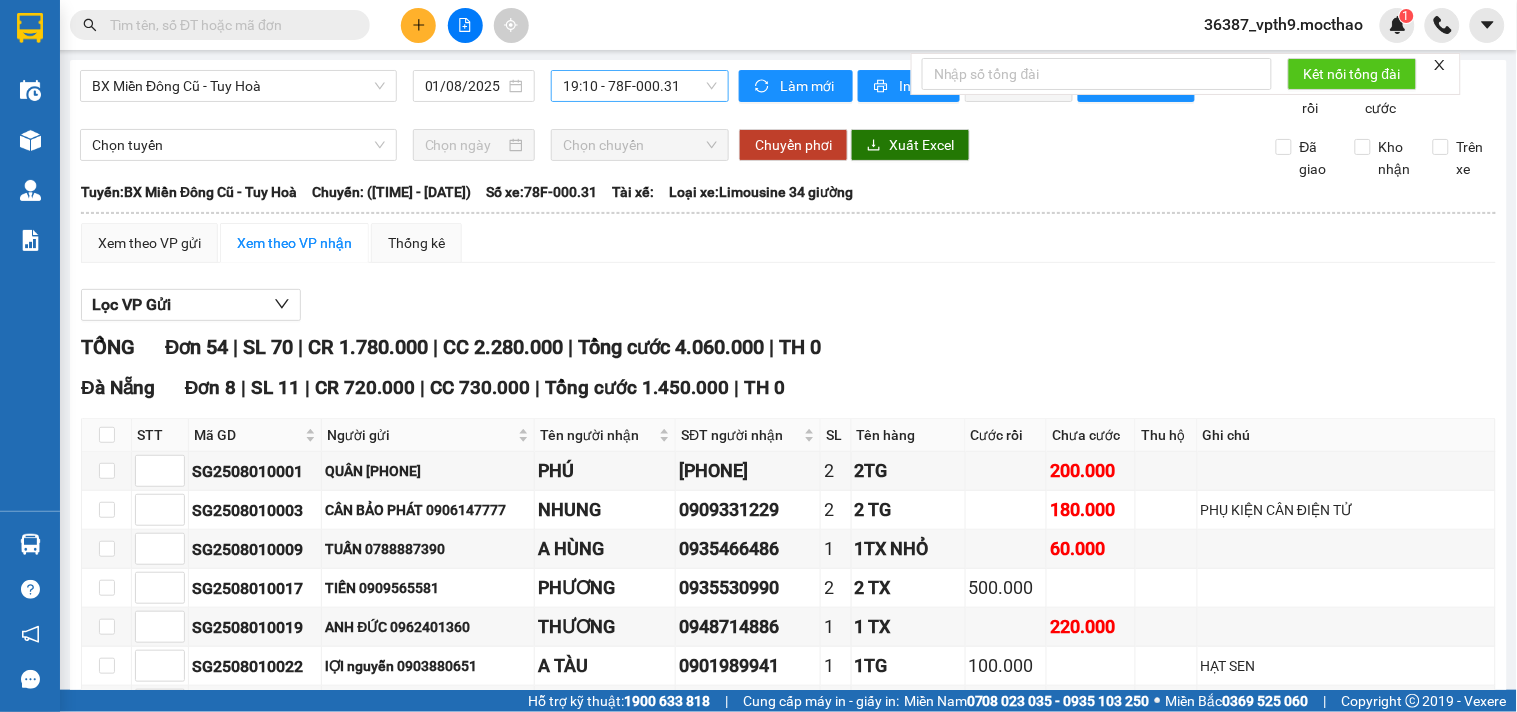 click on "[TIME] - [LICENSE_PLATE]" at bounding box center [640, 86] 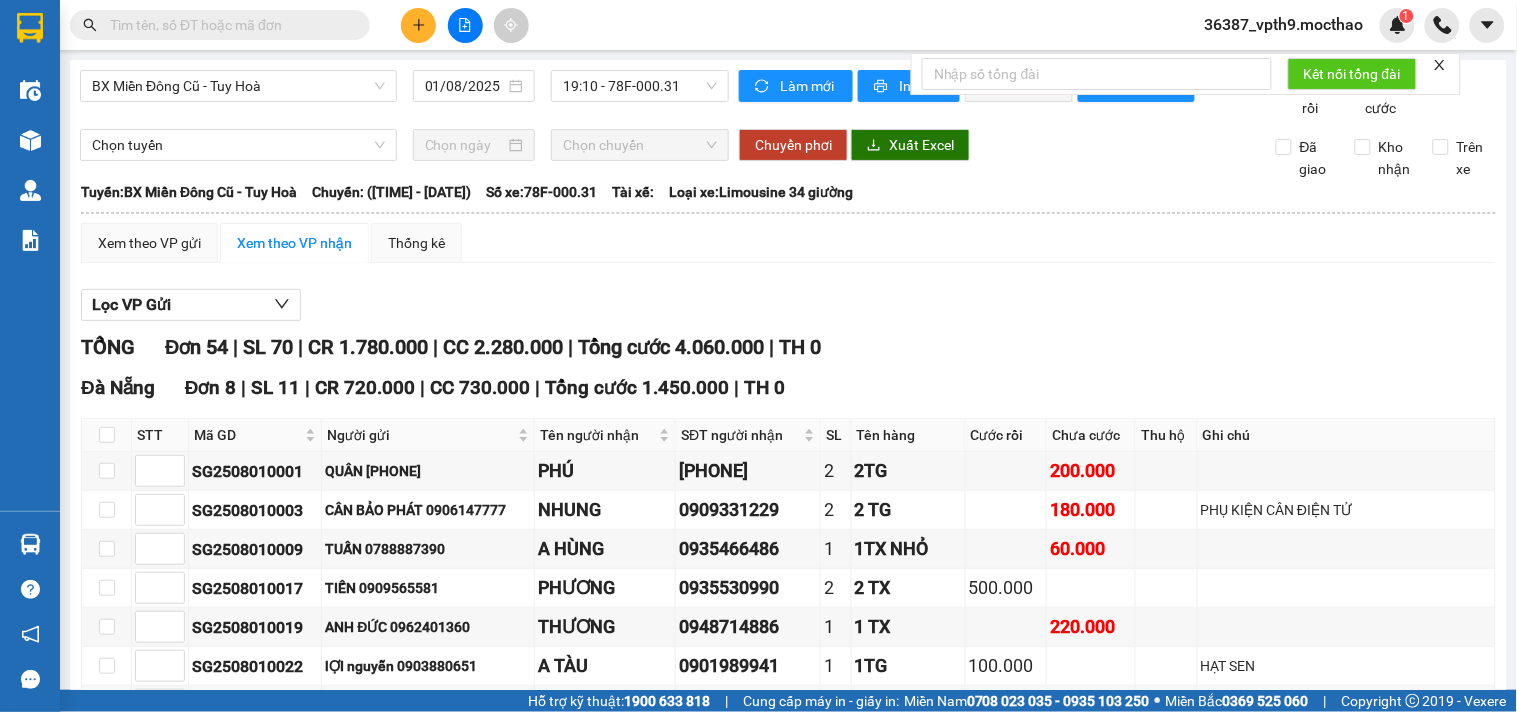 click on "BX Miền Đông Cũ - Tuy Hoà [DATE] [TIME]     - [LICENSE_PLATE]  Làm mới In phơi In đơn chọn Thống kê Lọc  Cước rồi Lọc  Chưa cước Chọn tuyến Chọn chuyến Chuyển phơi Xuất Excel Đã giao Kho nhận Trên xe Mộc Thảo   19007464   Số 227 đường Nguyễn Tất Thành PHƠI HÀNG [TIME] - [DATE] Tuyến:  BX Miền Đông Cũ - Tuy Hoà Chuyến:   ([TIME] - [DATE]) Số xe:  78F-000.31 Loại xe:  Limousine 34 giường Tuyến:  BX Miền Đông Cũ - Tuy Hoà Chuyến:   ([TIME] - [DATE]) Số xe:  78F-000.31 Tài xế:  Loại xe:  Limousine 34 giường Xem theo VP gửi Xem theo VP nhận Thống kê Lọc VP Gửi TỔNG Đơn   54 | SL   70 | CR   1.780.000 | CC   2.280.000 | Tổng cước   4.060.000 | TH   0 Đà Nẵng Đơn   8 | SL   11 | CR   720.000 | CC   730.000 | Tổng cước   1.450.000 | TH   0 STT Mã GD Người gửi Tên người nhận SĐT người nhận SL Tên hàng Cước rồi" at bounding box center [788, 1763] 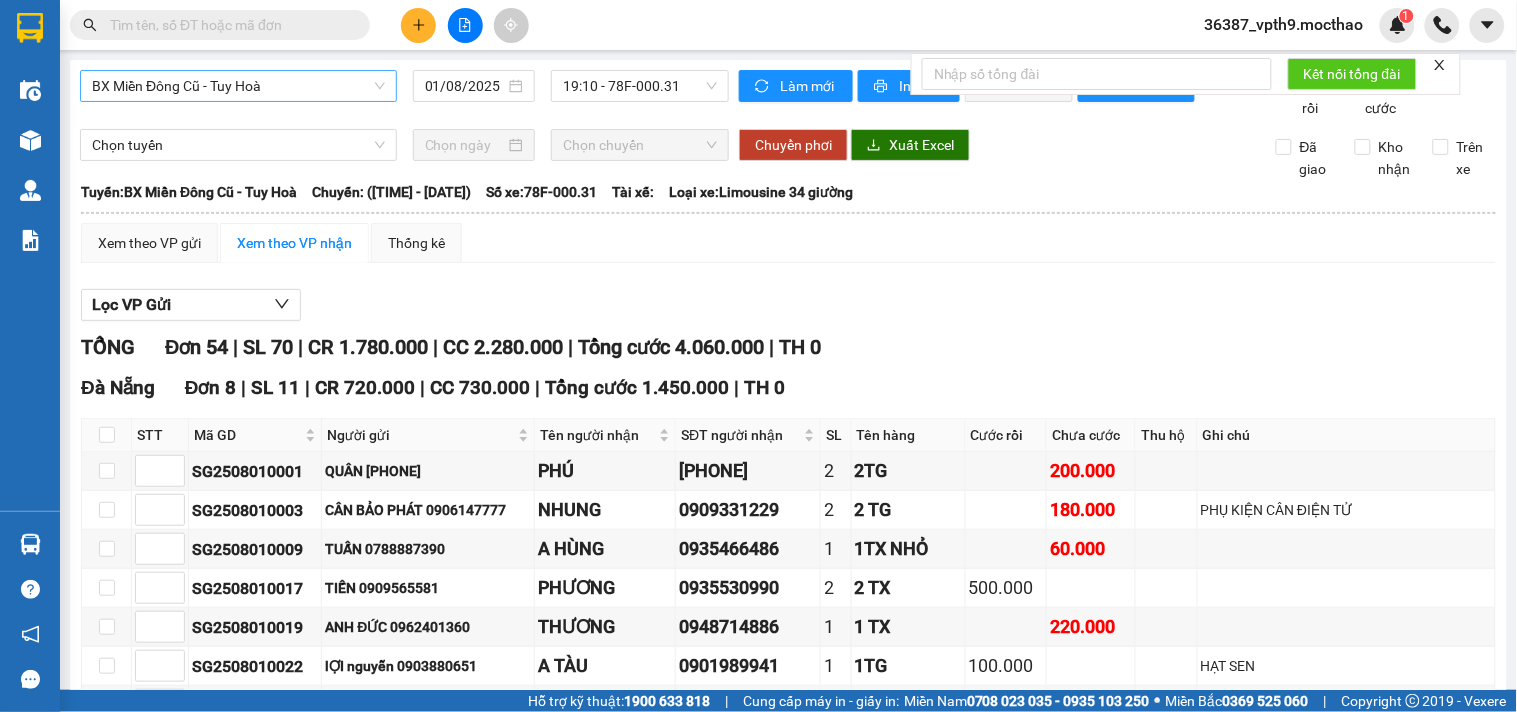 click on "BX Miền Đông Cũ - Tuy Hoà" at bounding box center [238, 86] 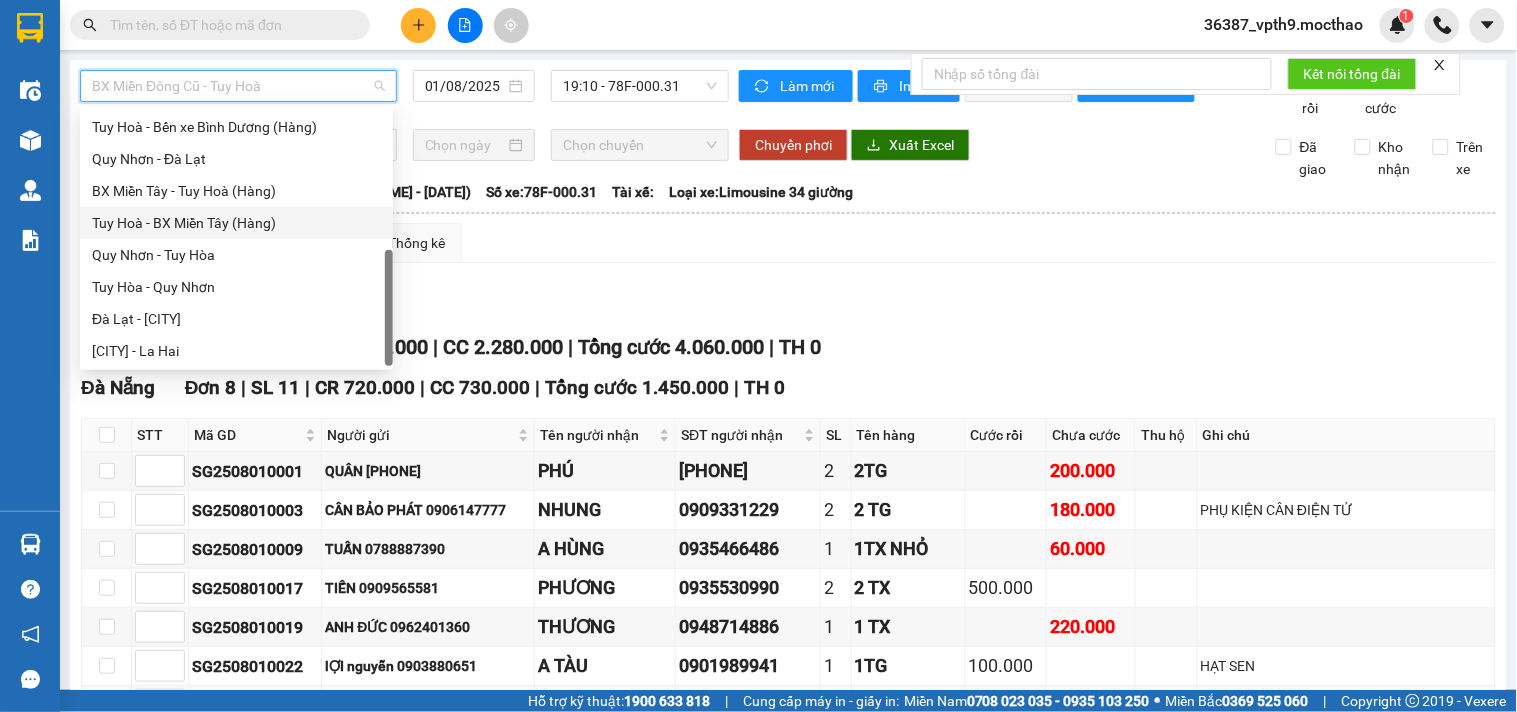 scroll, scrollTop: 0, scrollLeft: 0, axis: both 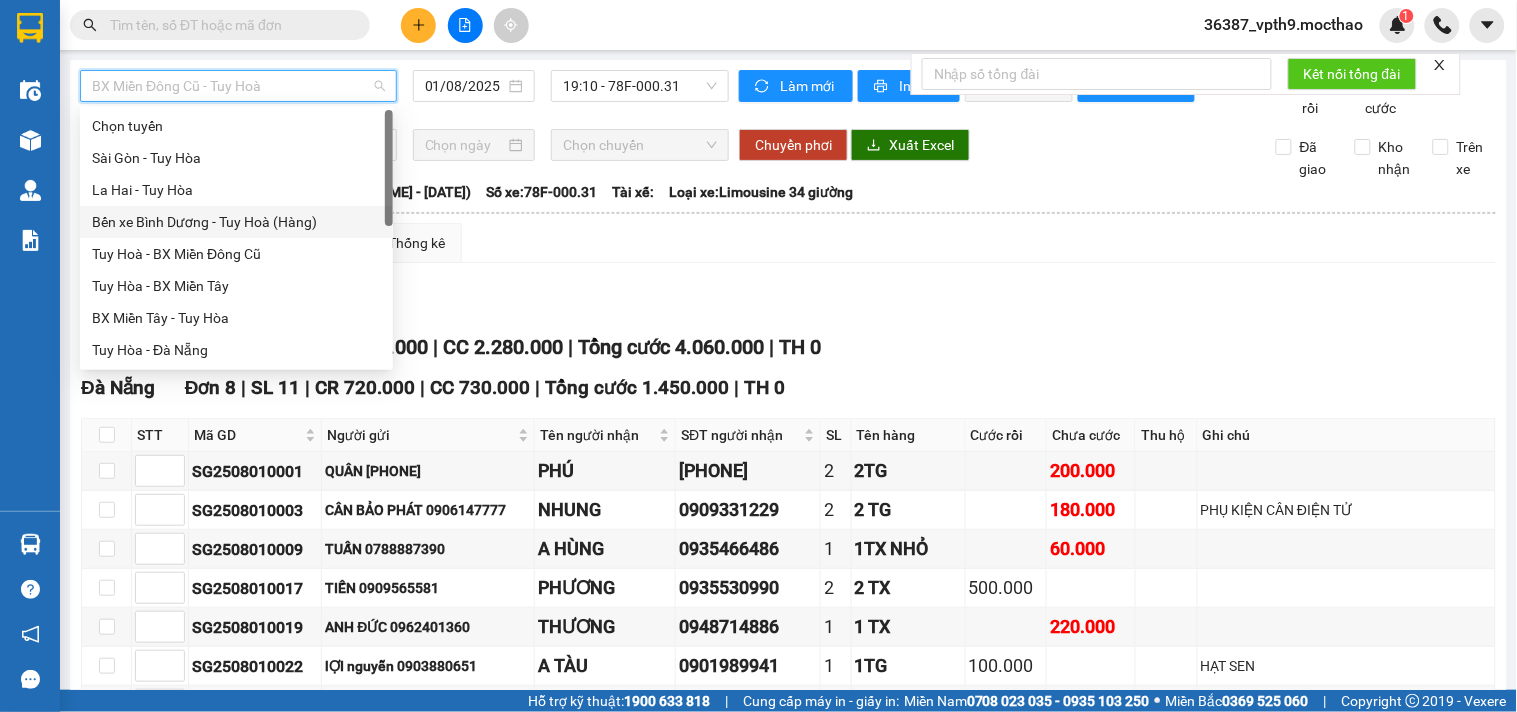 click on "Bến xe Bình Dương - Tuy Hoà (Hàng)" at bounding box center [236, 222] 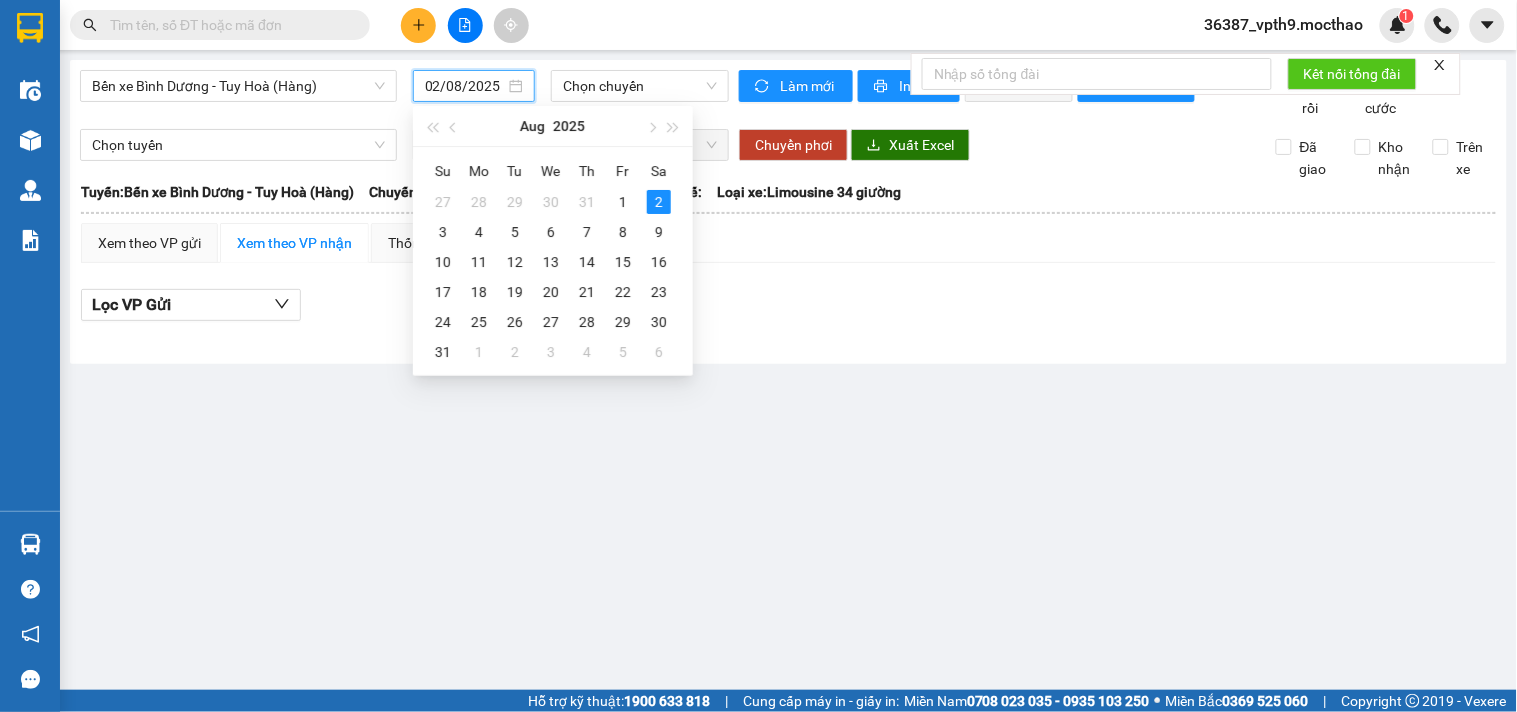 click on "02/08/2025" at bounding box center (465, 86) 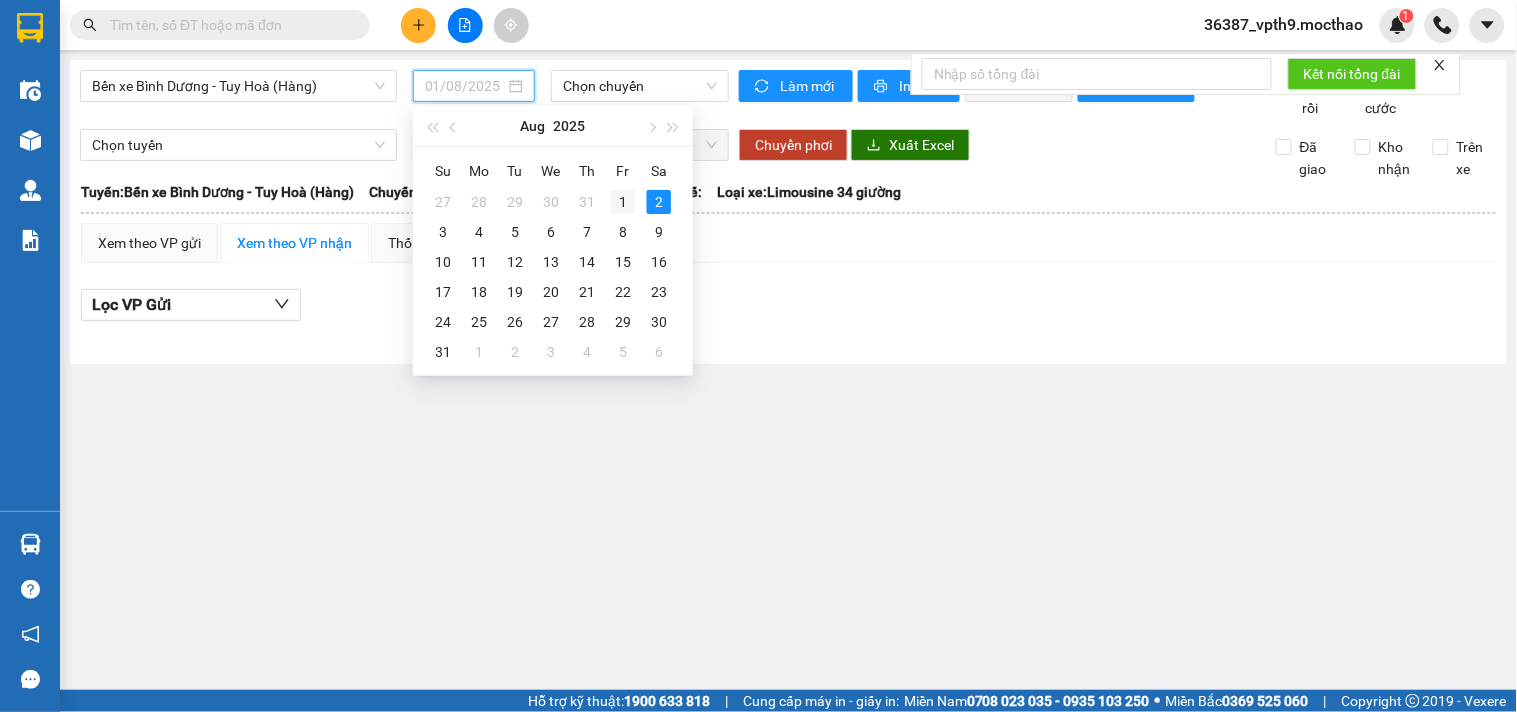 click on "1" at bounding box center [623, 202] 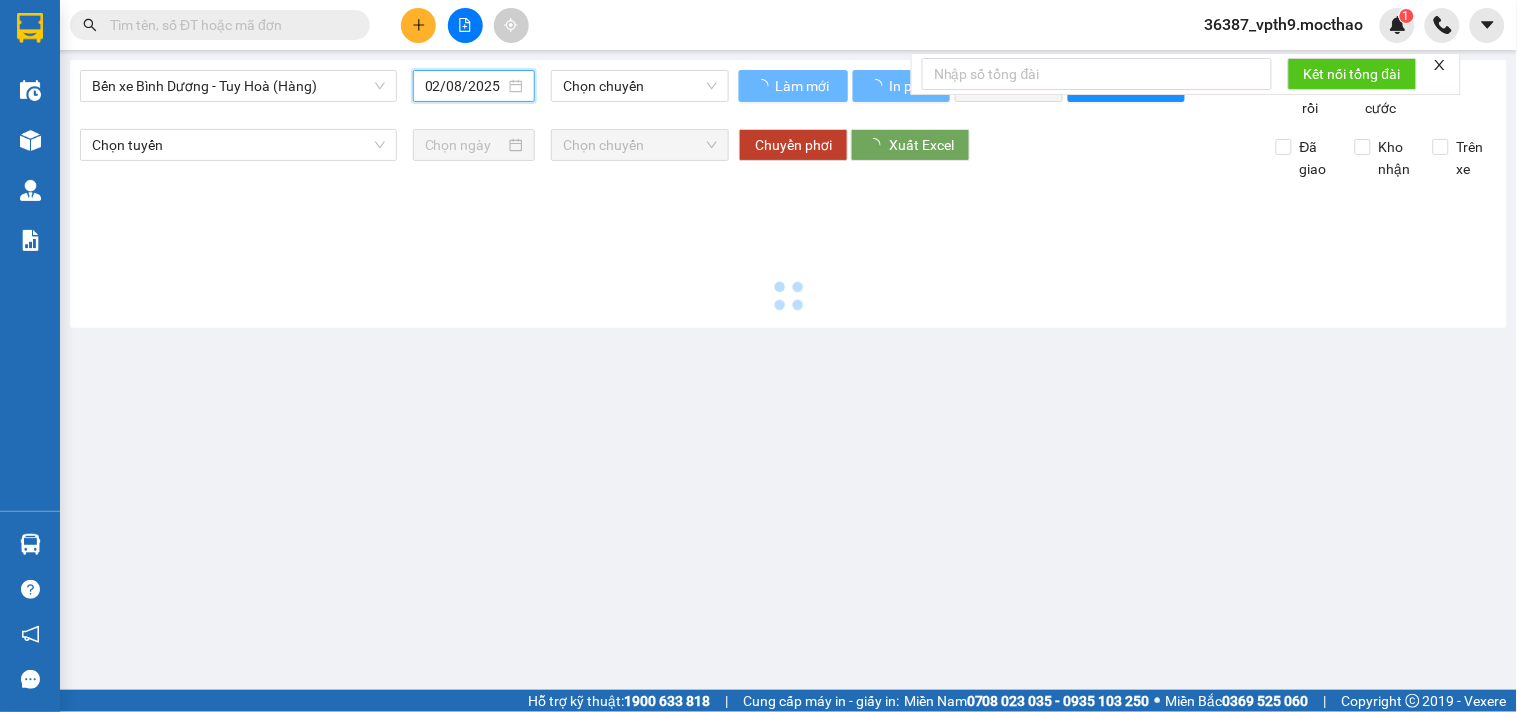 type on "01/08/2025" 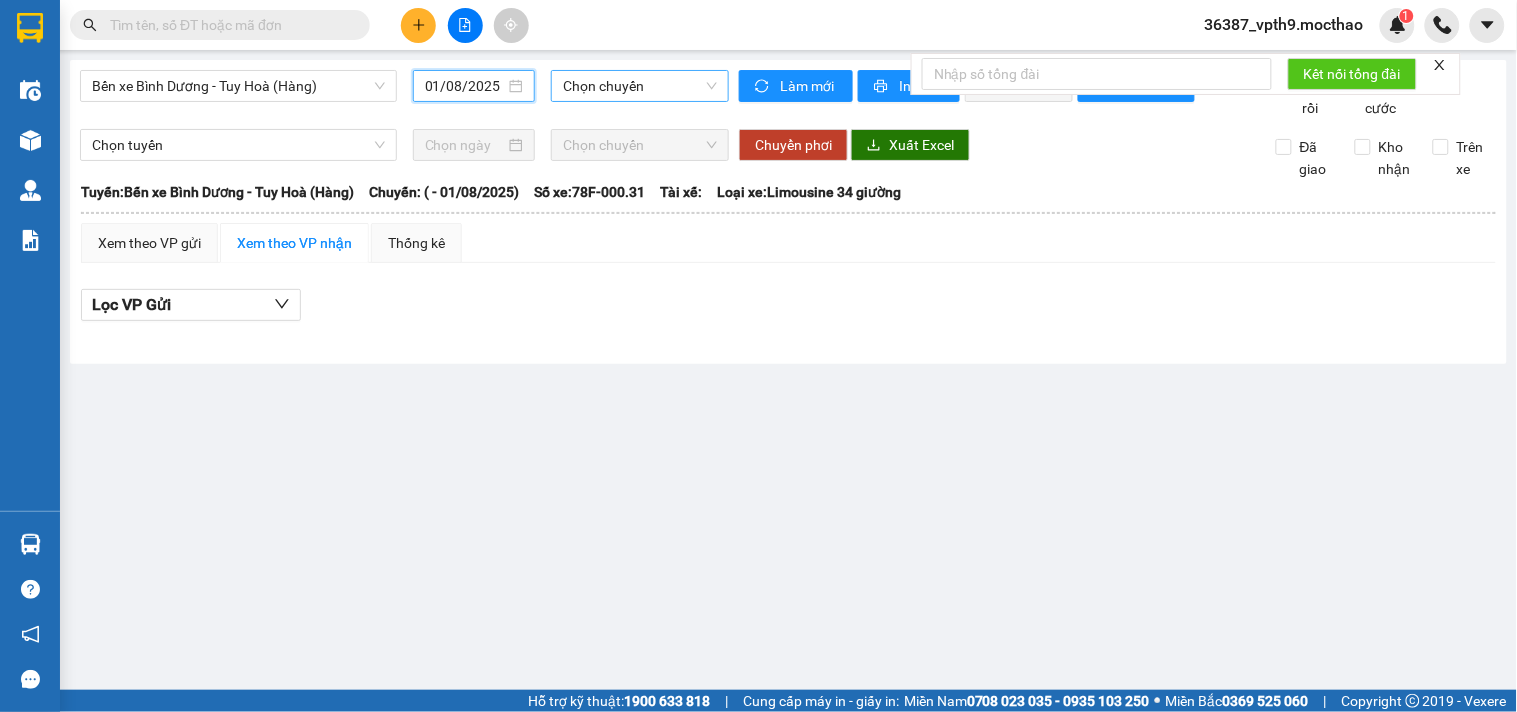click on "Chọn chuyến" at bounding box center (640, 86) 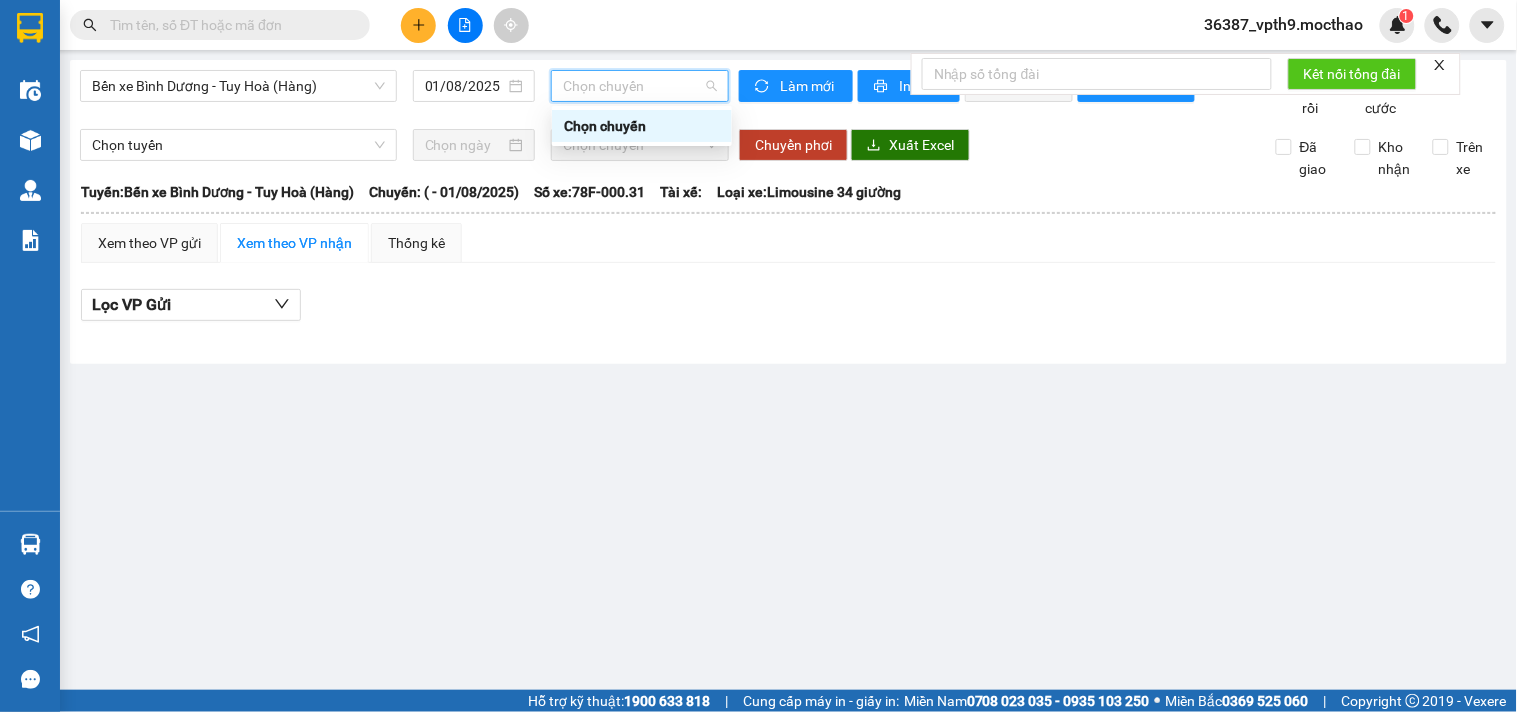 click on "Bến xe Bình Dương - Tuy Hoà (Hàng)" at bounding box center (238, 86) 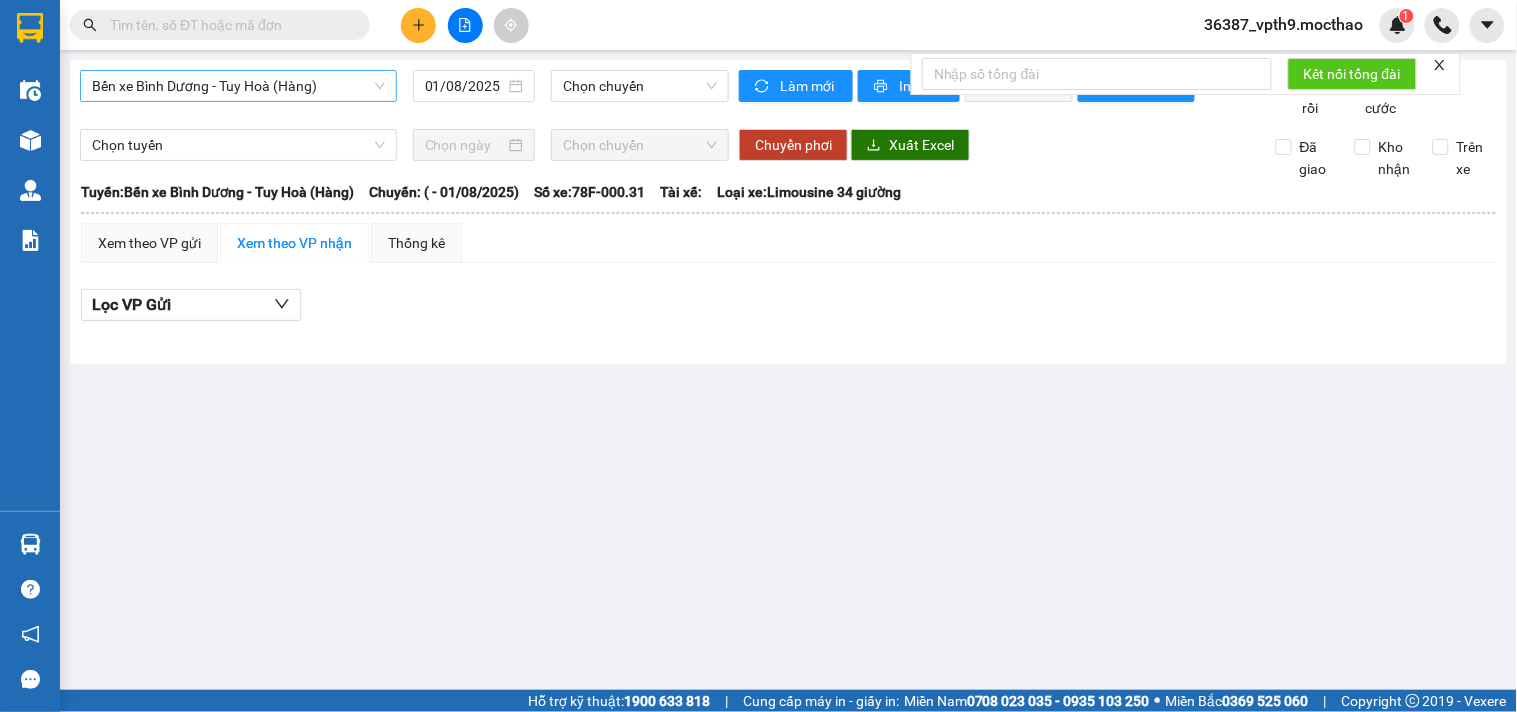 click on "Bến xe Bình Dương - Tuy Hoà (Hàng)" at bounding box center [238, 86] 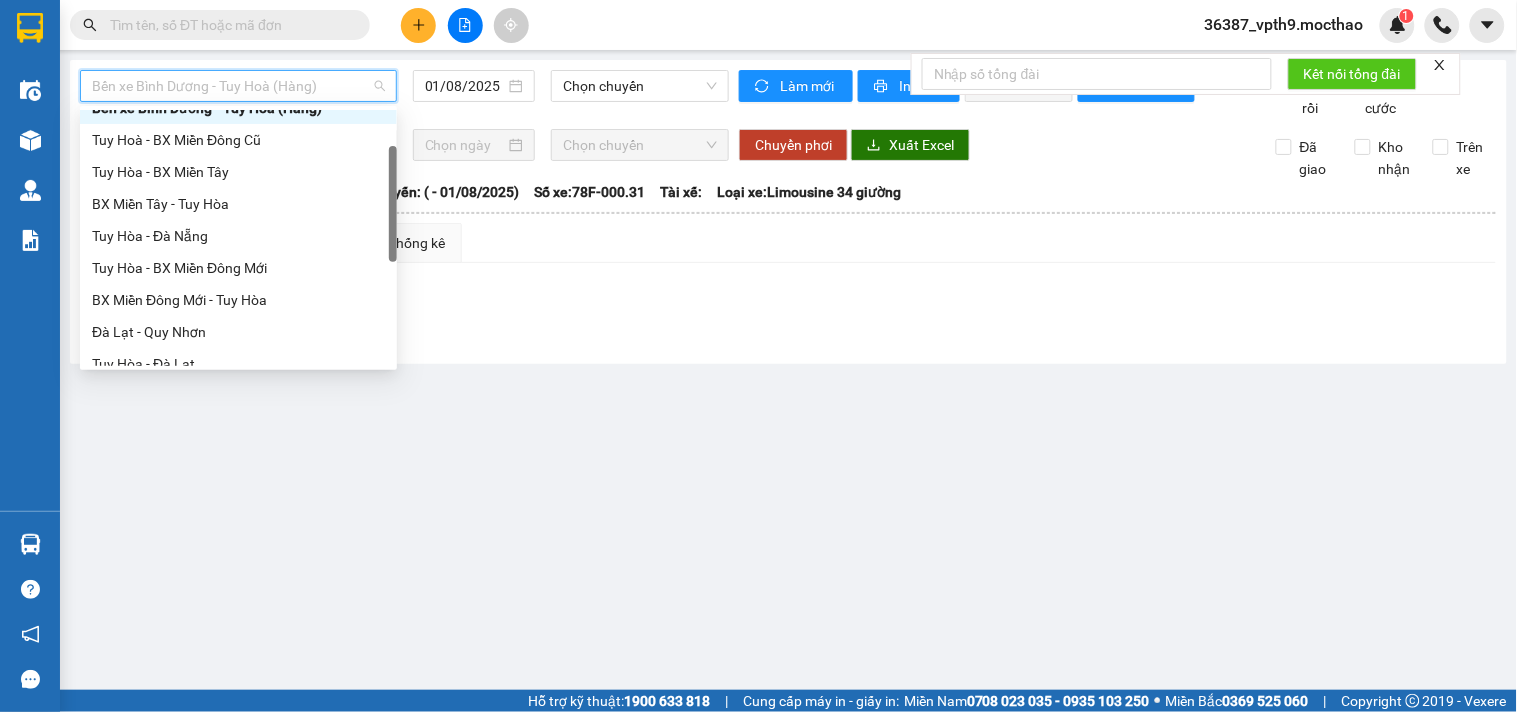 scroll, scrollTop: 114, scrollLeft: 0, axis: vertical 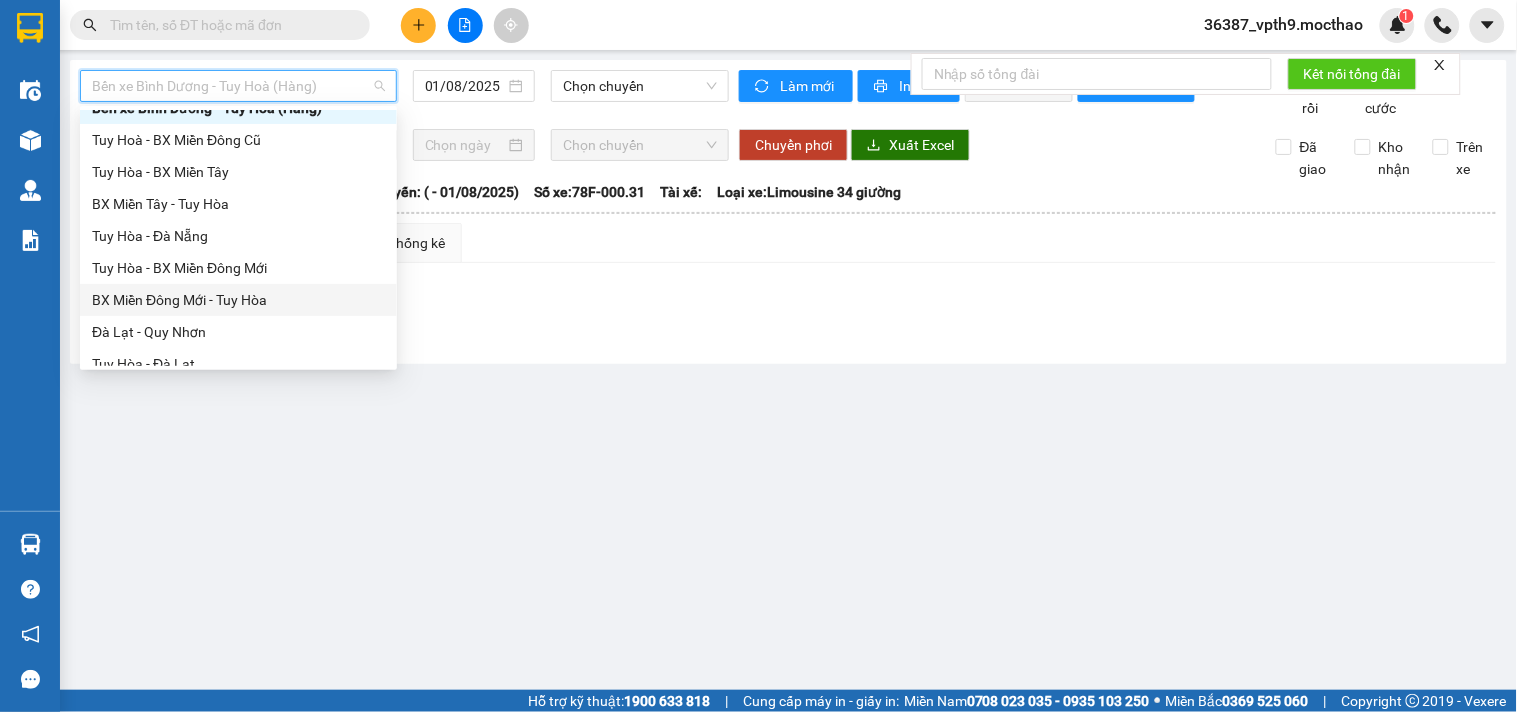 click on "BX Miền Đông Mới - Tuy Hòa" at bounding box center (238, 300) 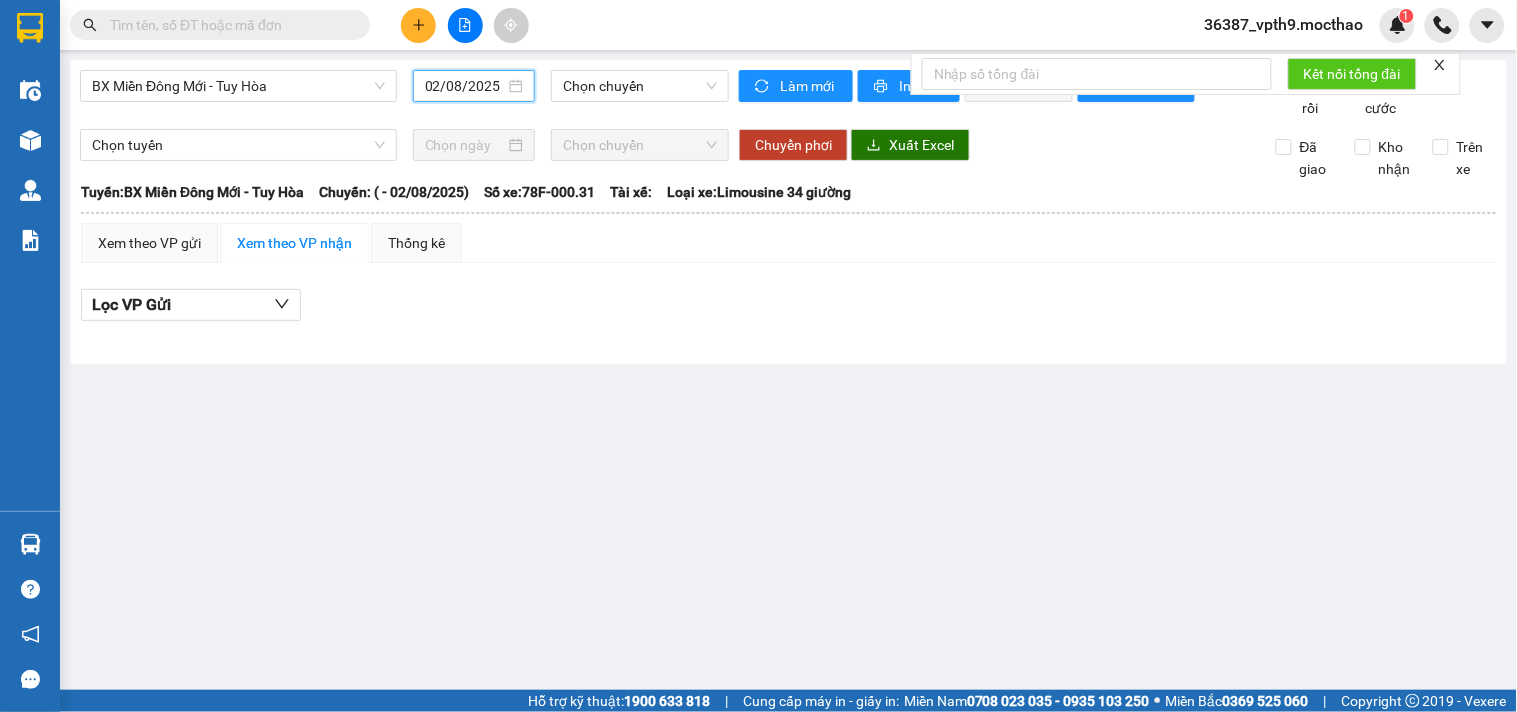 click on "02/08/2025" at bounding box center [465, 86] 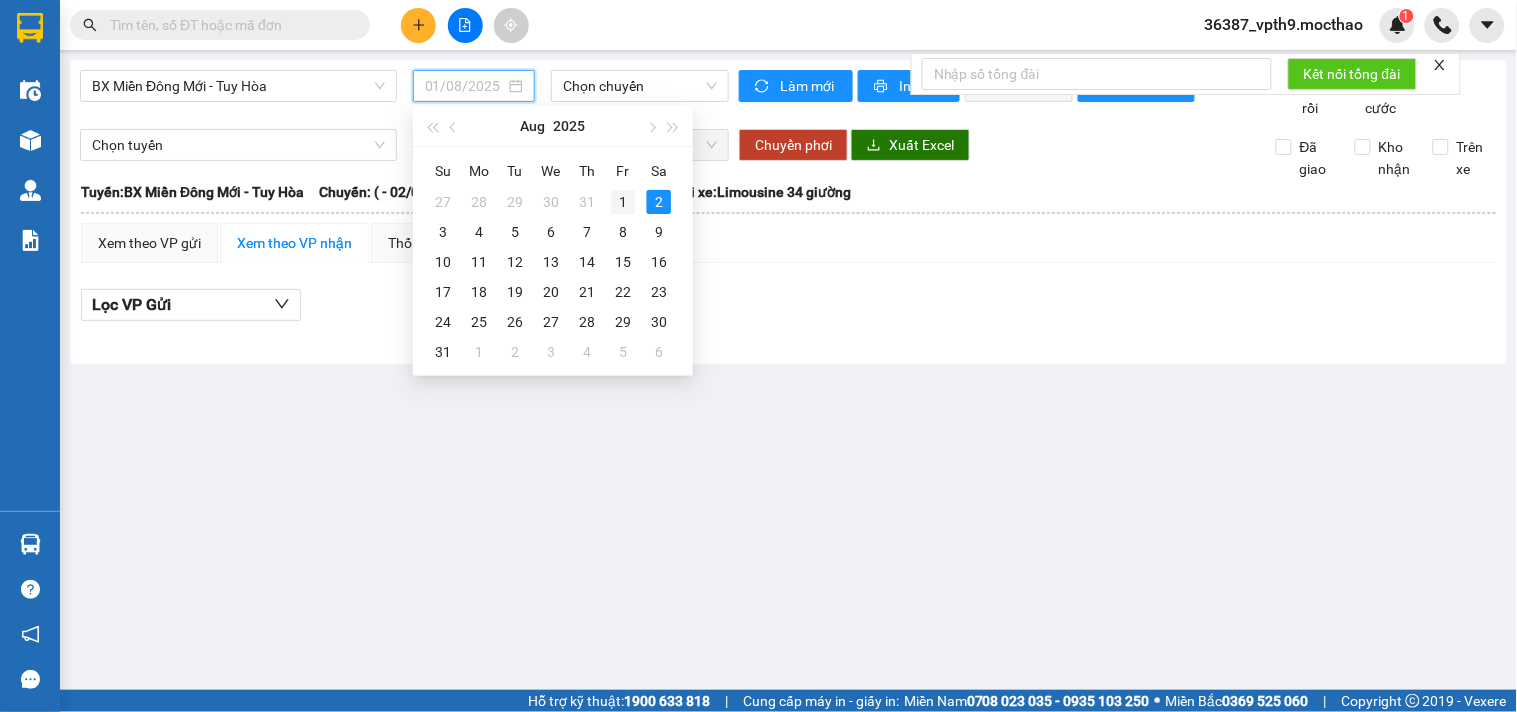 click on "1" at bounding box center [623, 202] 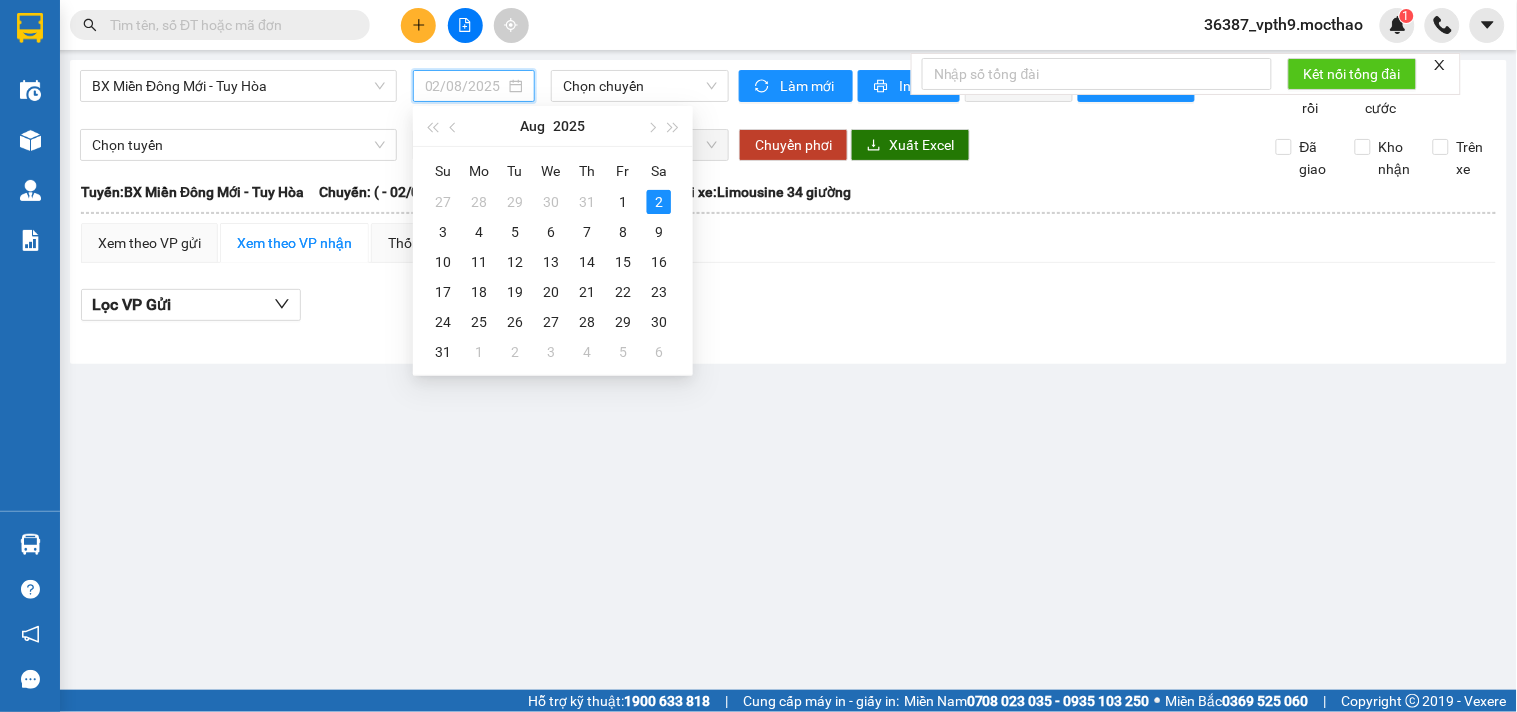 type on "01/08/2025" 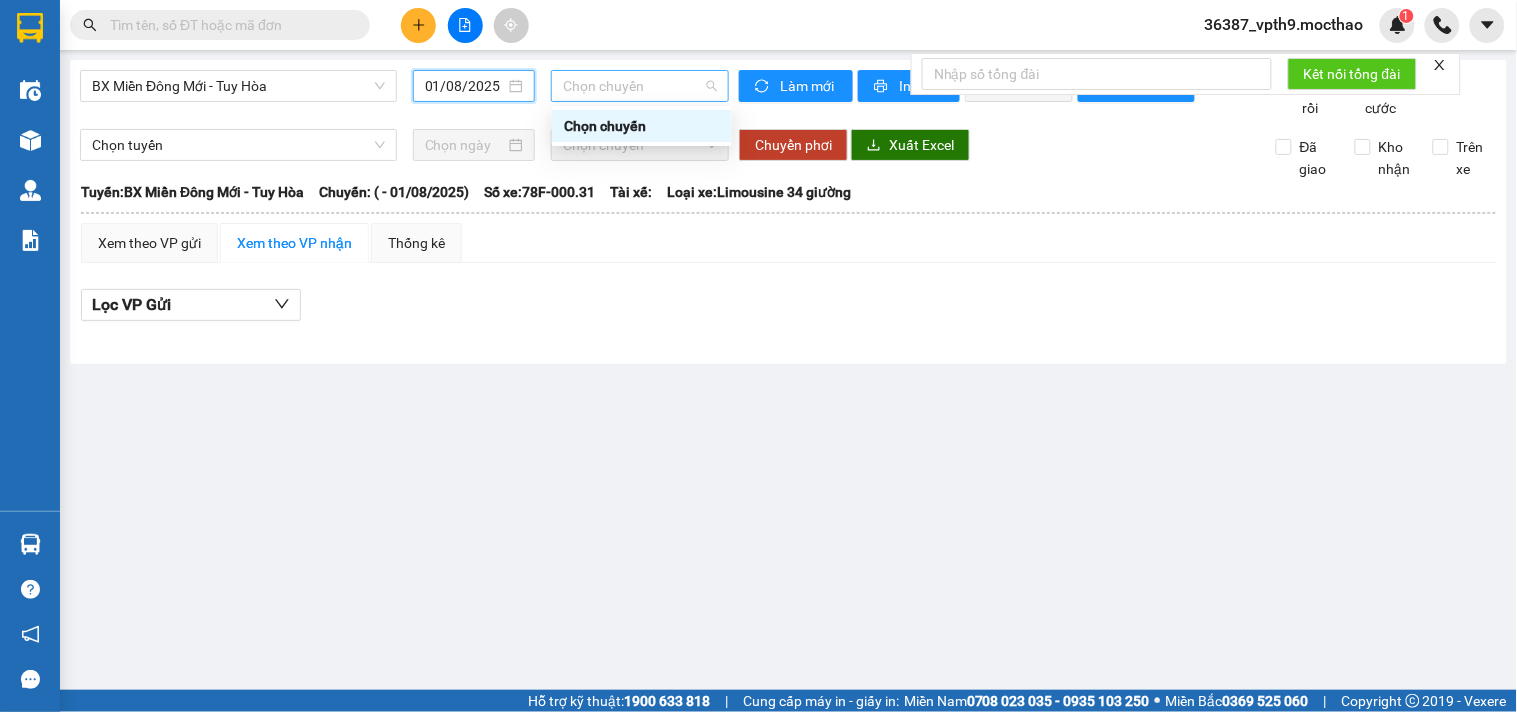 click on "Chọn chuyến" at bounding box center [640, 86] 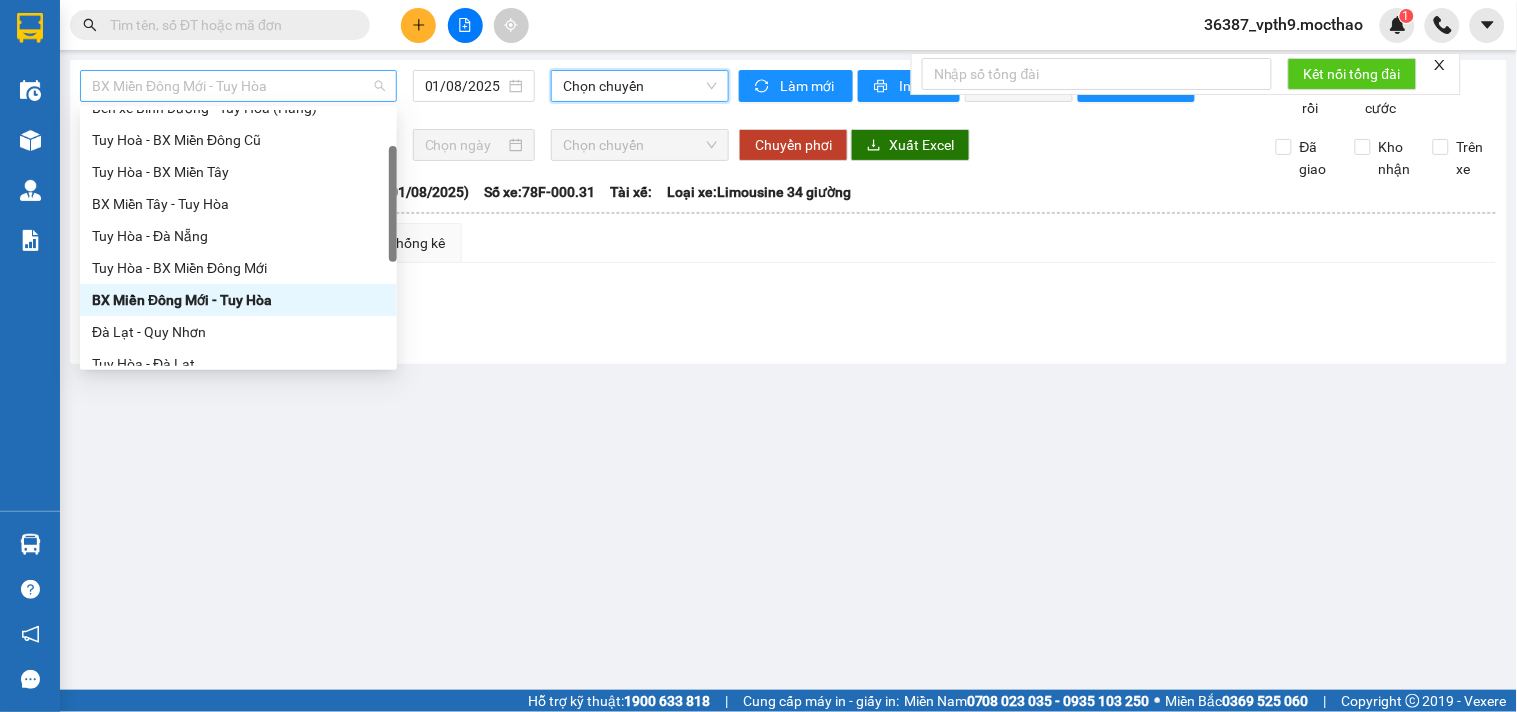 click on "BX Miền Đông Mới - Tuy Hòa" at bounding box center (238, 86) 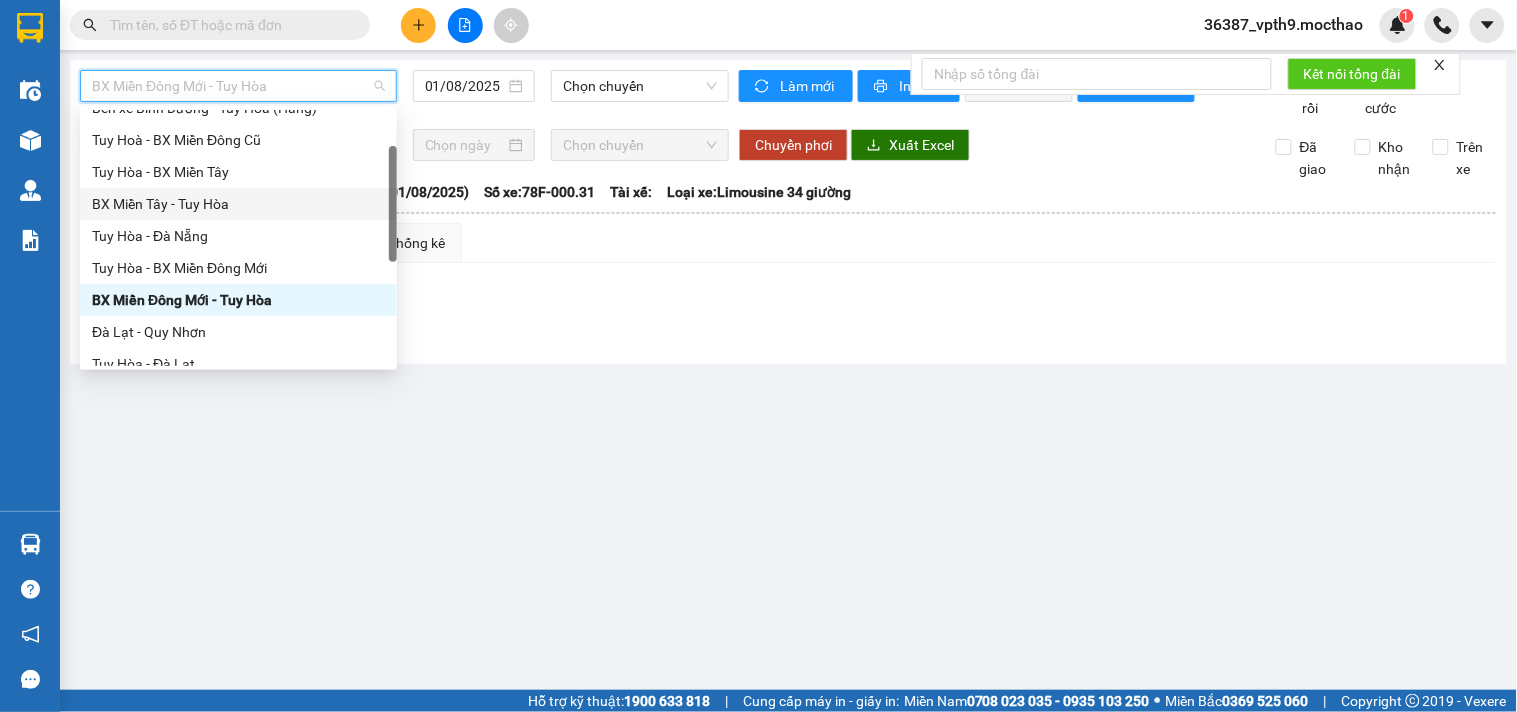 click on "BX Miền Tây - Tuy Hòa" at bounding box center [238, 204] 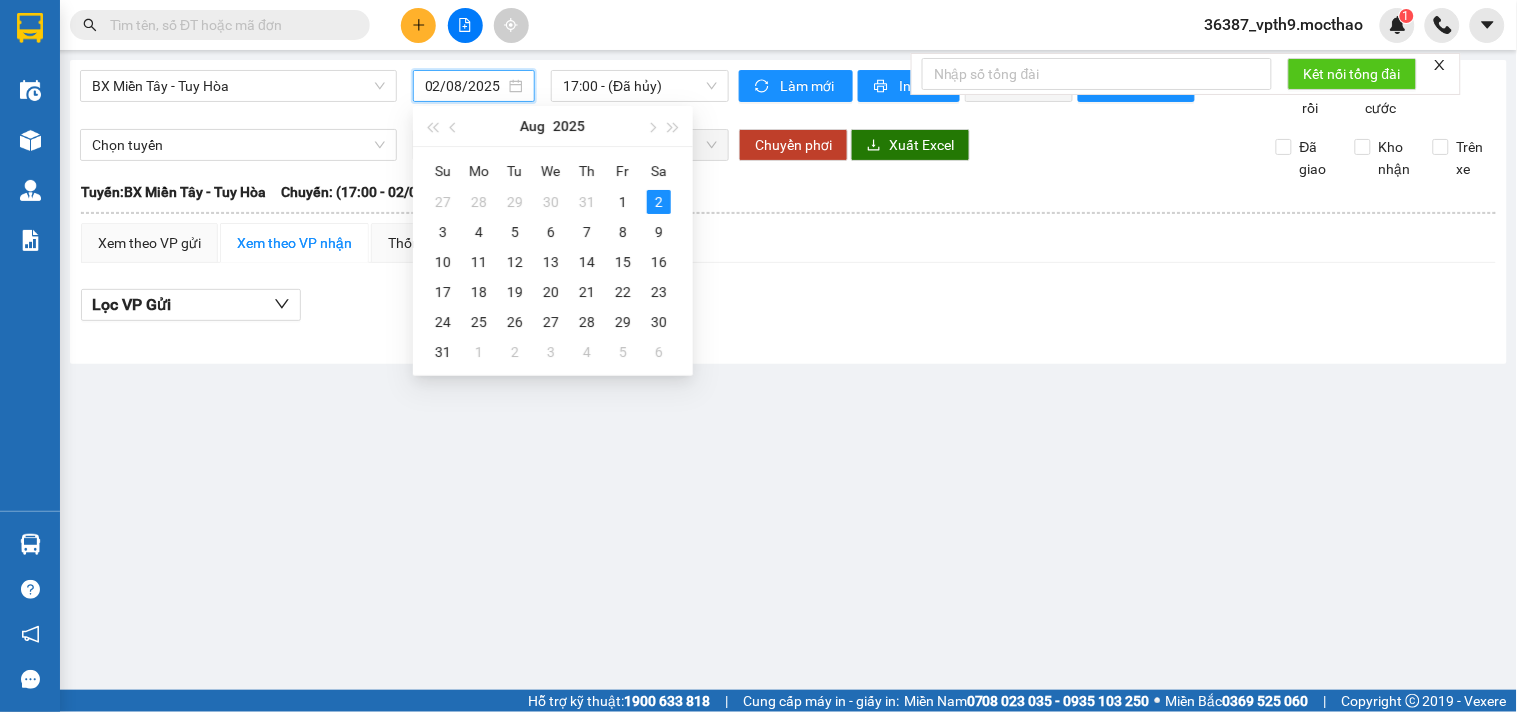 click on "02/08/2025" at bounding box center [465, 86] 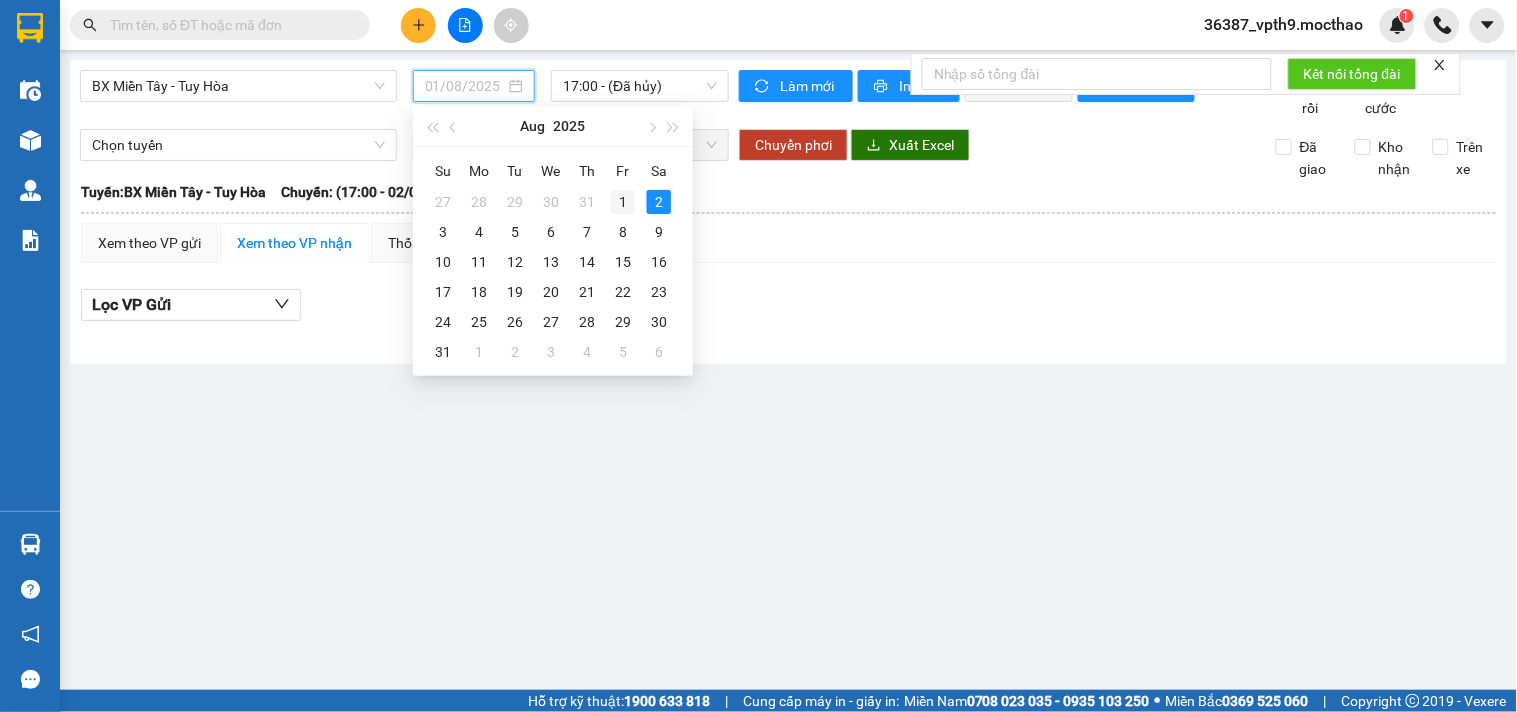 click on "1" at bounding box center (623, 202) 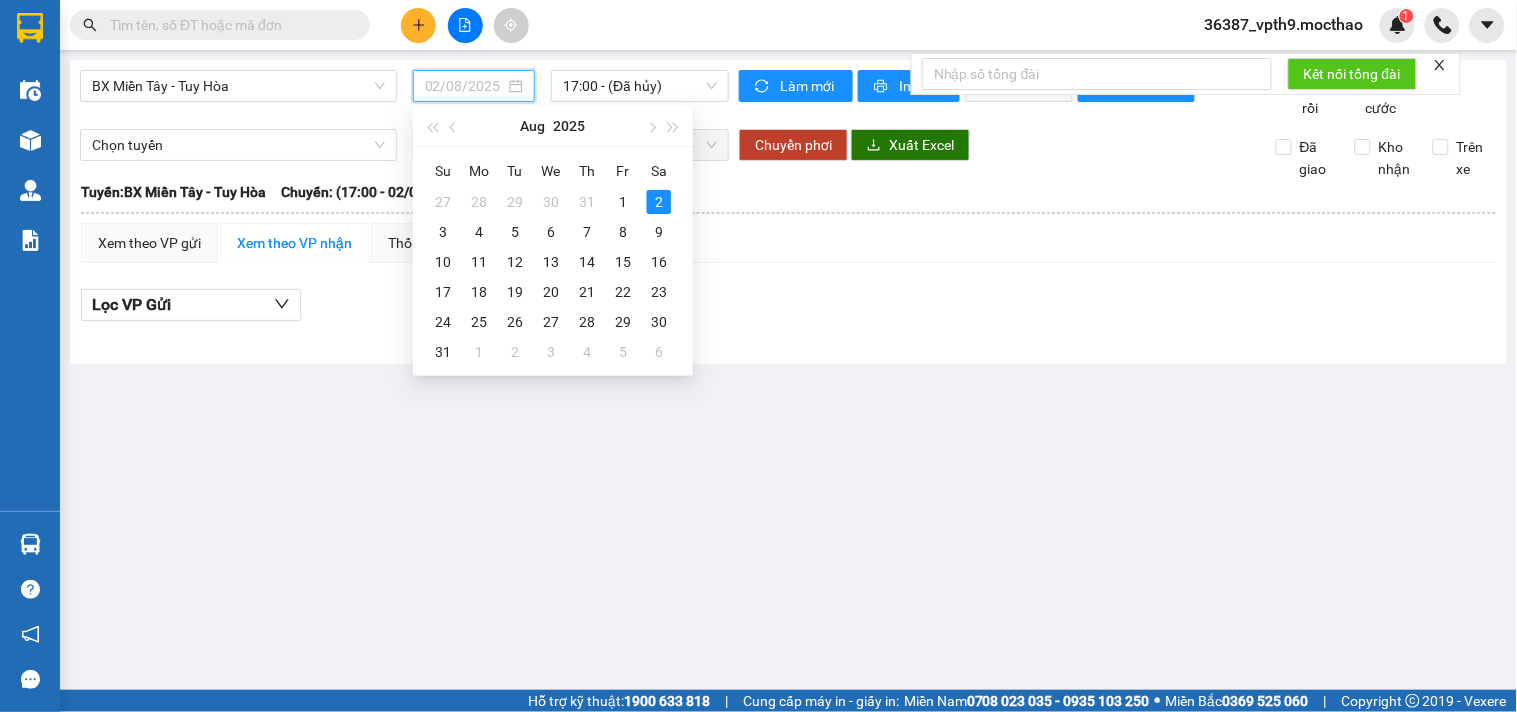 type on "01/08/2025" 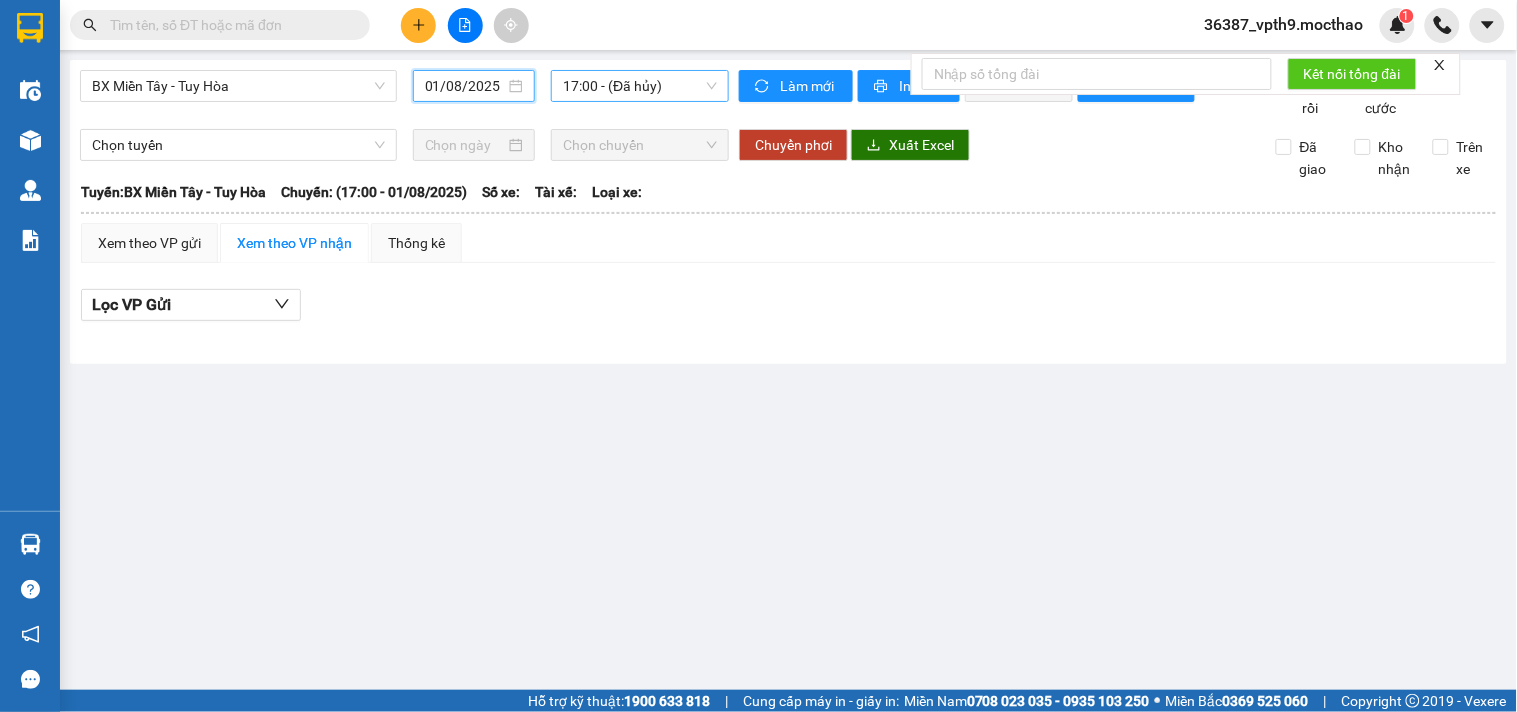 click on "17:00     - (Đã hủy)" at bounding box center (640, 86) 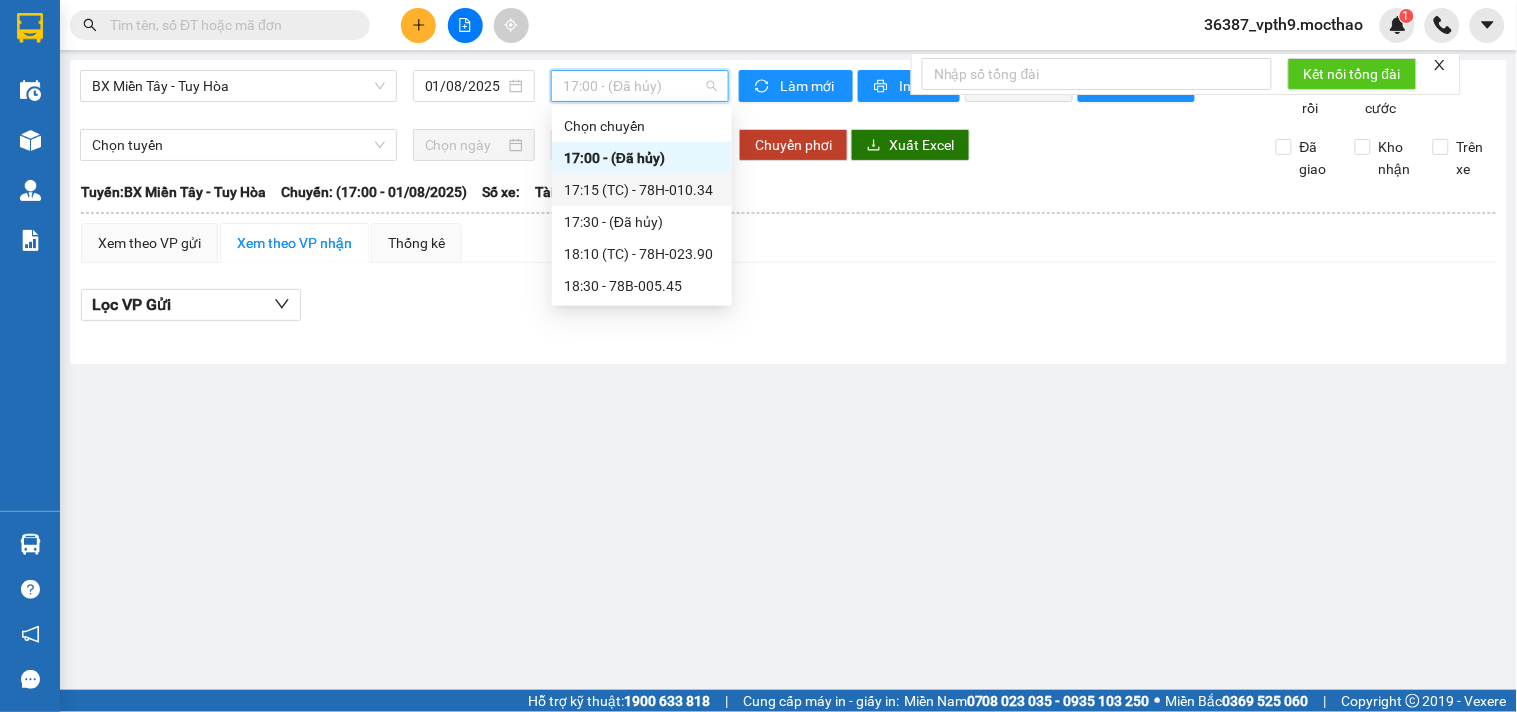 click on "17:15   (TC)   - 78H-010.34" at bounding box center (642, 190) 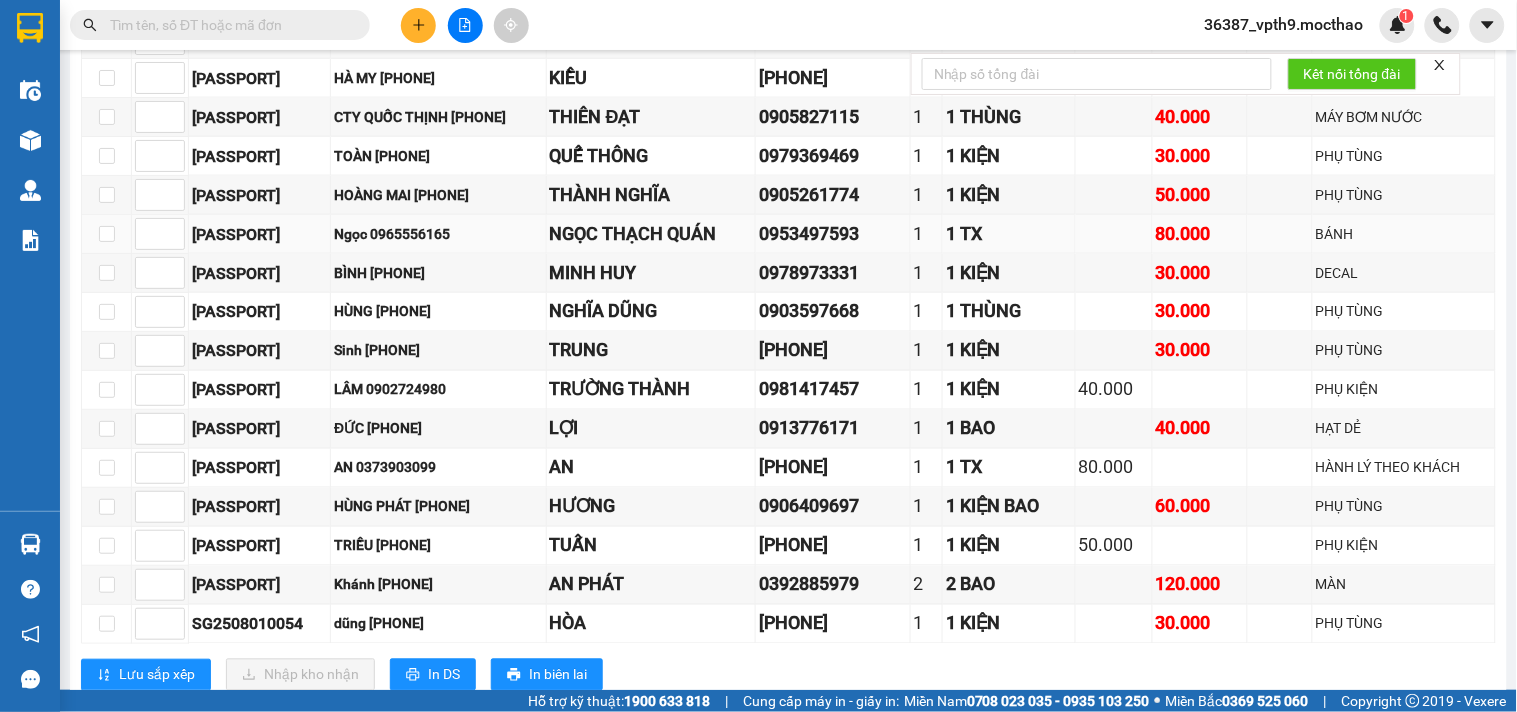 scroll, scrollTop: 752, scrollLeft: 0, axis: vertical 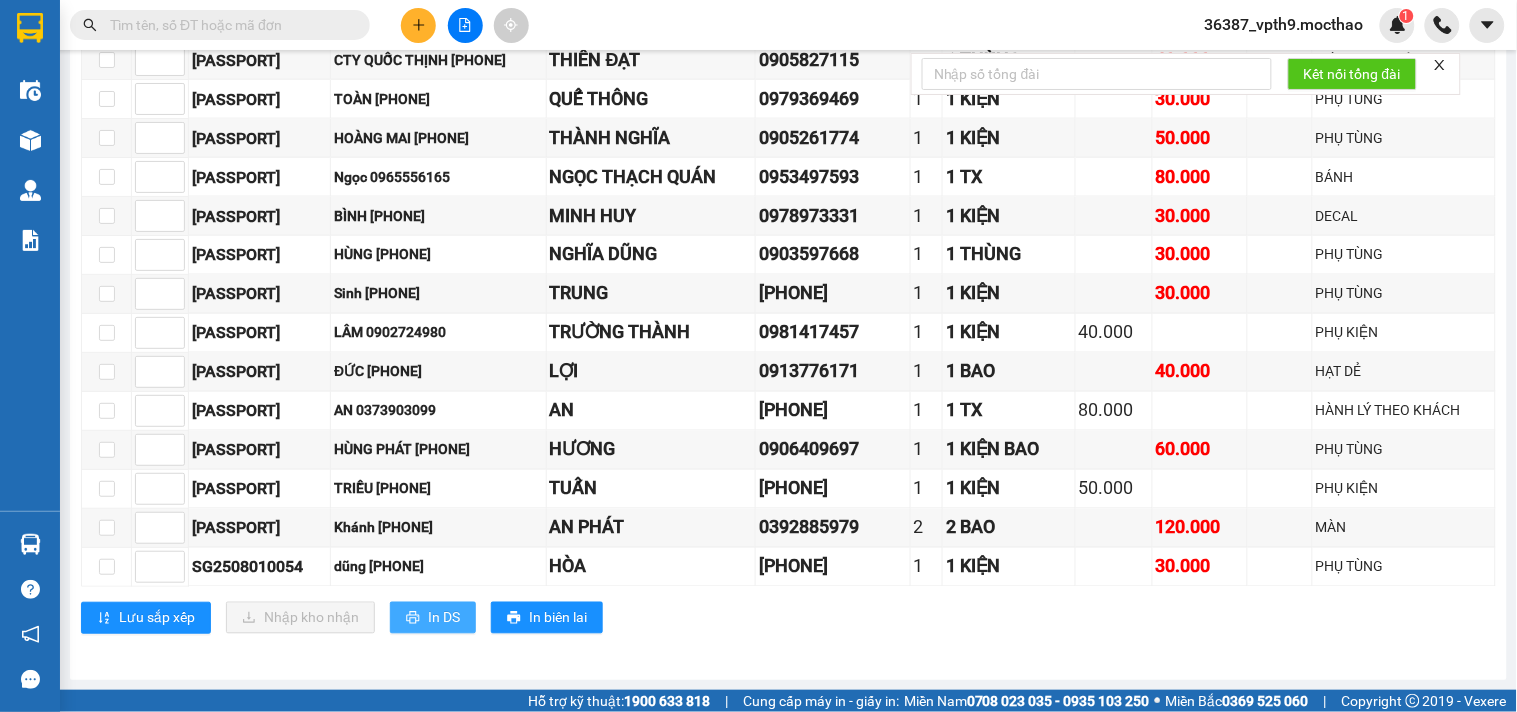 click on "In DS" at bounding box center (444, 618) 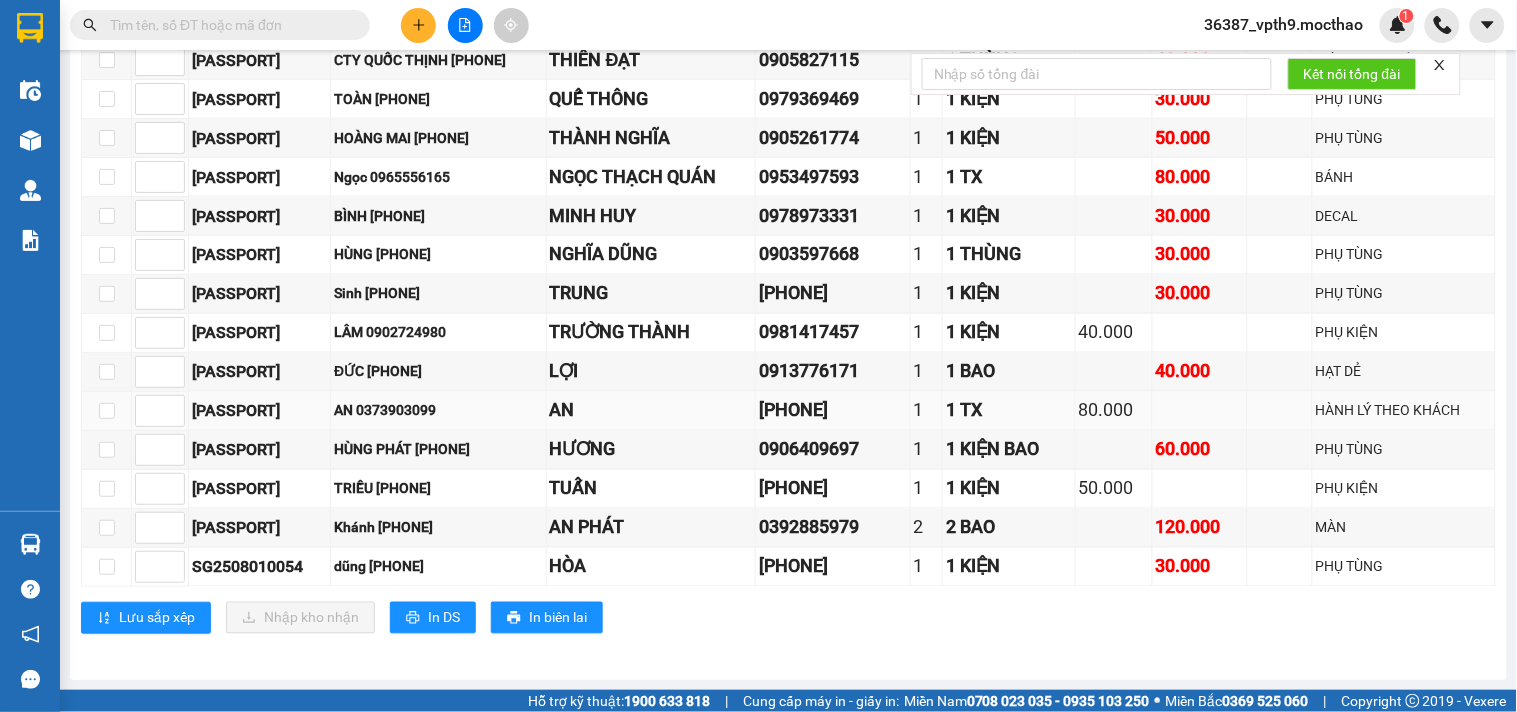 scroll, scrollTop: 0, scrollLeft: 0, axis: both 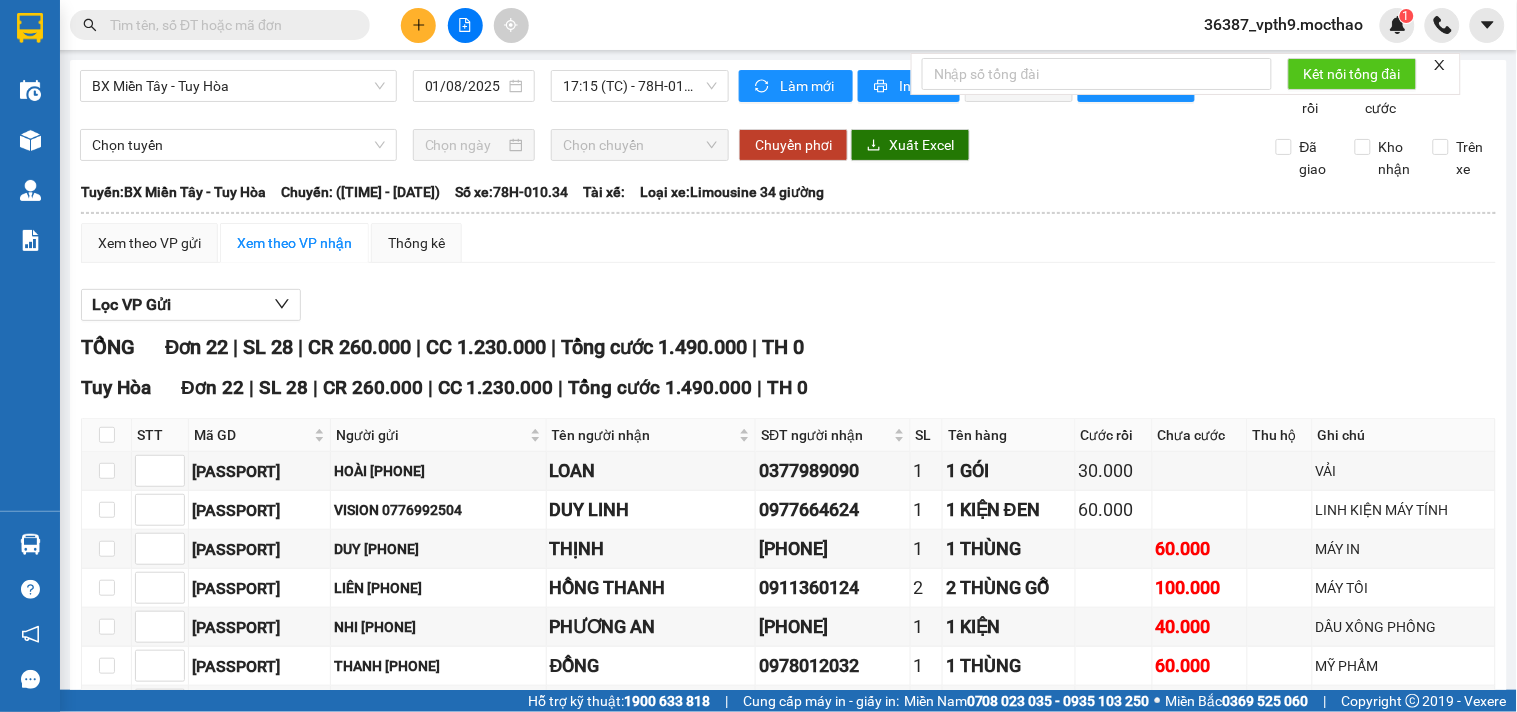 click on "Lọc VP Gửi" at bounding box center (788, 305) 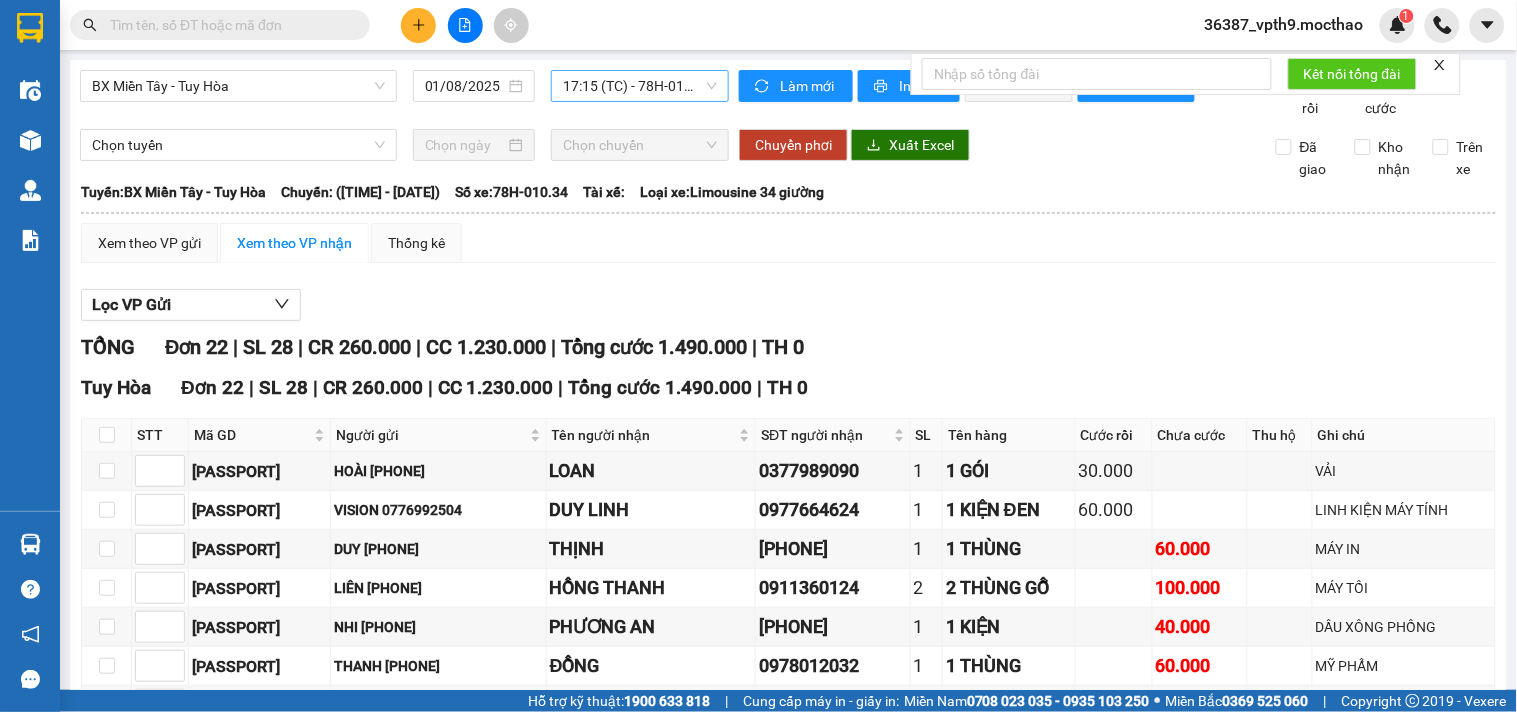 click on "17:15   (TC)   - 78H-010.34" at bounding box center (640, 86) 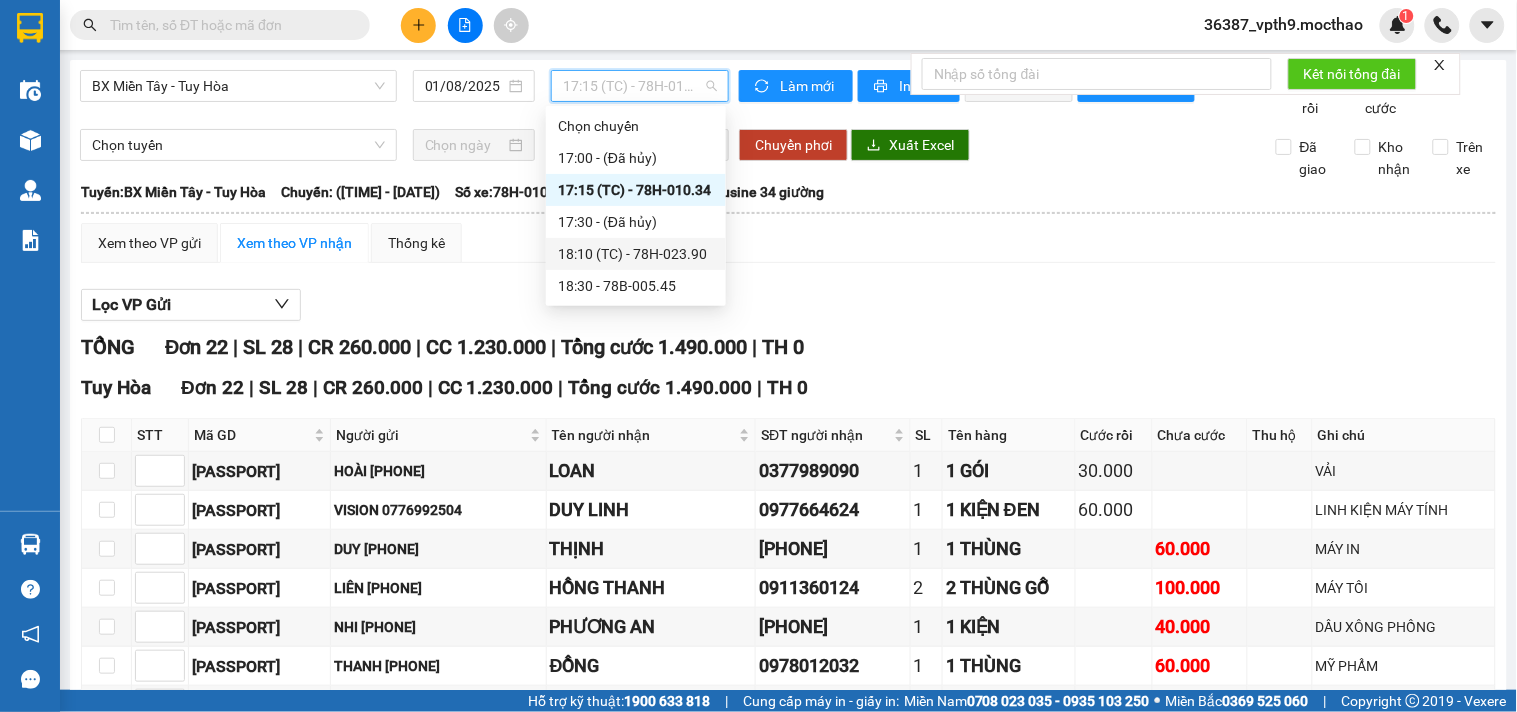 click on "18:10   (TC)   - 78H-023.90" at bounding box center (636, 254) 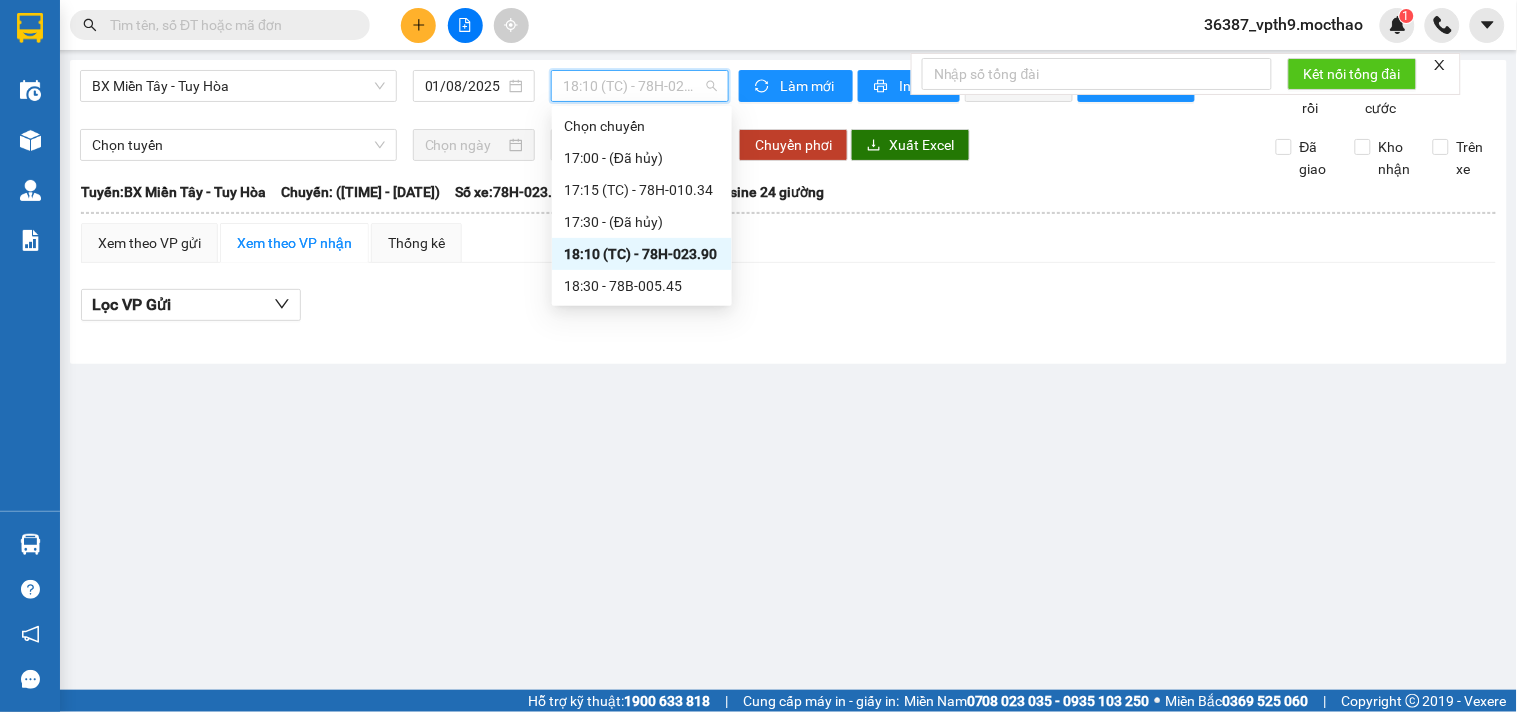 click on "18:10   (TC)   - 78H-023.90" at bounding box center (640, 86) 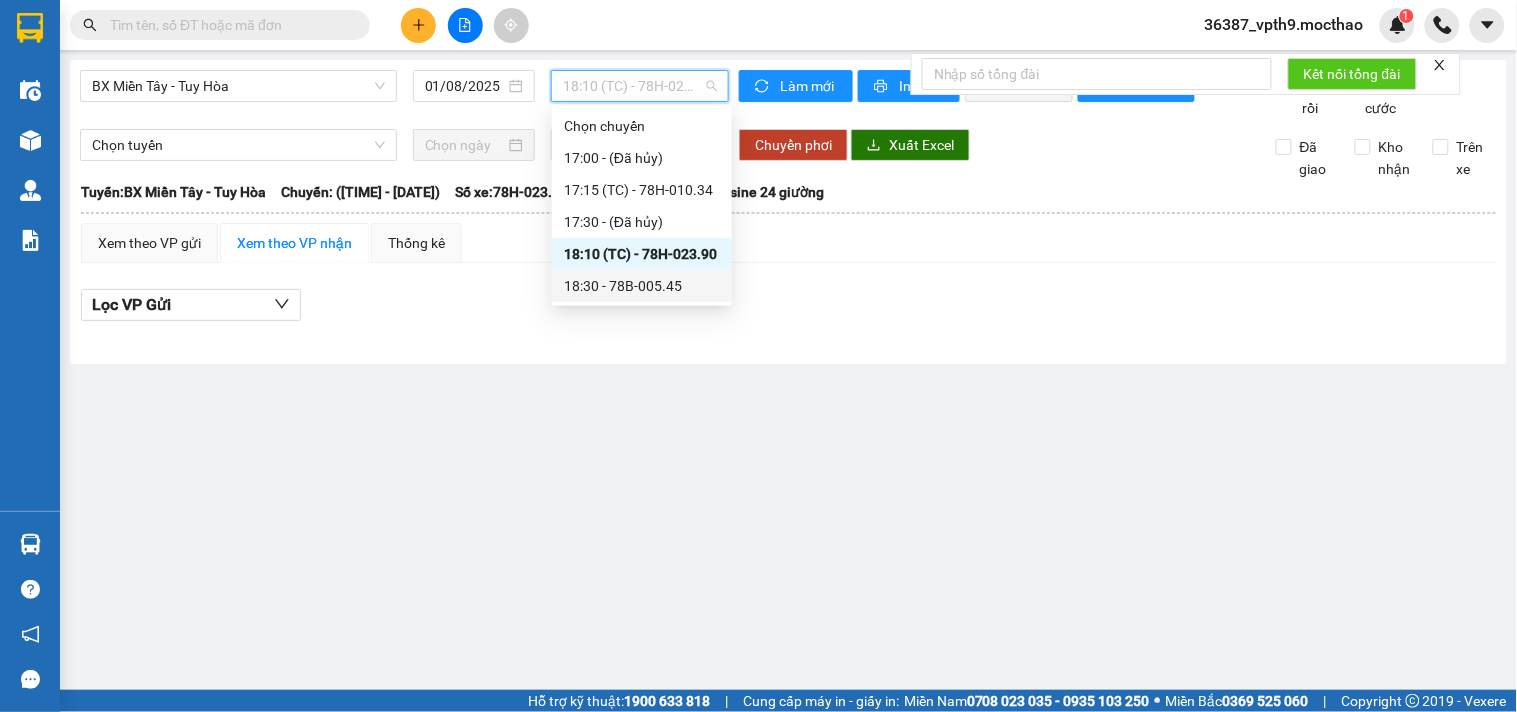 click on "[TIME] - [LICENSE_PLATE]" at bounding box center [642, 286] 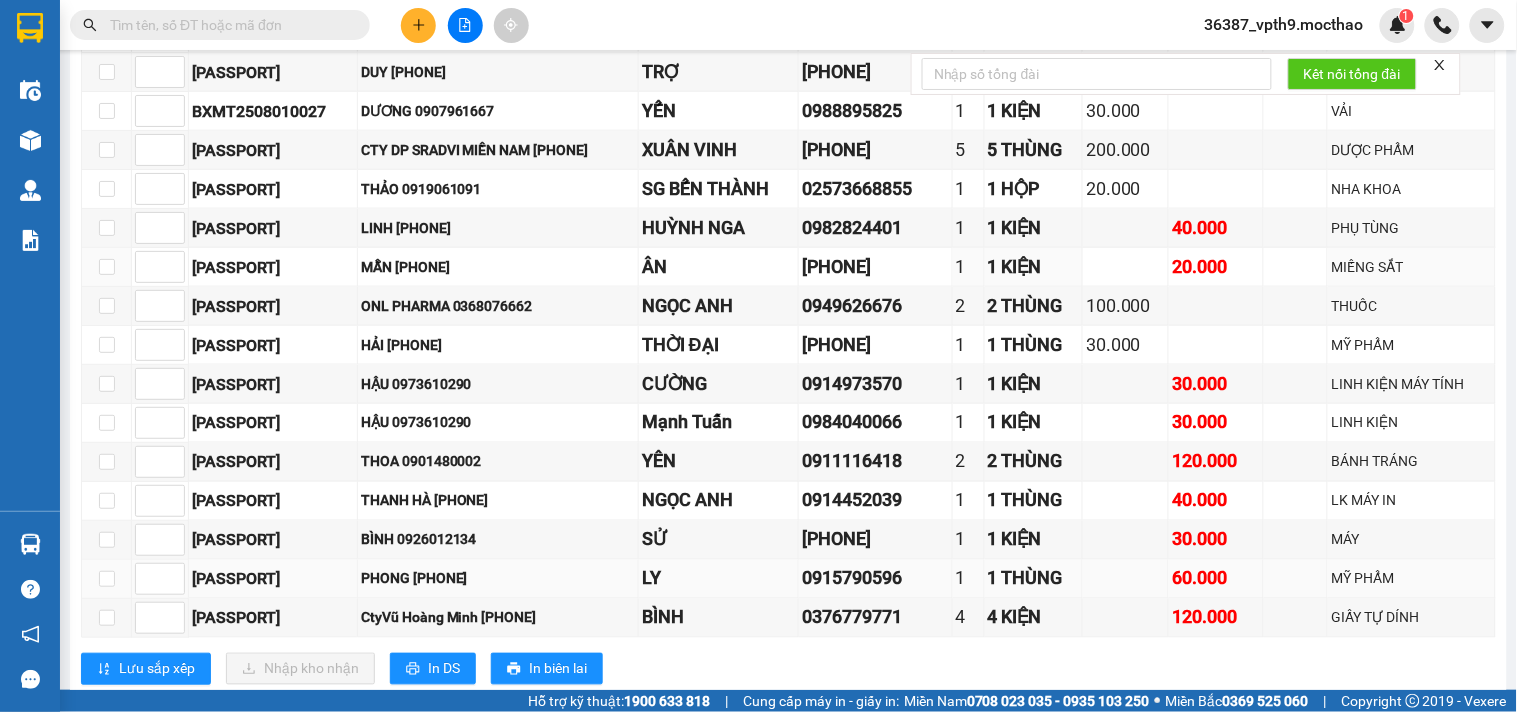 scroll, scrollTop: 777, scrollLeft: 0, axis: vertical 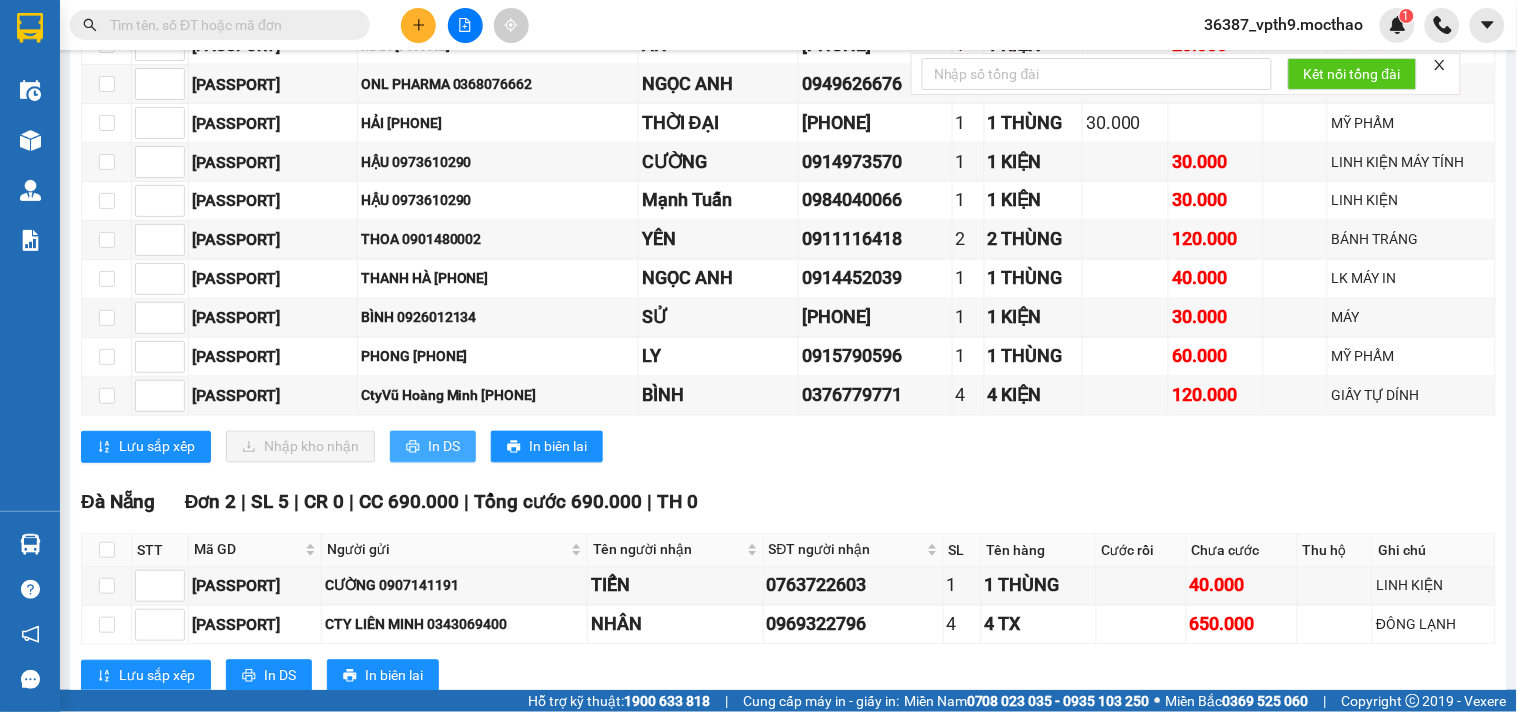 click on "In DS" at bounding box center [444, 447] 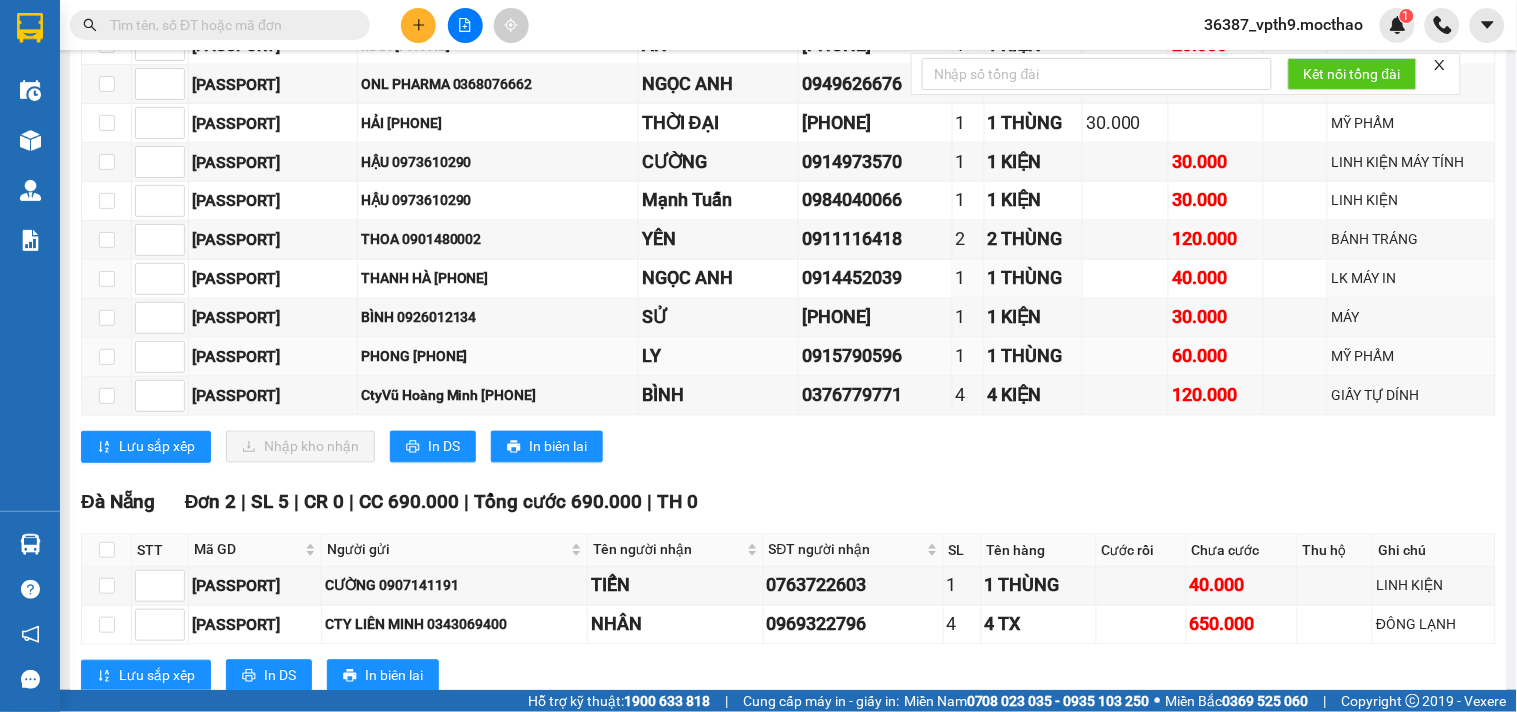 scroll, scrollTop: 864, scrollLeft: 0, axis: vertical 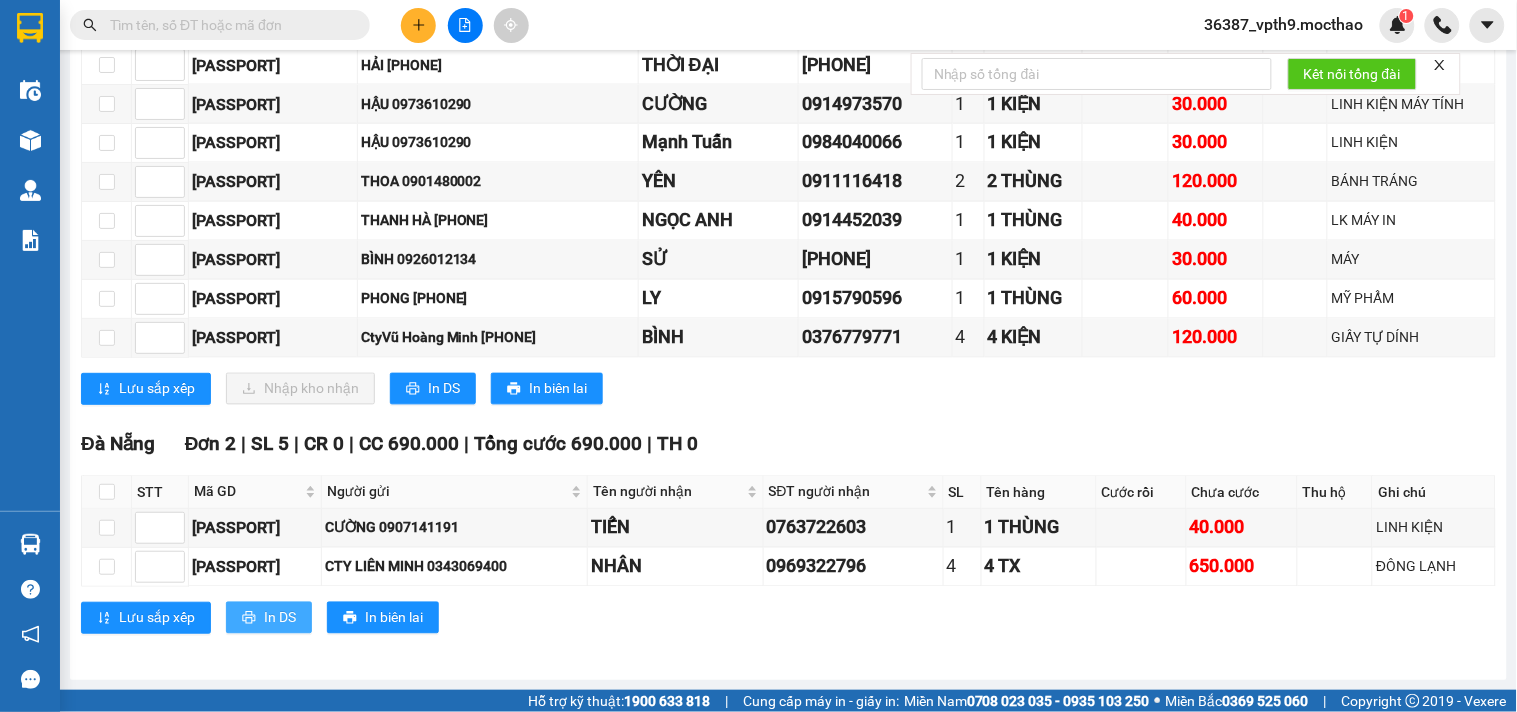 click on "In DS" at bounding box center [280, 618] 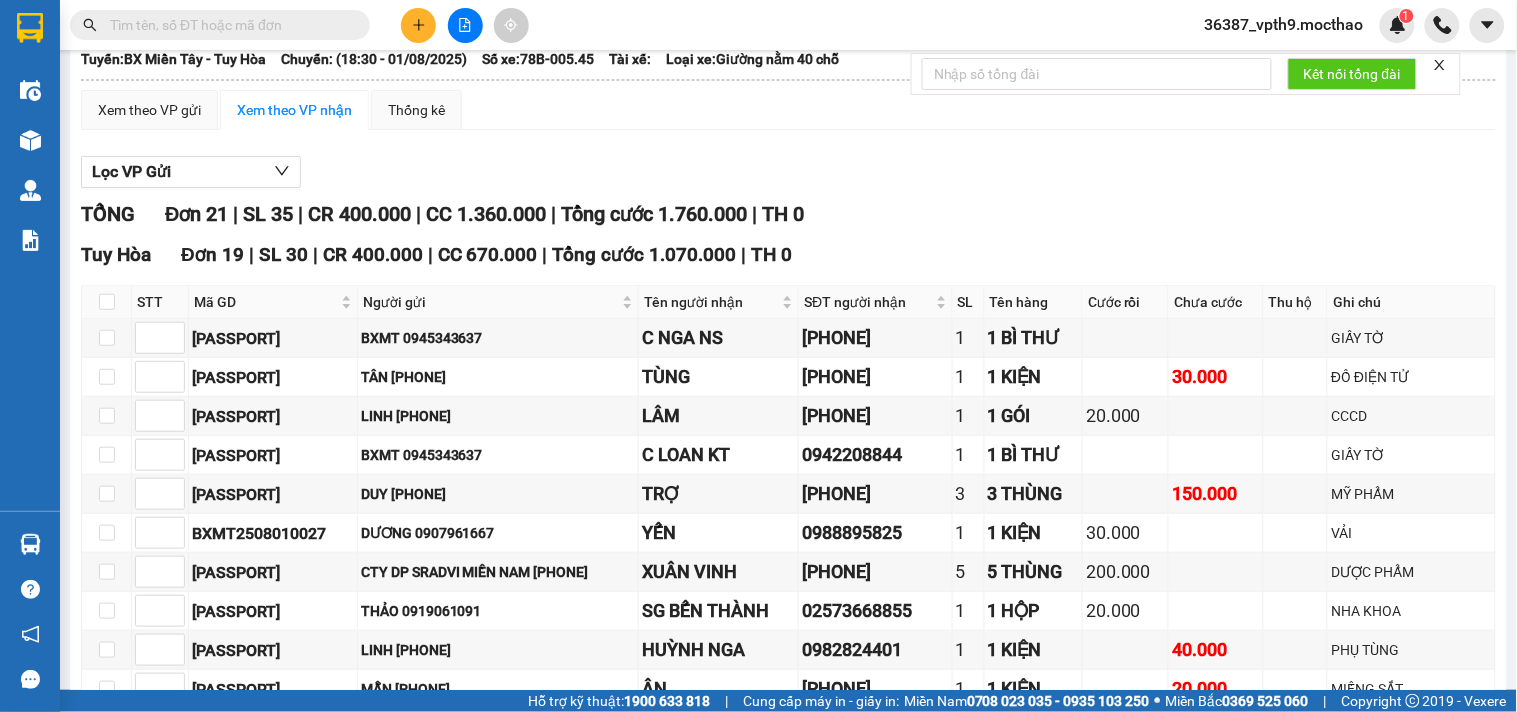 scroll, scrollTop: 0, scrollLeft: 0, axis: both 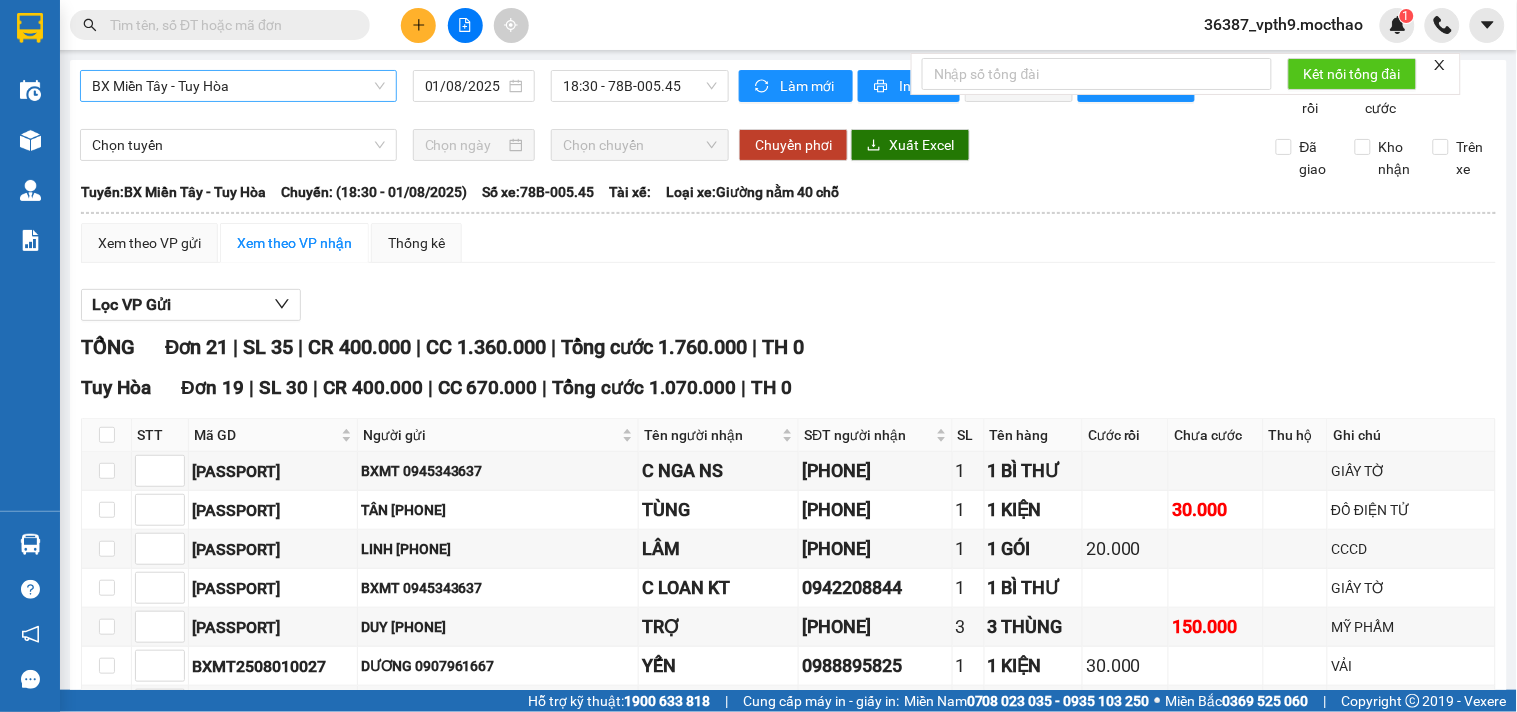 click on "BX Miền Tây - Tuy Hòa" at bounding box center (238, 86) 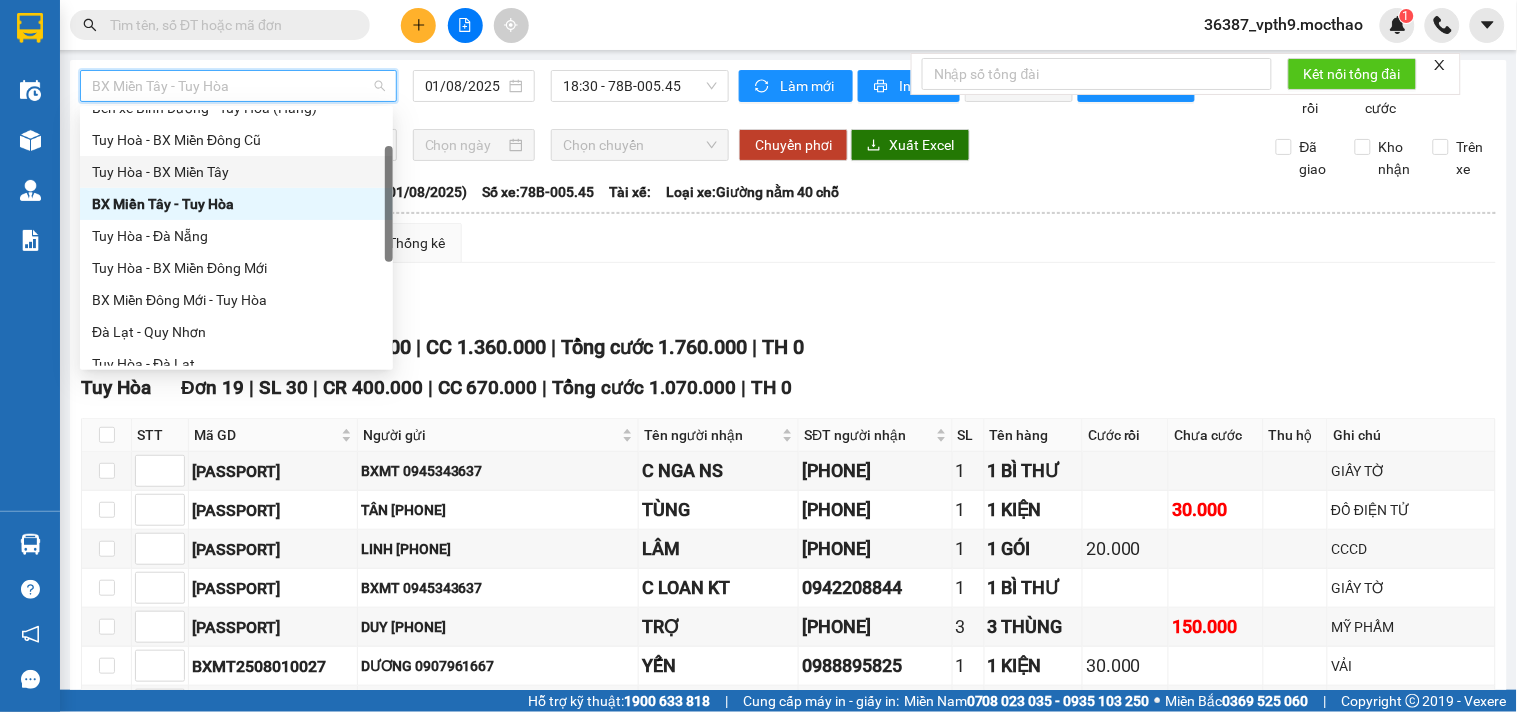 click at bounding box center (389, 204) 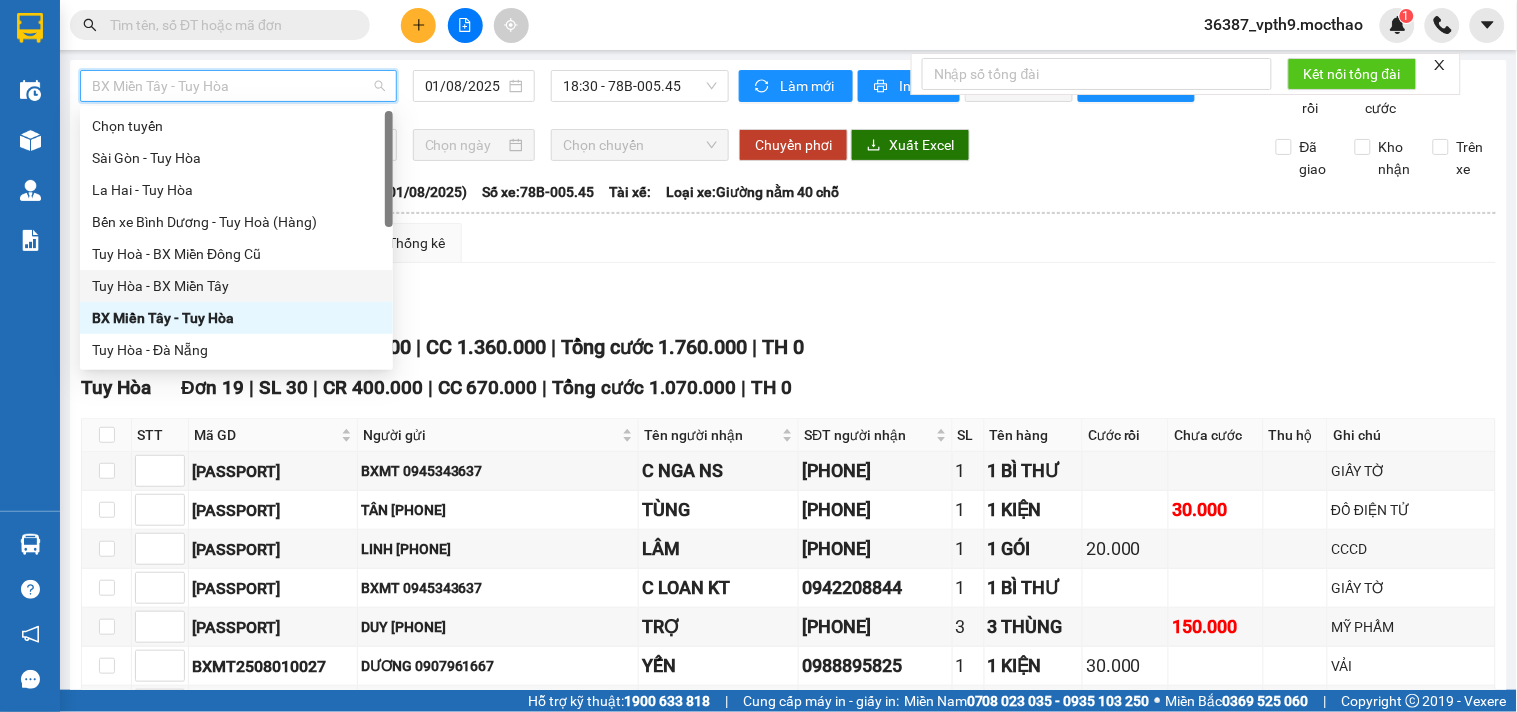 scroll, scrollTop: 3, scrollLeft: 0, axis: vertical 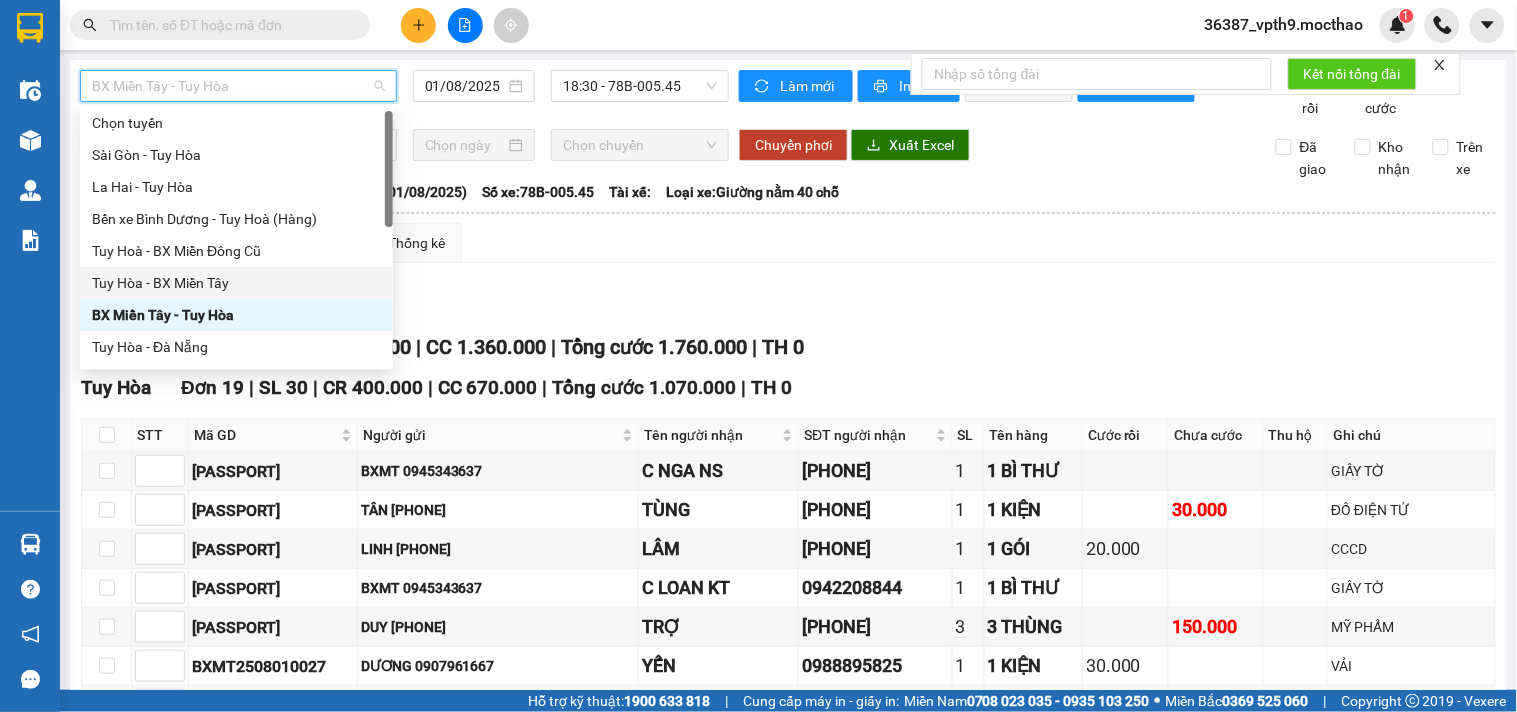 drag, startPoint x: 386, startPoint y: 176, endPoint x: 445, endPoint y: 141, distance: 68.60029 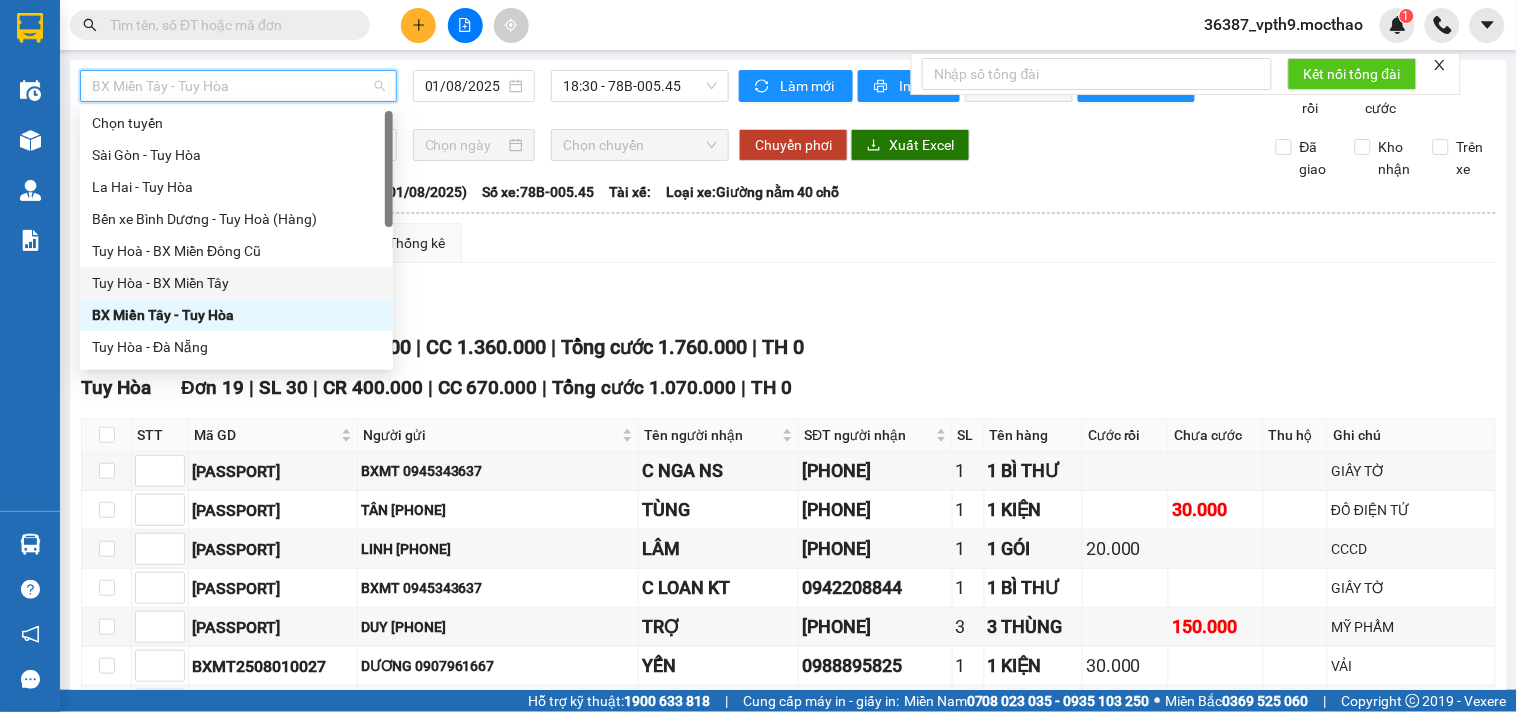 click on "Kết quả tìm kiếm ( 0 )  Bộ lọc  No Data 36387_vpth9.mocthao 1     Điều hành xe     Kho hàng mới     Quản Lý Quản lý chuyến Quản lý khách hàng mới     Báo cáo Báo cáo dòng tiền (nhân viên) Báo cáo theo chuyến Báo cáo theo chuyến (new version) Doanh số tạo đơn theo VP gửi (nhà xe) Hàng sắp về Hướng dẫn sử dụng Giới thiệu Vexere, nhận hoa hồng Phản hồi Phần mềm hỗ trợ bạn tốt chứ? BX Miền Tây - Tuy Hòa [DATE] [TIME]     - [LICENSE_PLATE]  Làm mới In phơi In đơn chọn Thống kê Lọc  Cước rồi Lọc  Chưa cước Chọn tuyến Chọn chuyến Chuyển phơi Xuất Excel Đã giao Kho nhận Trên xe Mộc Thảo   19007464   Số 227 đường Nguyễn Tất Thành PHƠI HÀNG [TIME] - [DATE] Tuyến:  BX Miền Tây - Tuy Hòa Chuyến:   ([TIME] - [DATE]) Số xe:  78B-005.45 Loại xe:  Giường nằm 40 chỗ Tuyến:  BX Miền Tây - Tuy Hòa Chuyến:   ([TIME] - [DATE]) Số xe:  78B-005.45" at bounding box center (758, 356) 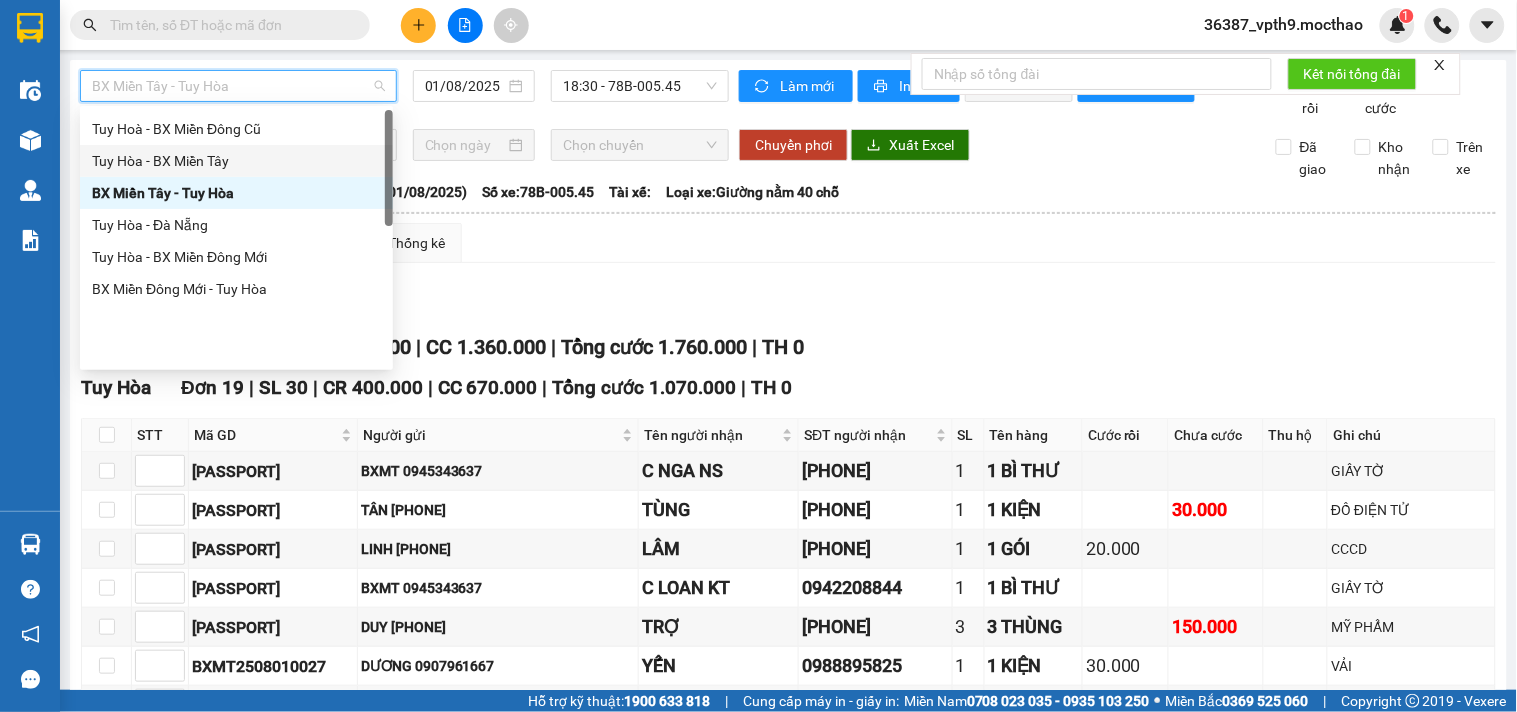 scroll, scrollTop: 0, scrollLeft: 0, axis: both 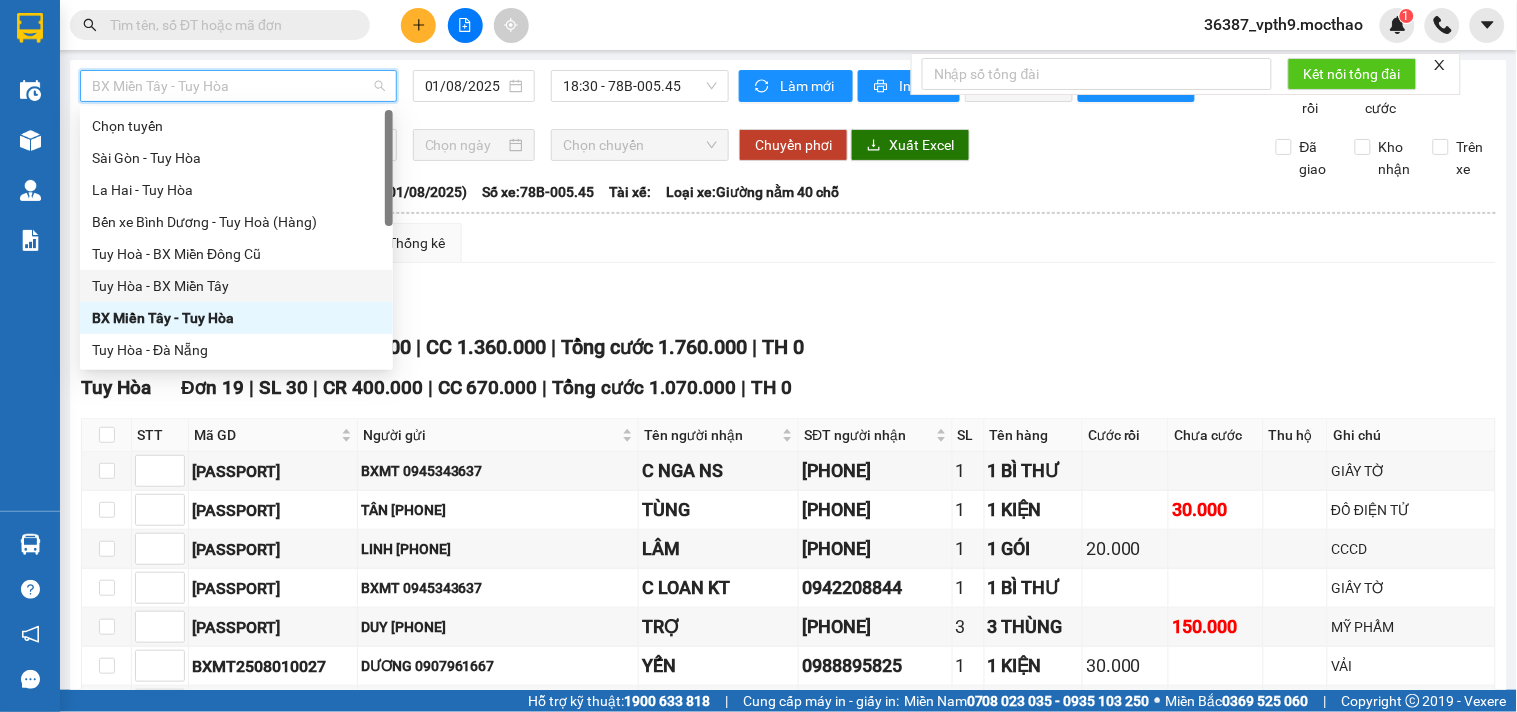 drag, startPoint x: 390, startPoint y: 156, endPoint x: 421, endPoint y: 117, distance: 49.819675 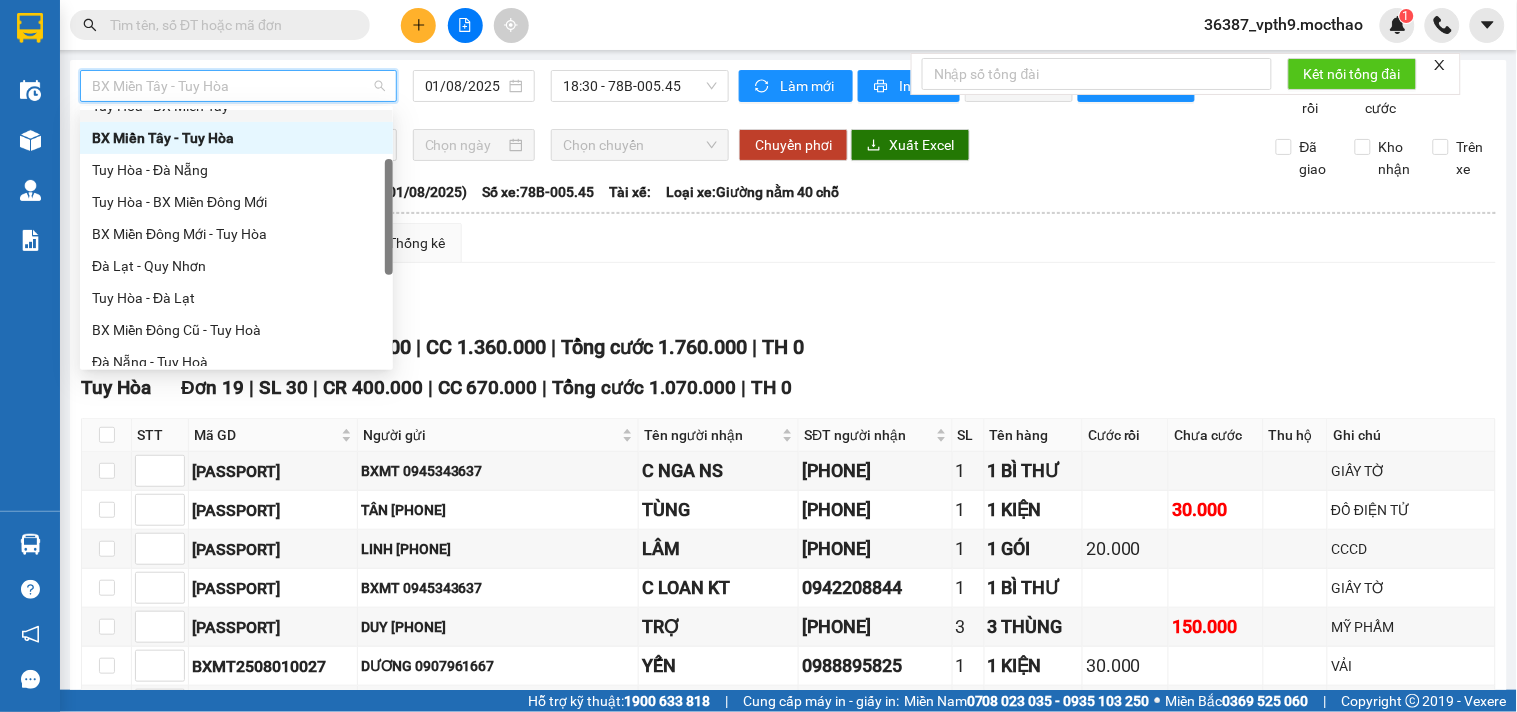 scroll, scrollTop: 205, scrollLeft: 0, axis: vertical 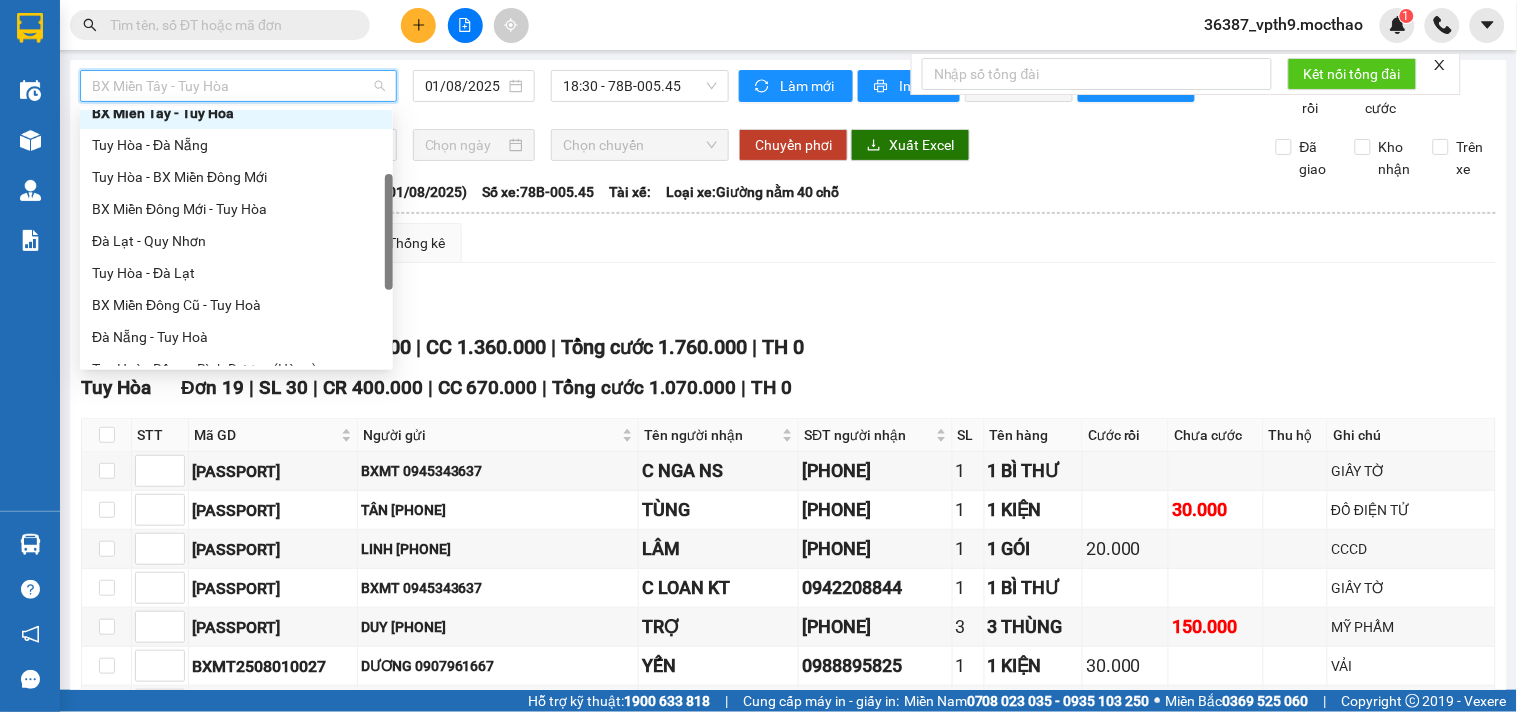 drag, startPoint x: 385, startPoint y: 157, endPoint x: 256, endPoint y: 268, distance: 170.18225 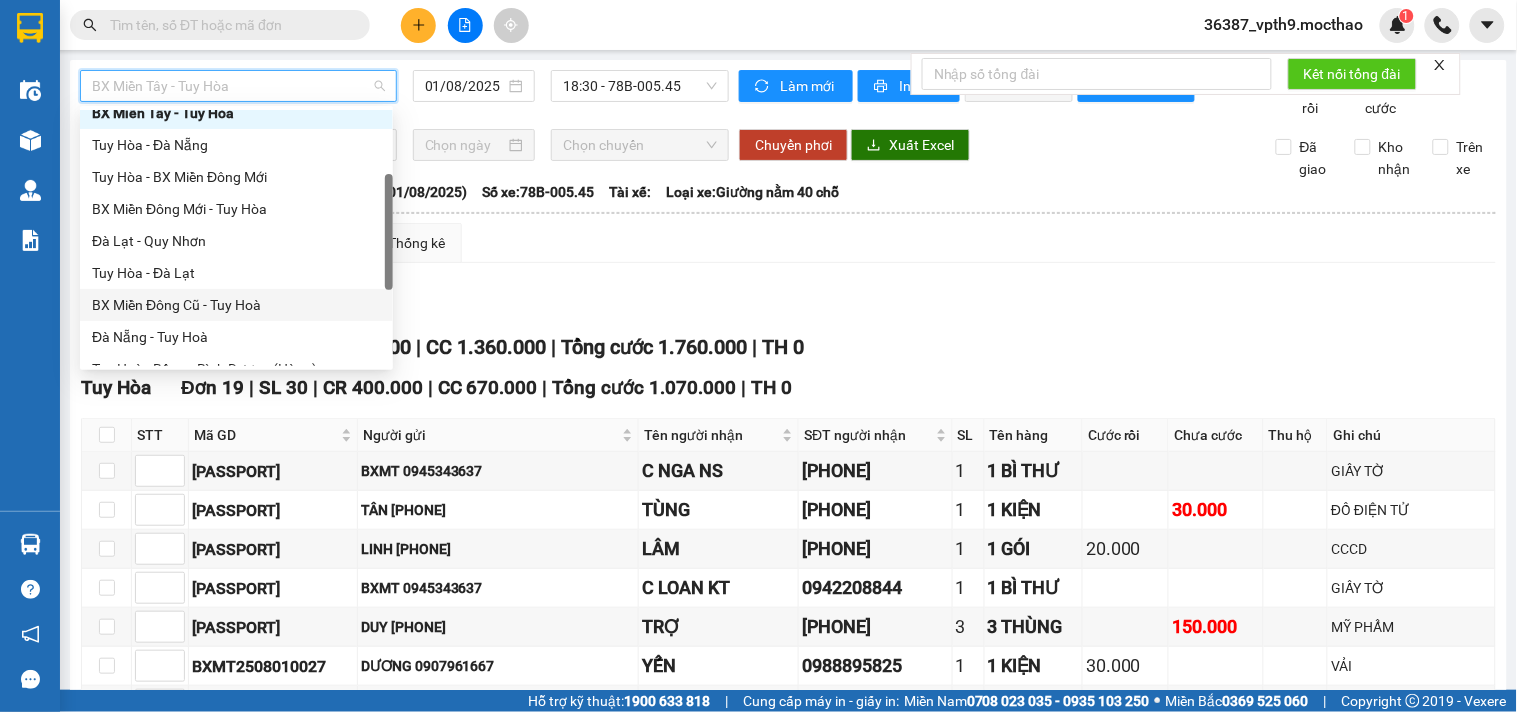 click on "BX Miền Đông Cũ - Tuy Hoà" at bounding box center (236, 305) 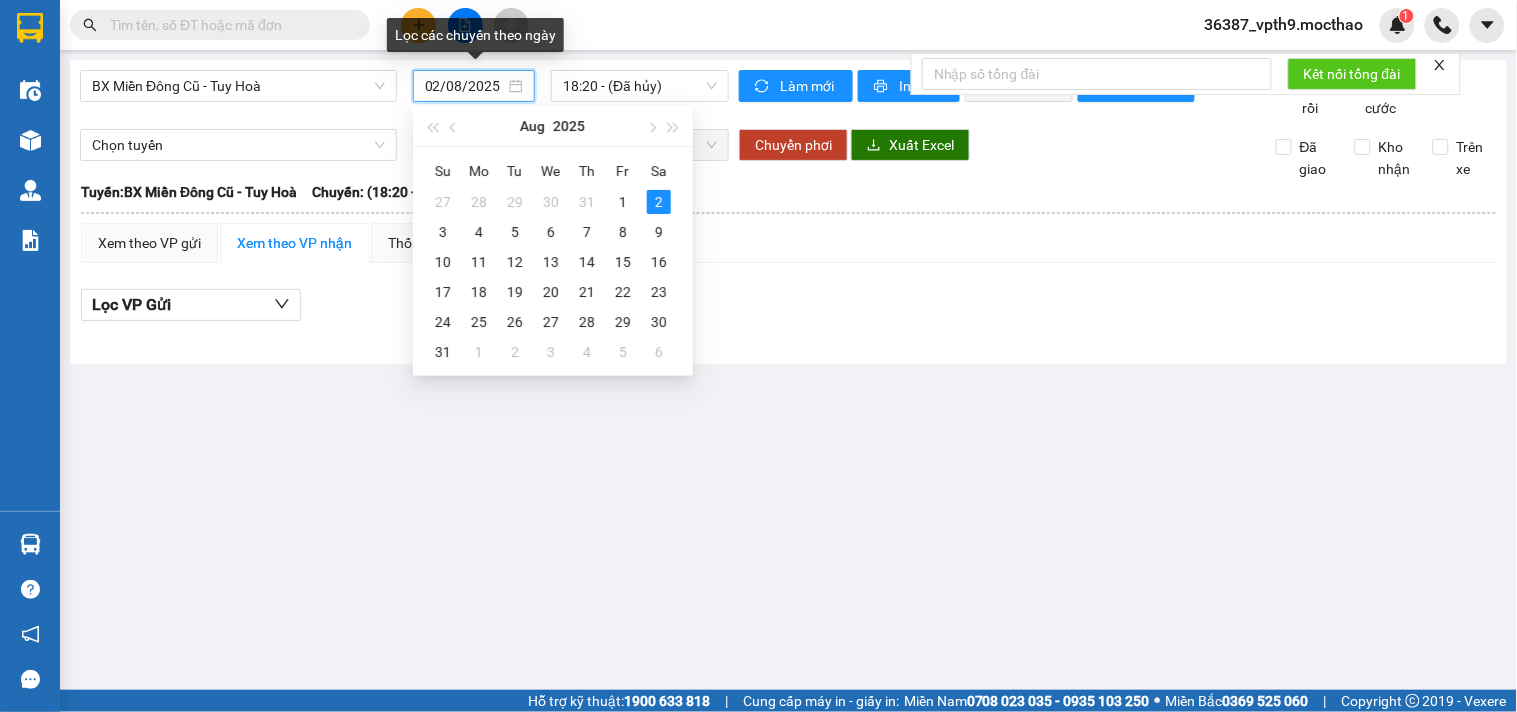 click on "02/08/2025" at bounding box center (465, 86) 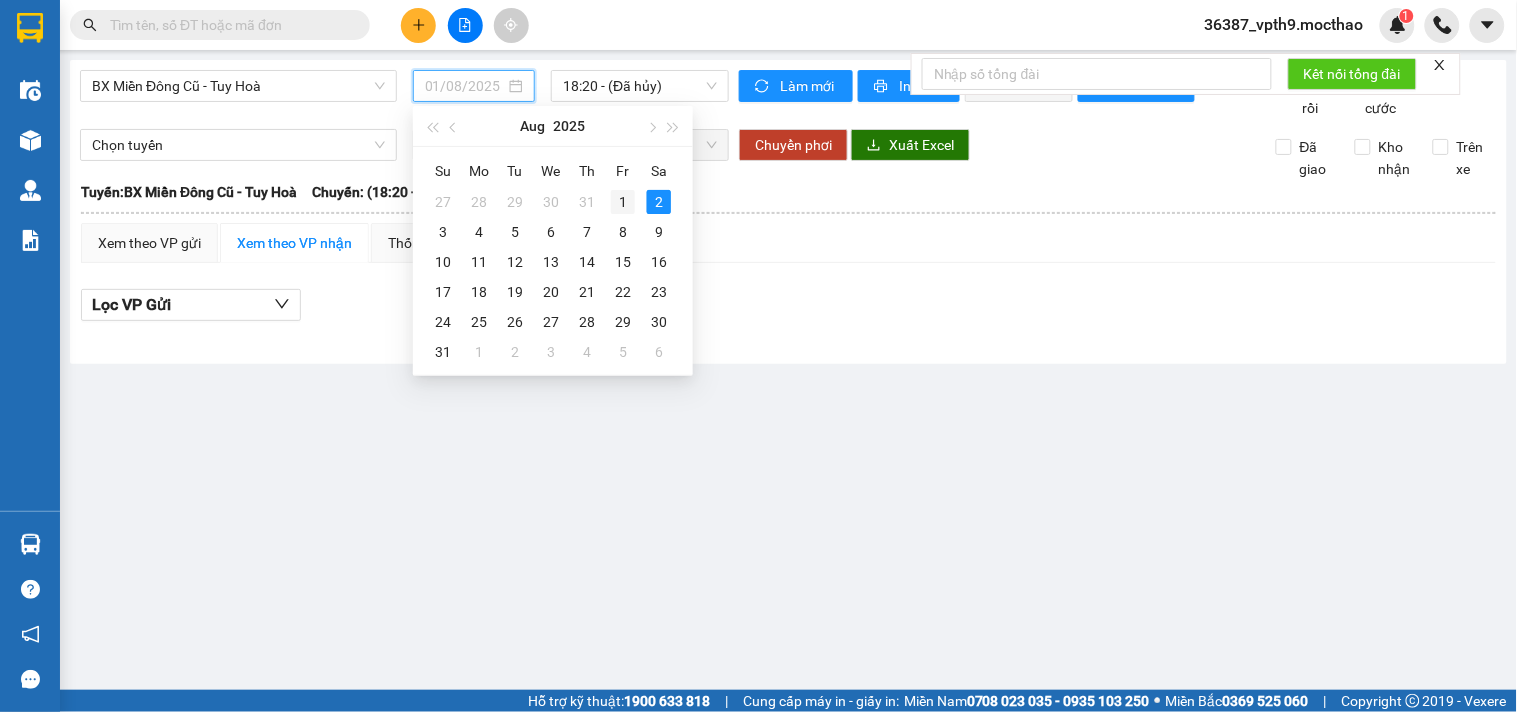 click on "1" at bounding box center [623, 202] 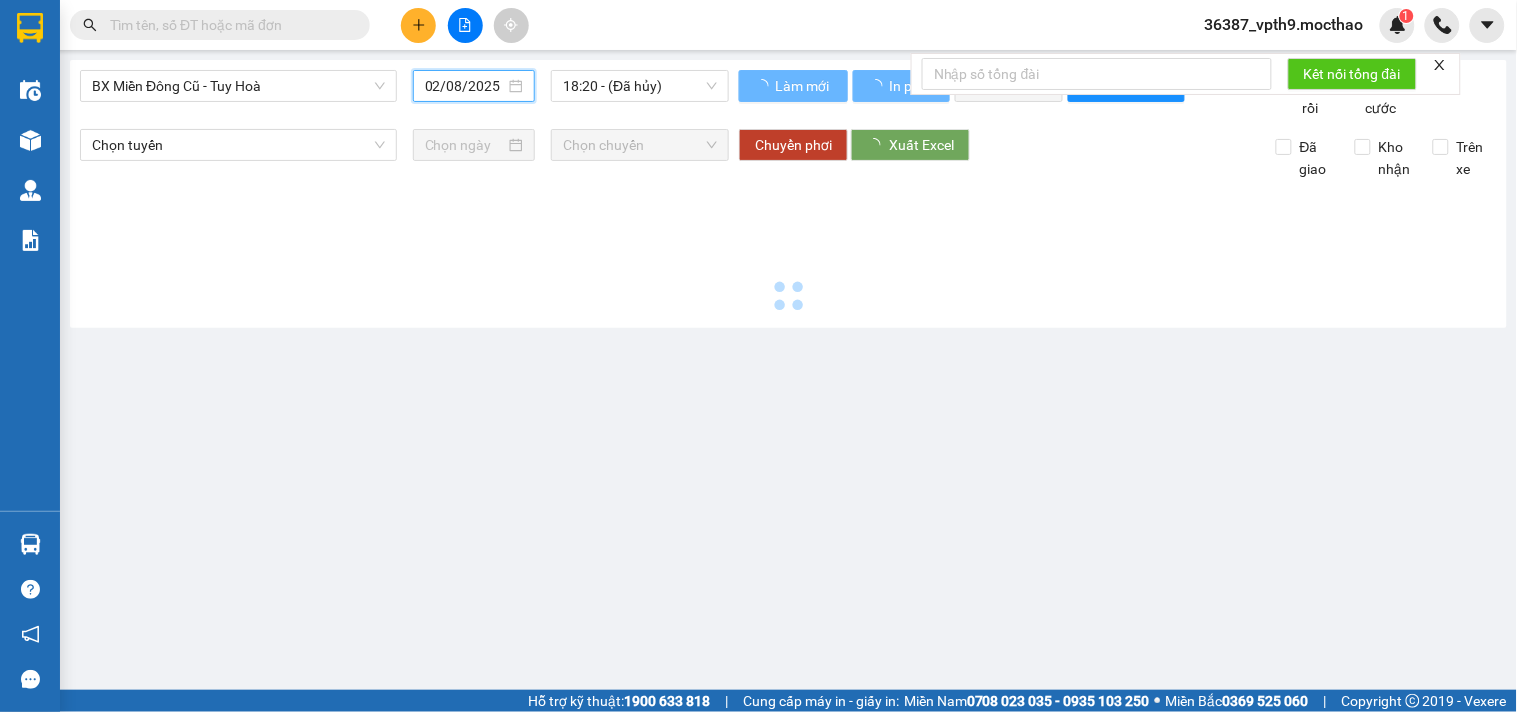 type on "01/08/2025" 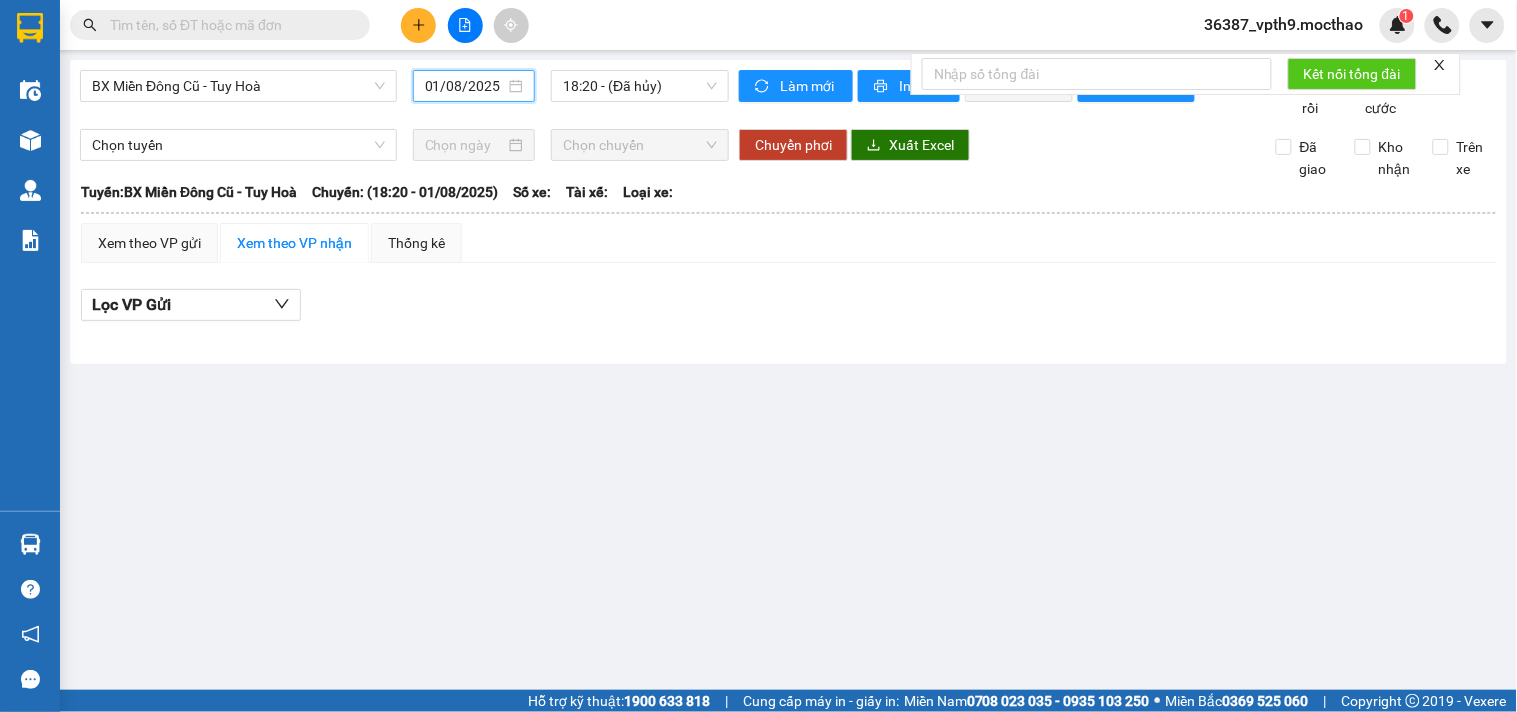 click on "Làm mới In phơi In đơn chọn Thống kê Lọc  Cước rồi Lọc  Chưa cước" at bounding box center (1113, 94) 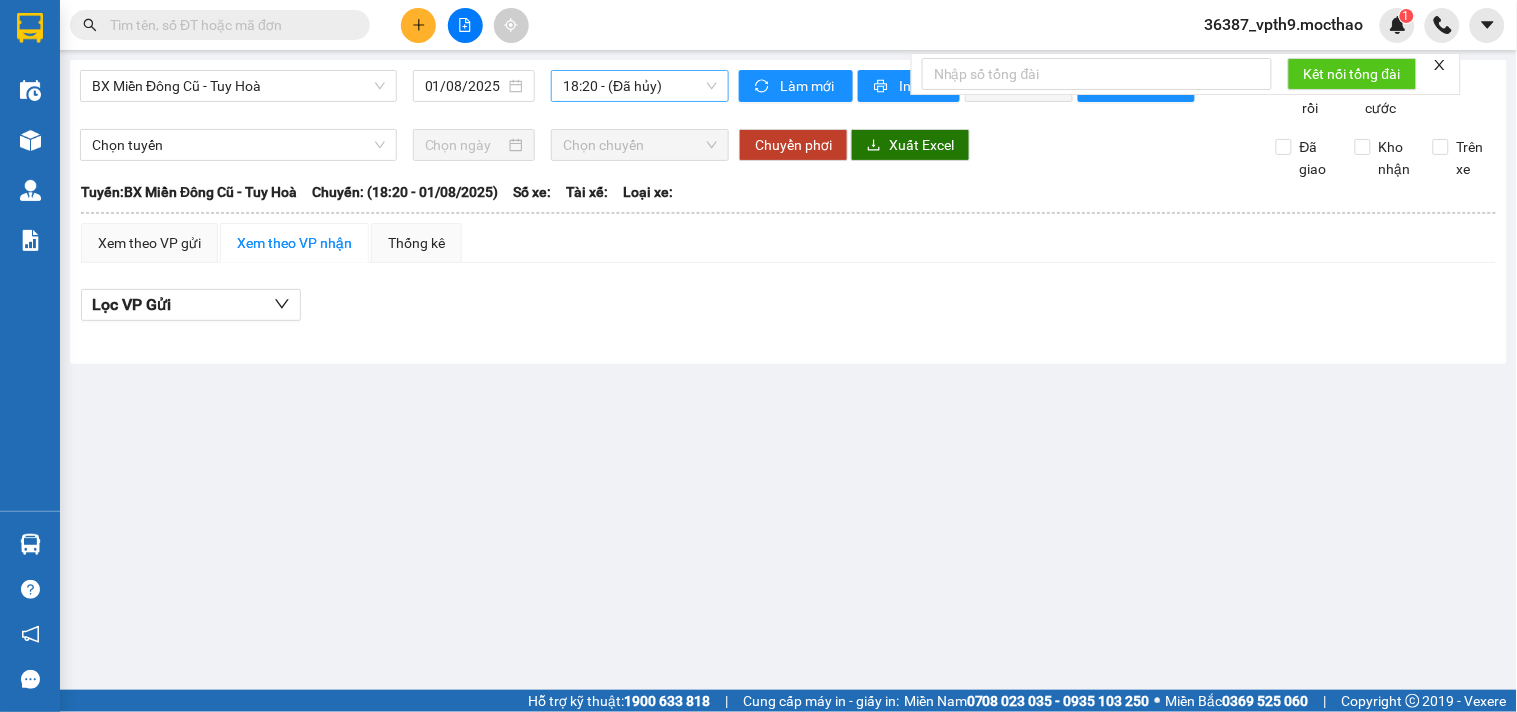 click on "18:20     - (Đã hủy)" at bounding box center [640, 86] 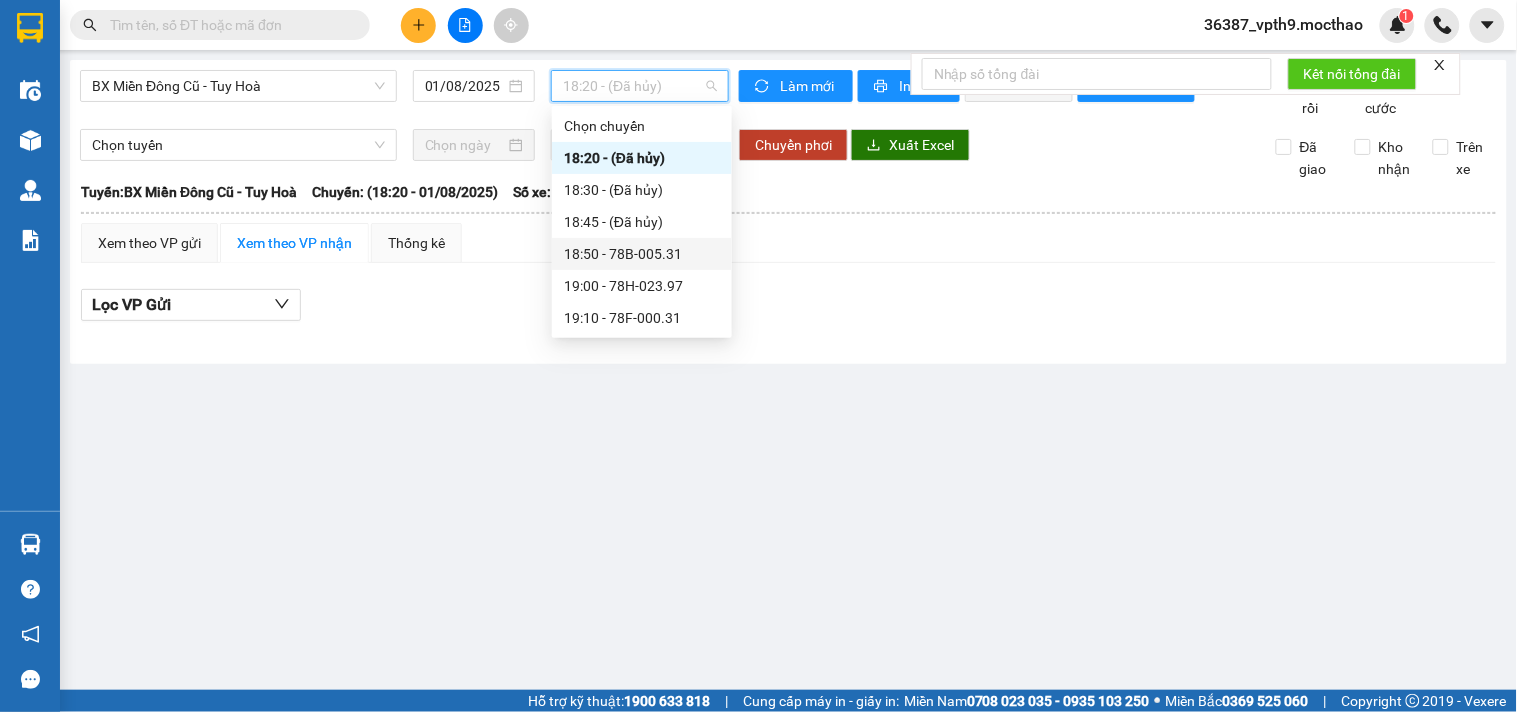 click on "[TIME] - [LICENSE_PLATE]" at bounding box center [642, 254] 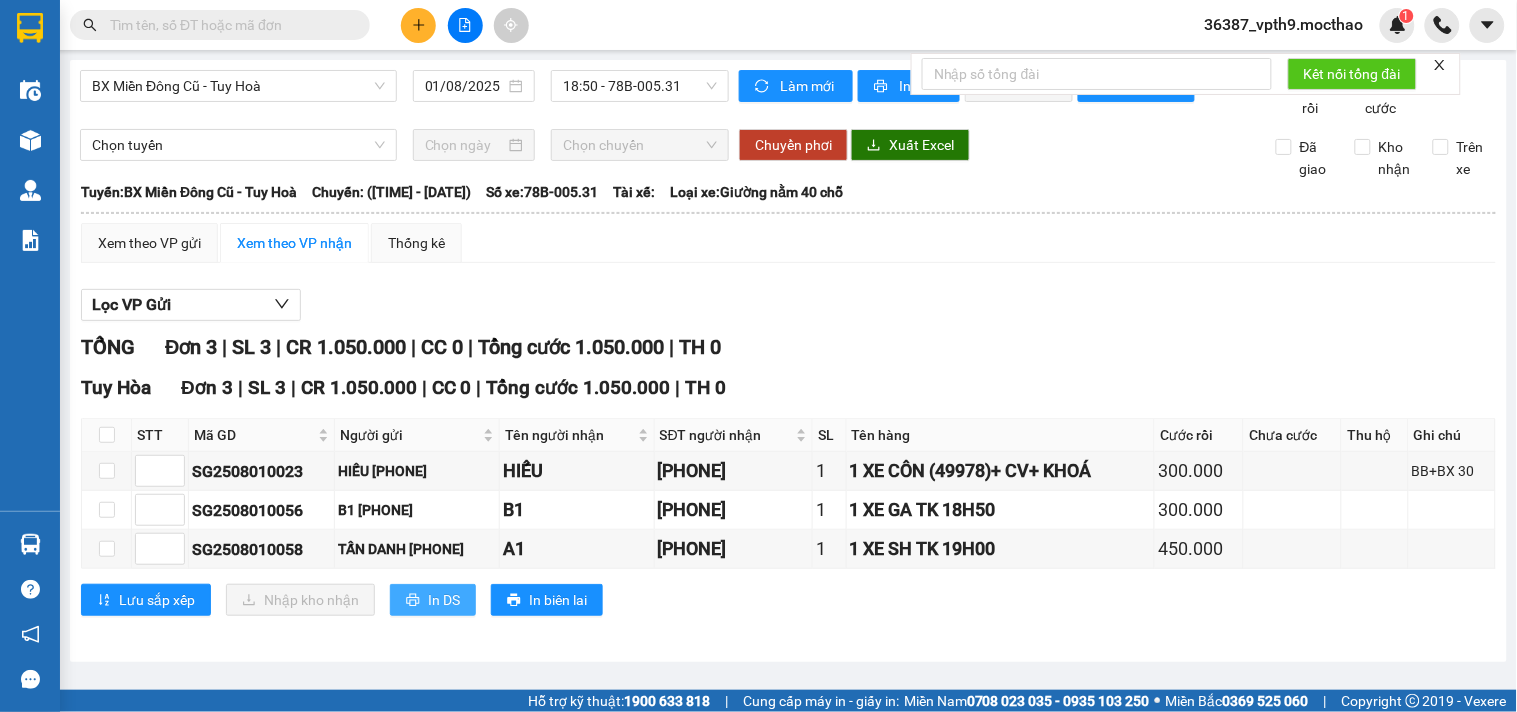 click on "In DS" at bounding box center [444, 600] 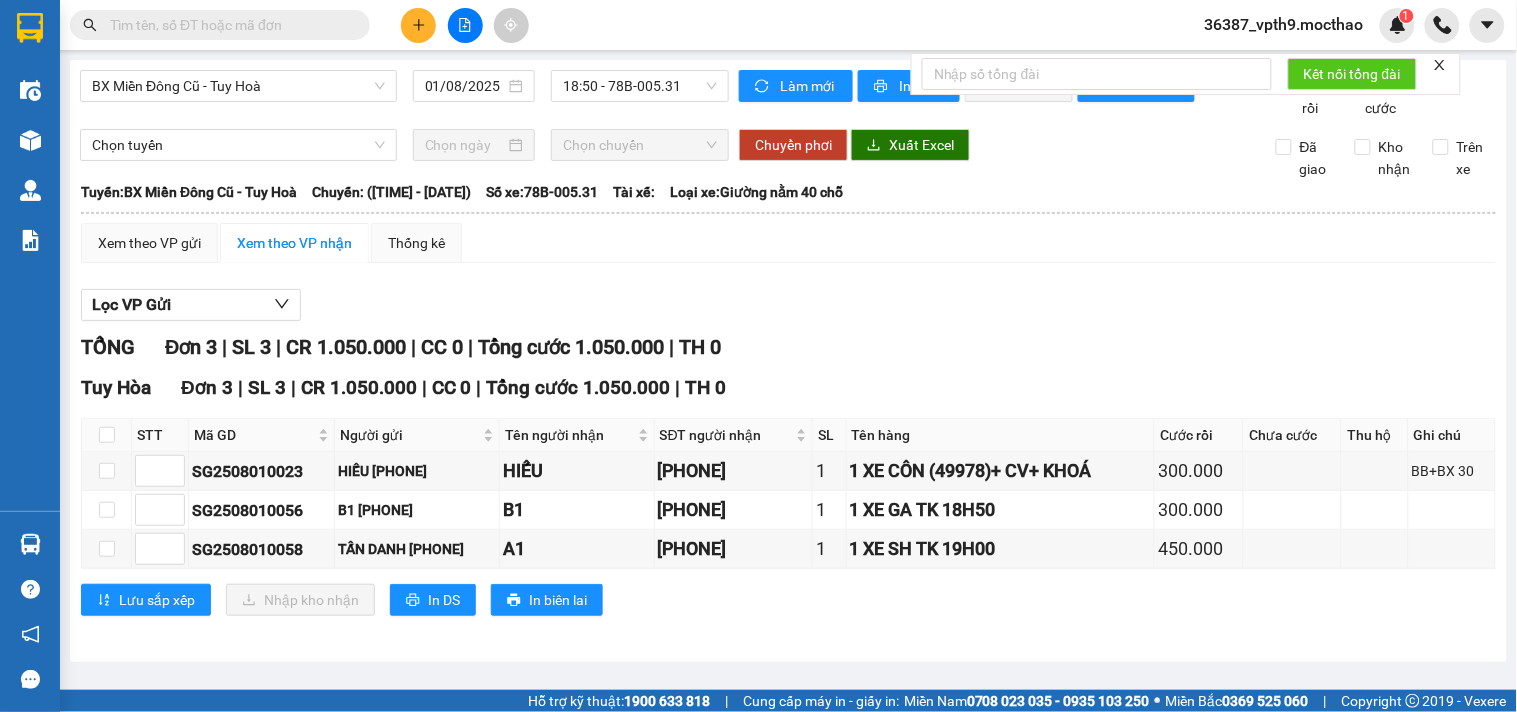 click on "Lọc VP Gửi" at bounding box center (788, 305) 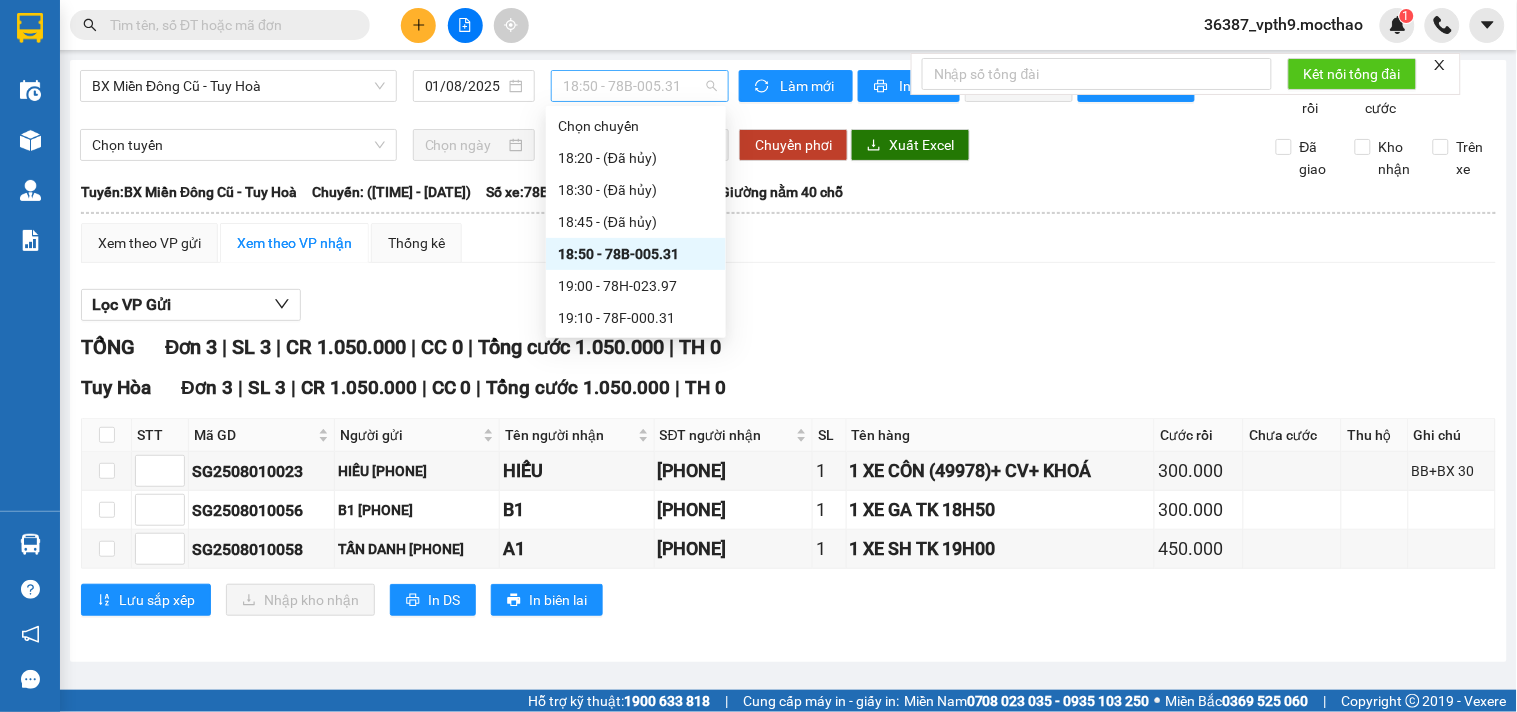 click on "[TIME] - [LICENSE_PLATE]" at bounding box center [640, 86] 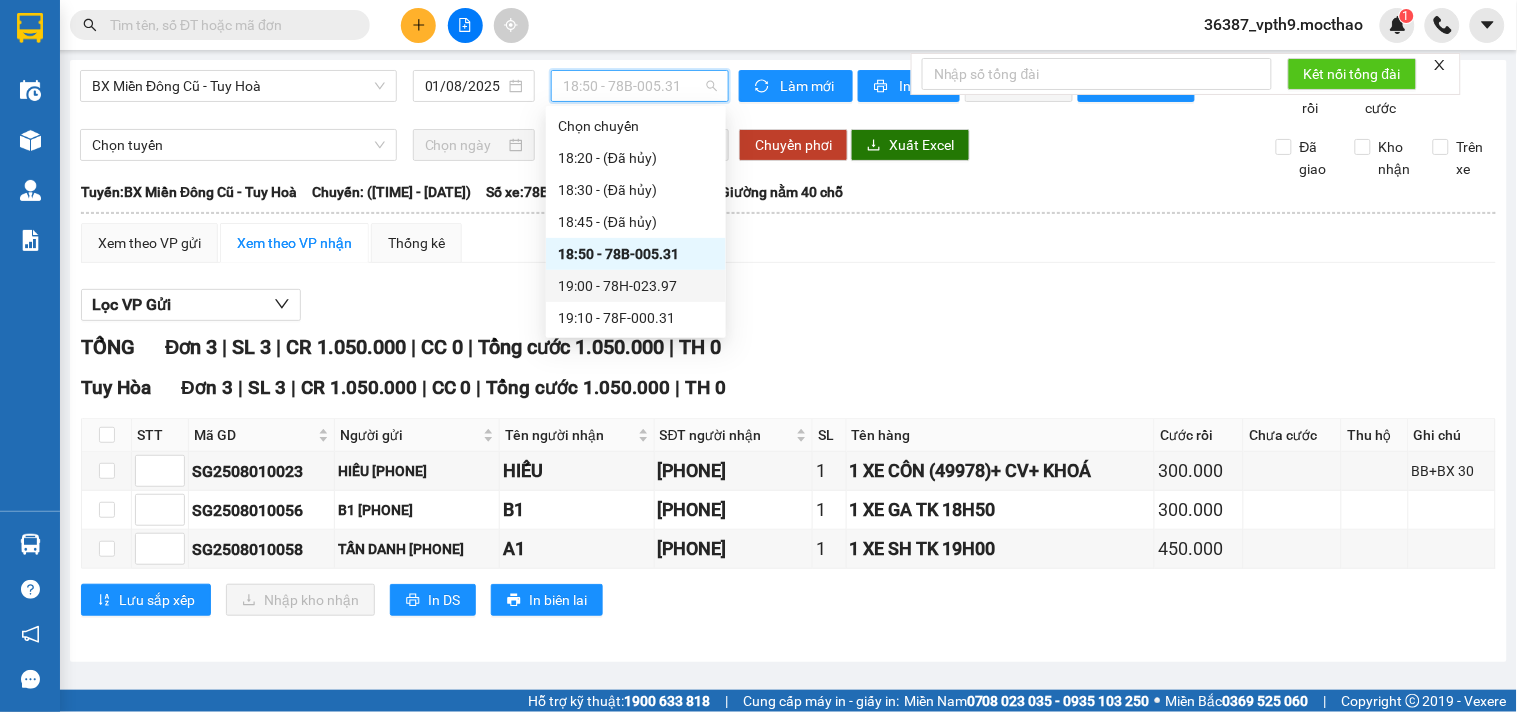 click on "[TIME] - [LICENSE_PLATE]" at bounding box center [636, 286] 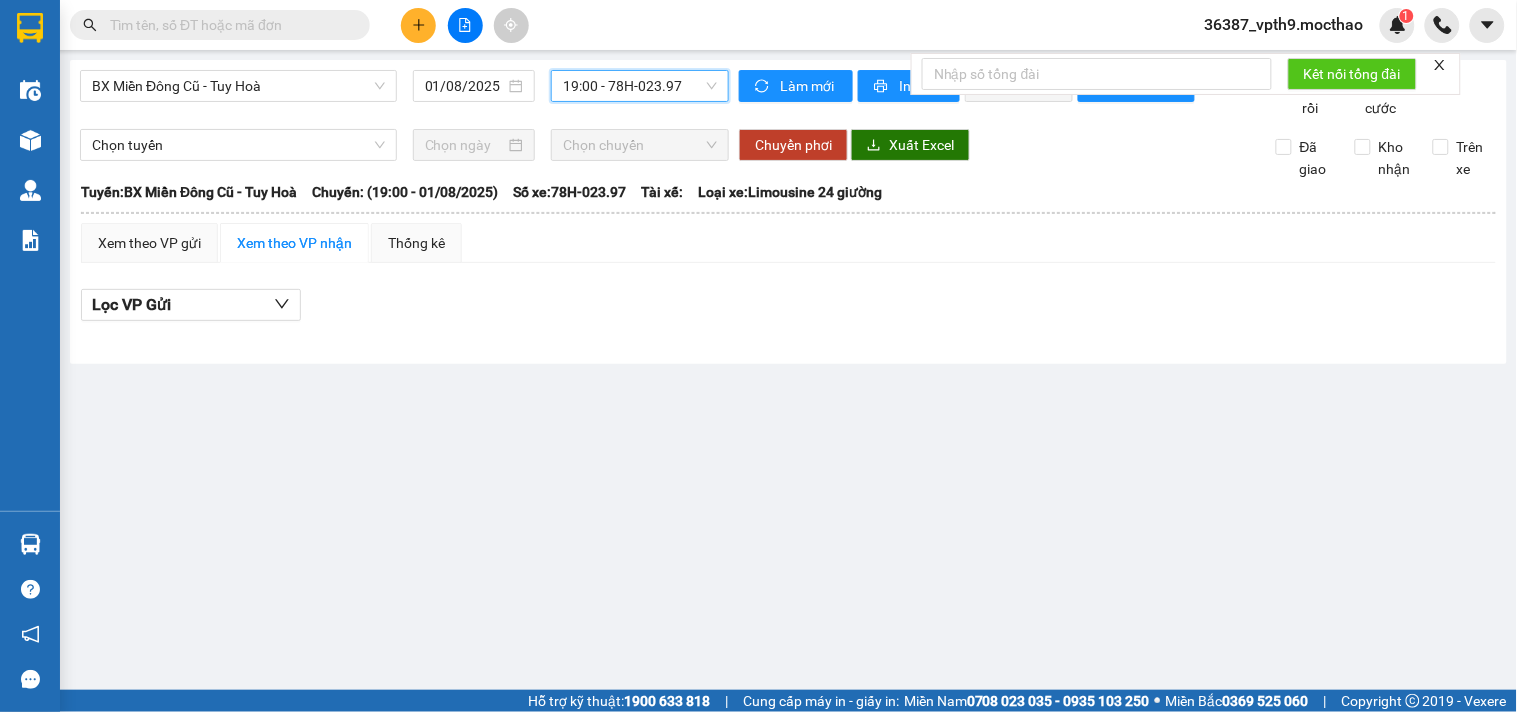 click on "[TIME] - [LICENSE_PLATE]" at bounding box center (640, 86) 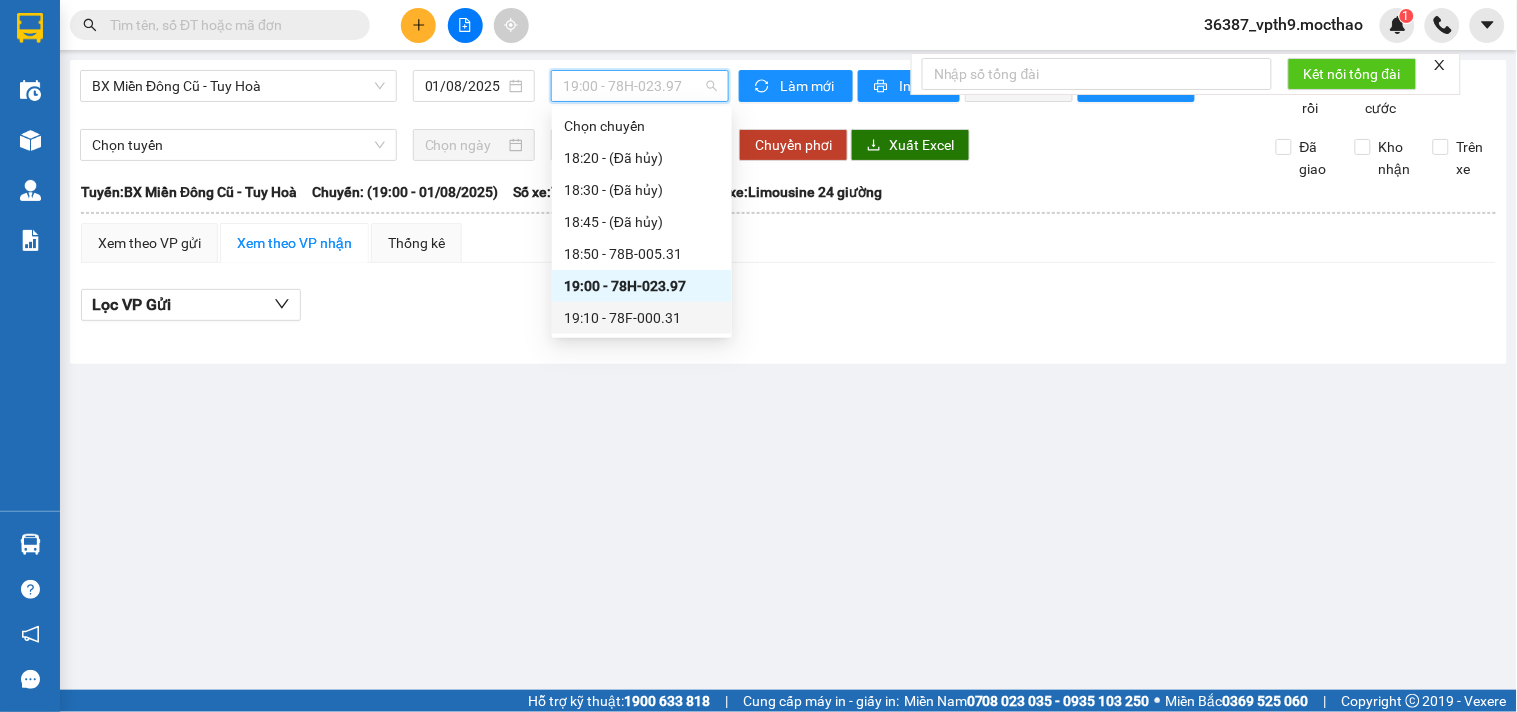 click on "[TIME] - [LICENSE_PLATE]" at bounding box center (642, 318) 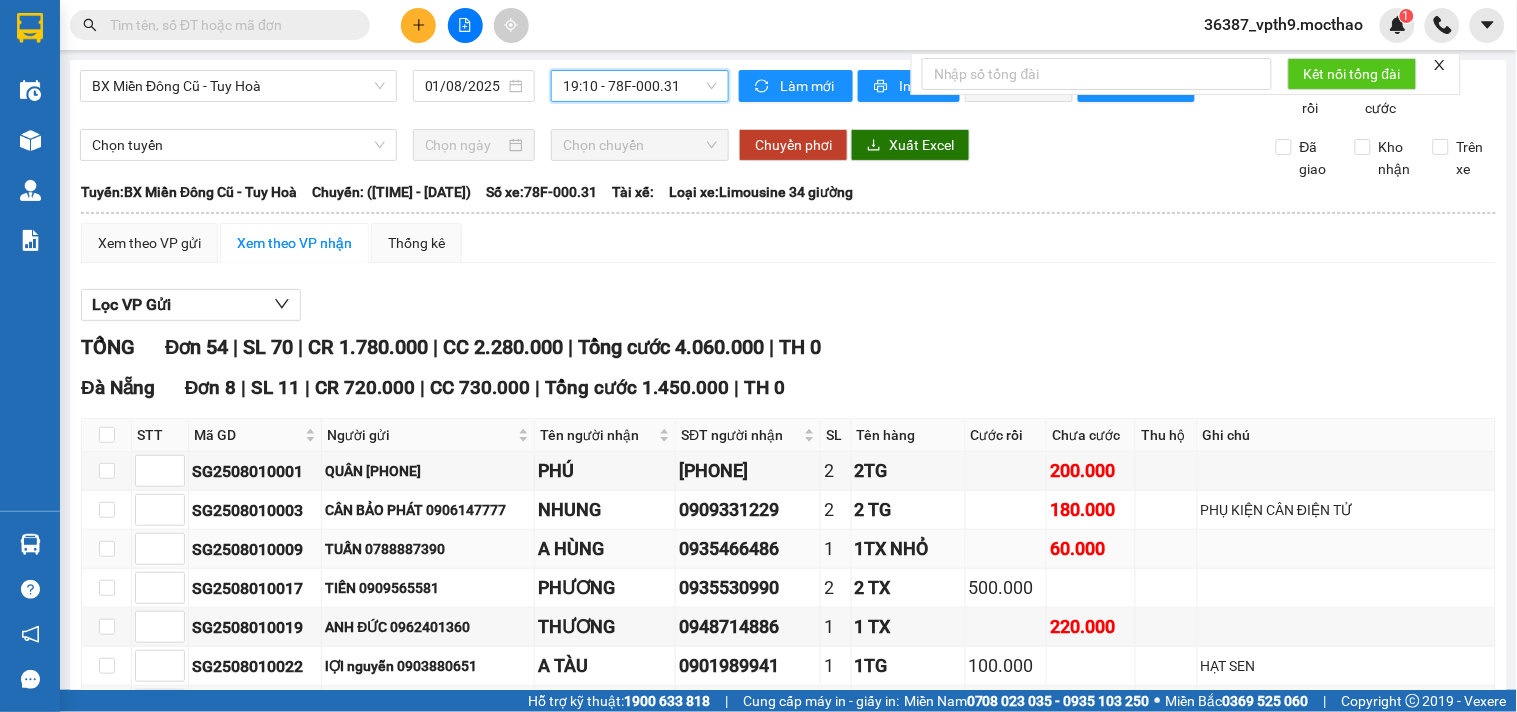 scroll, scrollTop: 222, scrollLeft: 0, axis: vertical 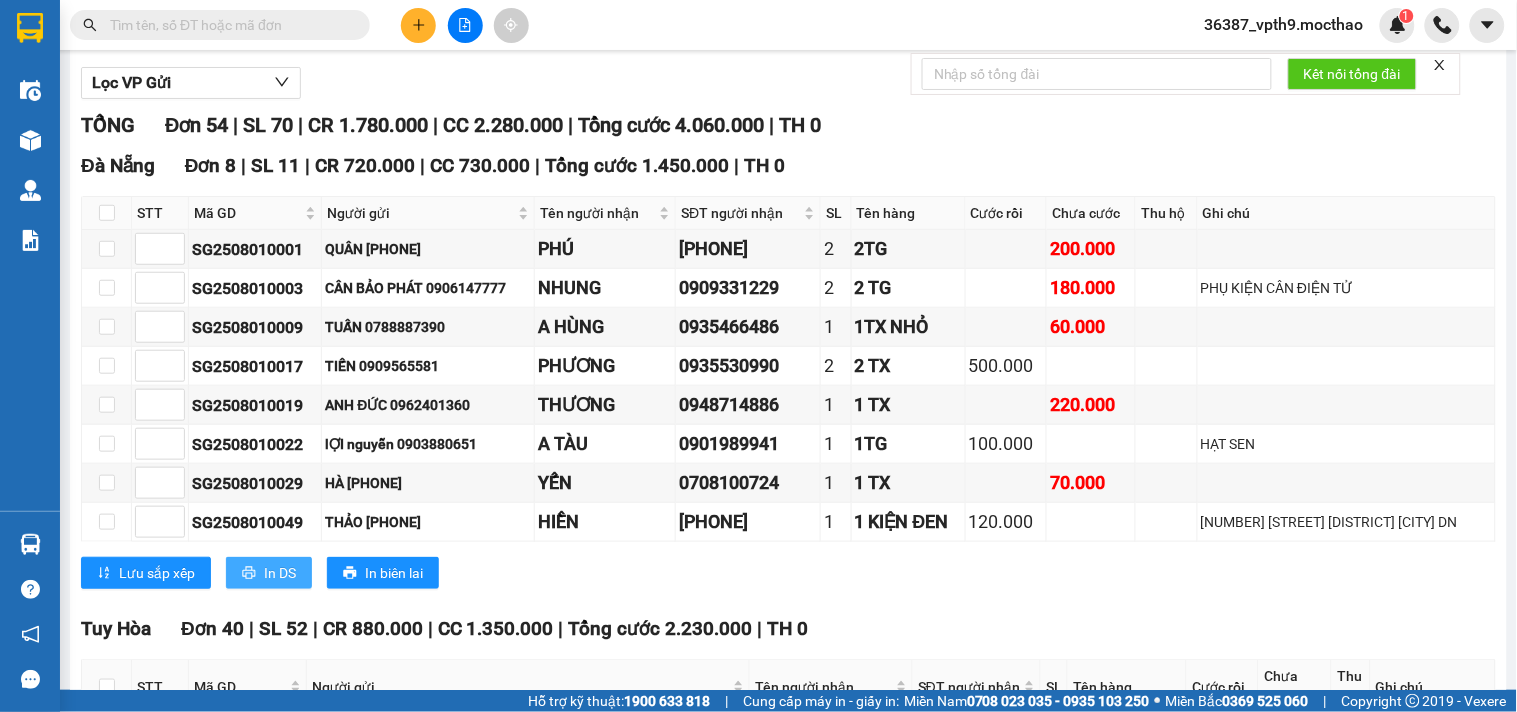 click on "In DS" at bounding box center (280, 573) 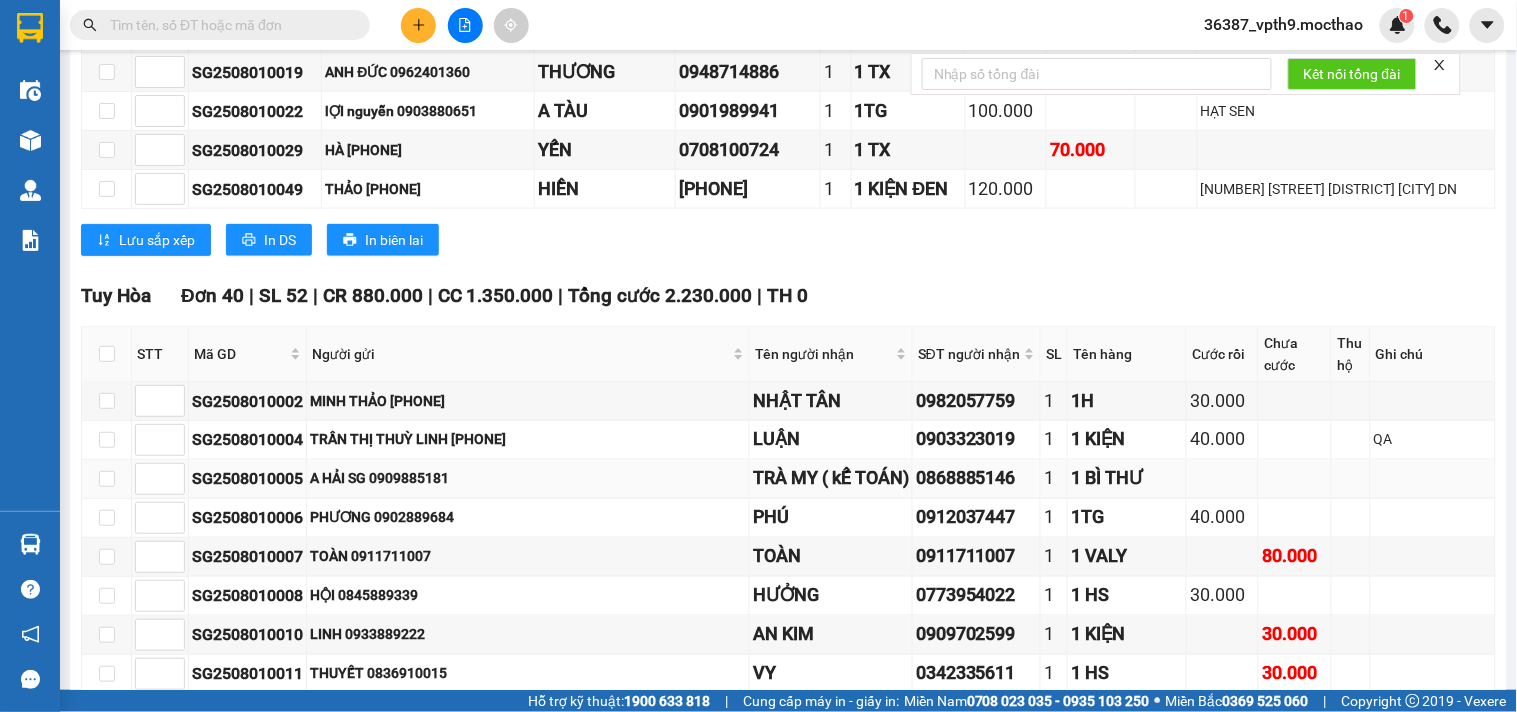 scroll, scrollTop: 666, scrollLeft: 0, axis: vertical 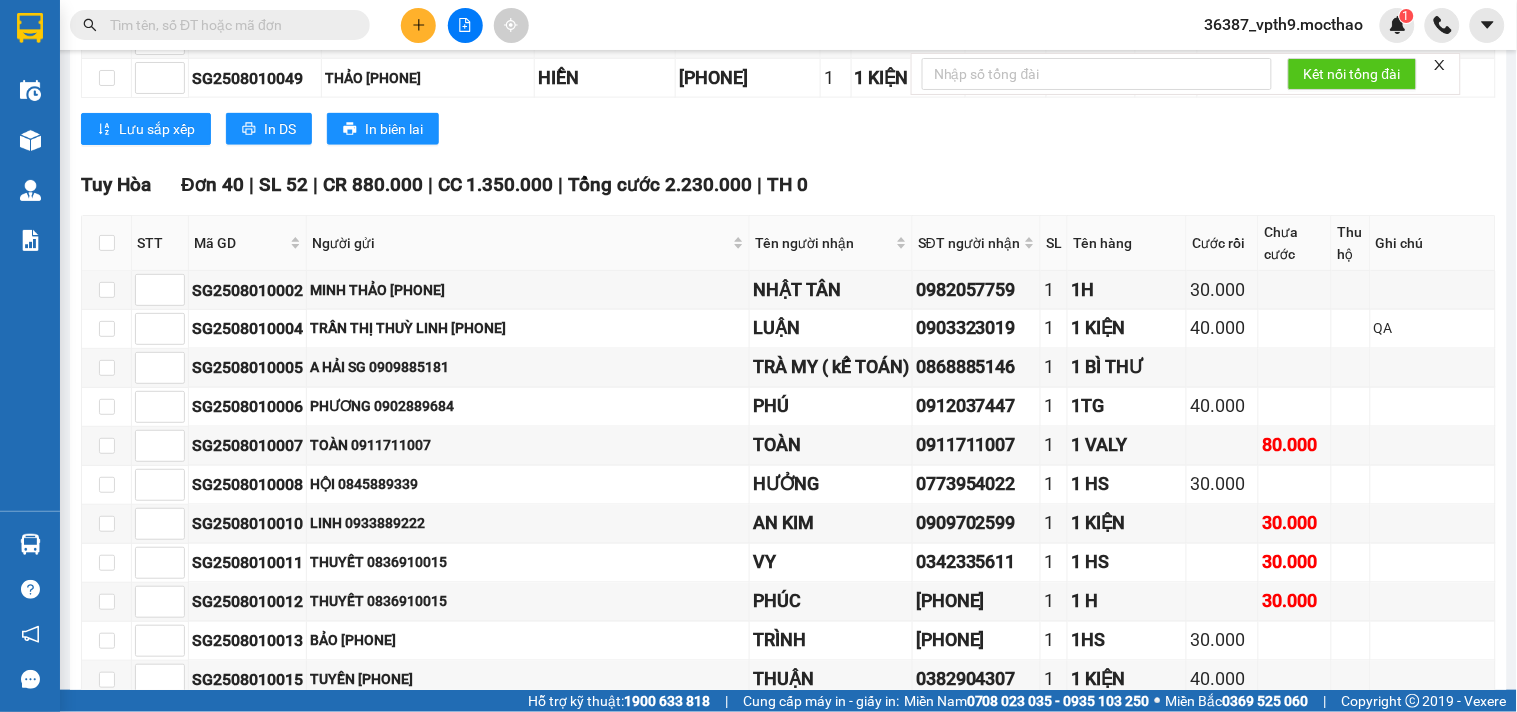 click on "Lưu sắp xếp In DS In biên lai" at bounding box center [788, 129] 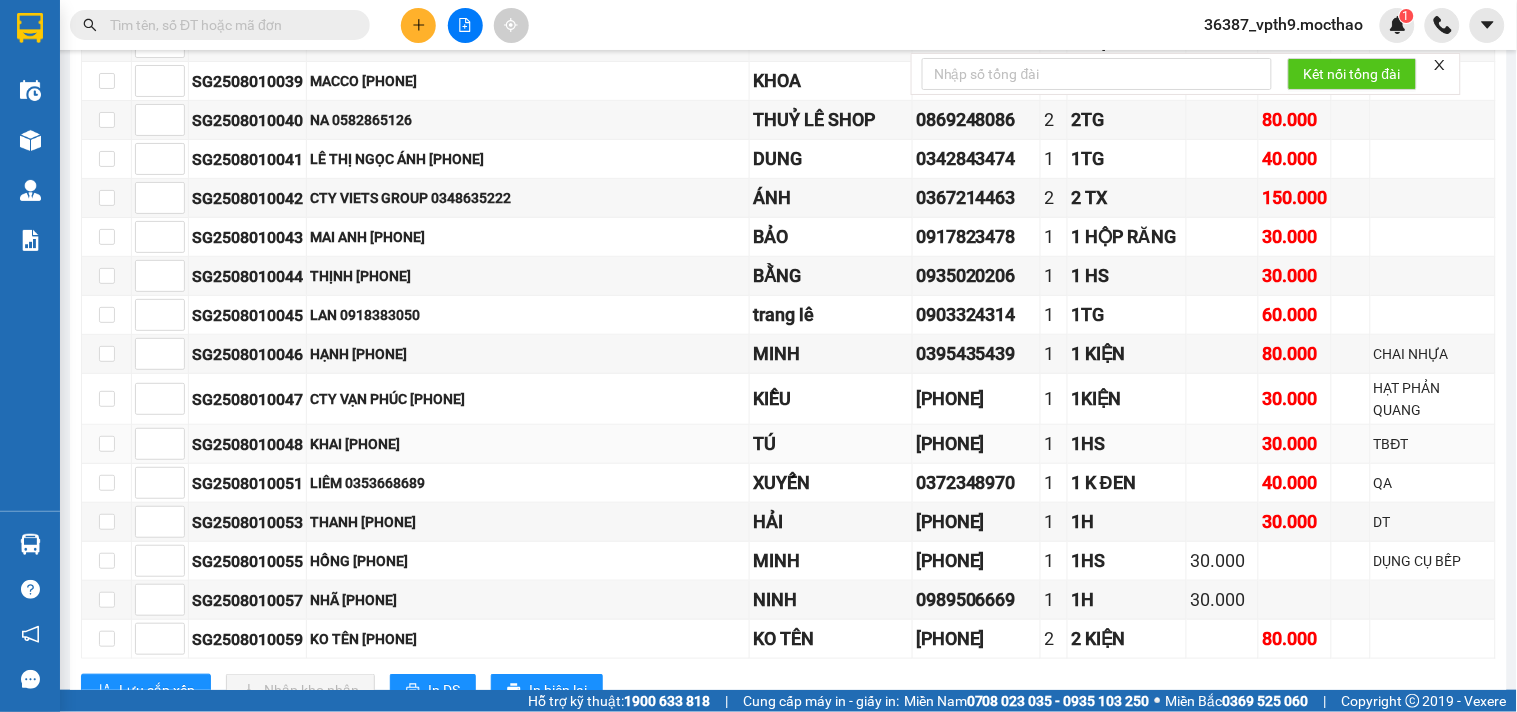 scroll, scrollTop: 2666, scrollLeft: 0, axis: vertical 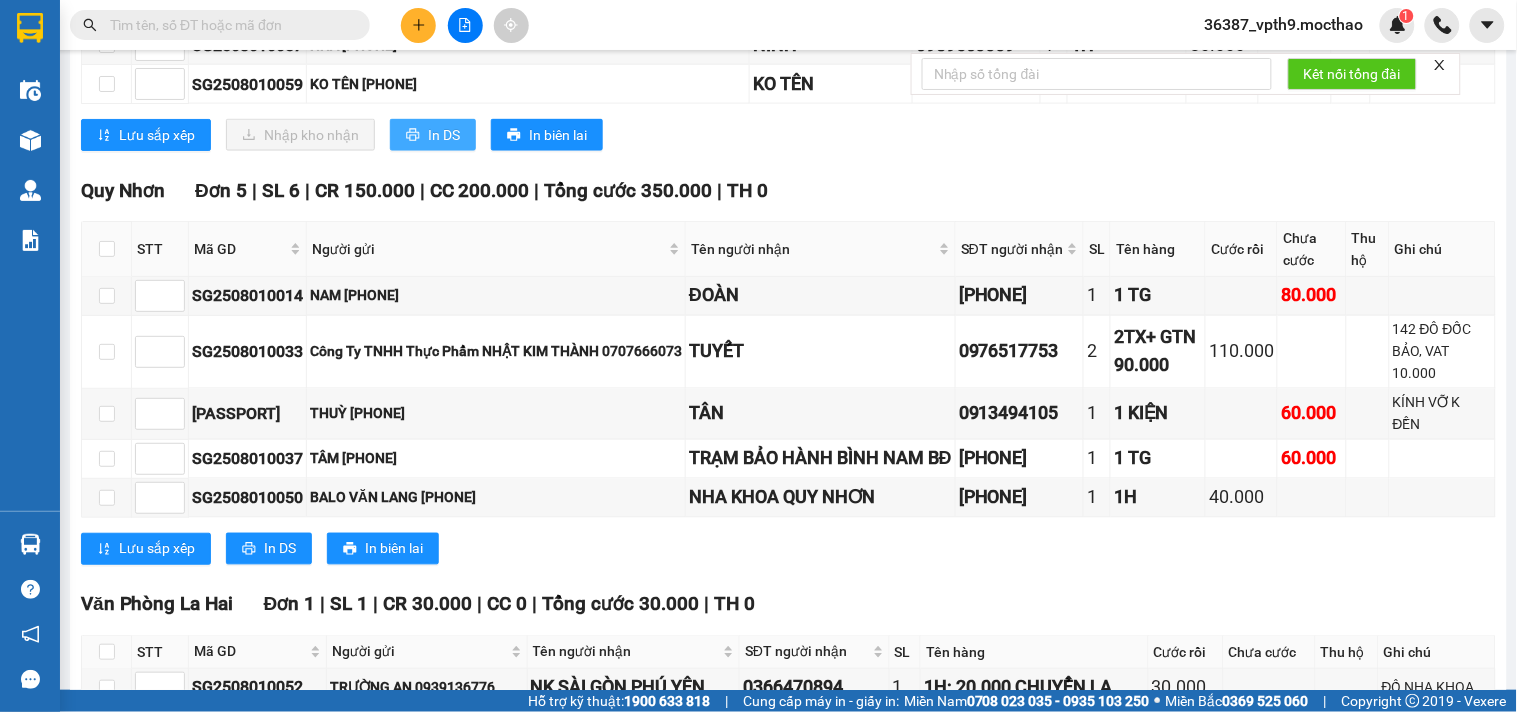 click on "In DS" at bounding box center (433, 135) 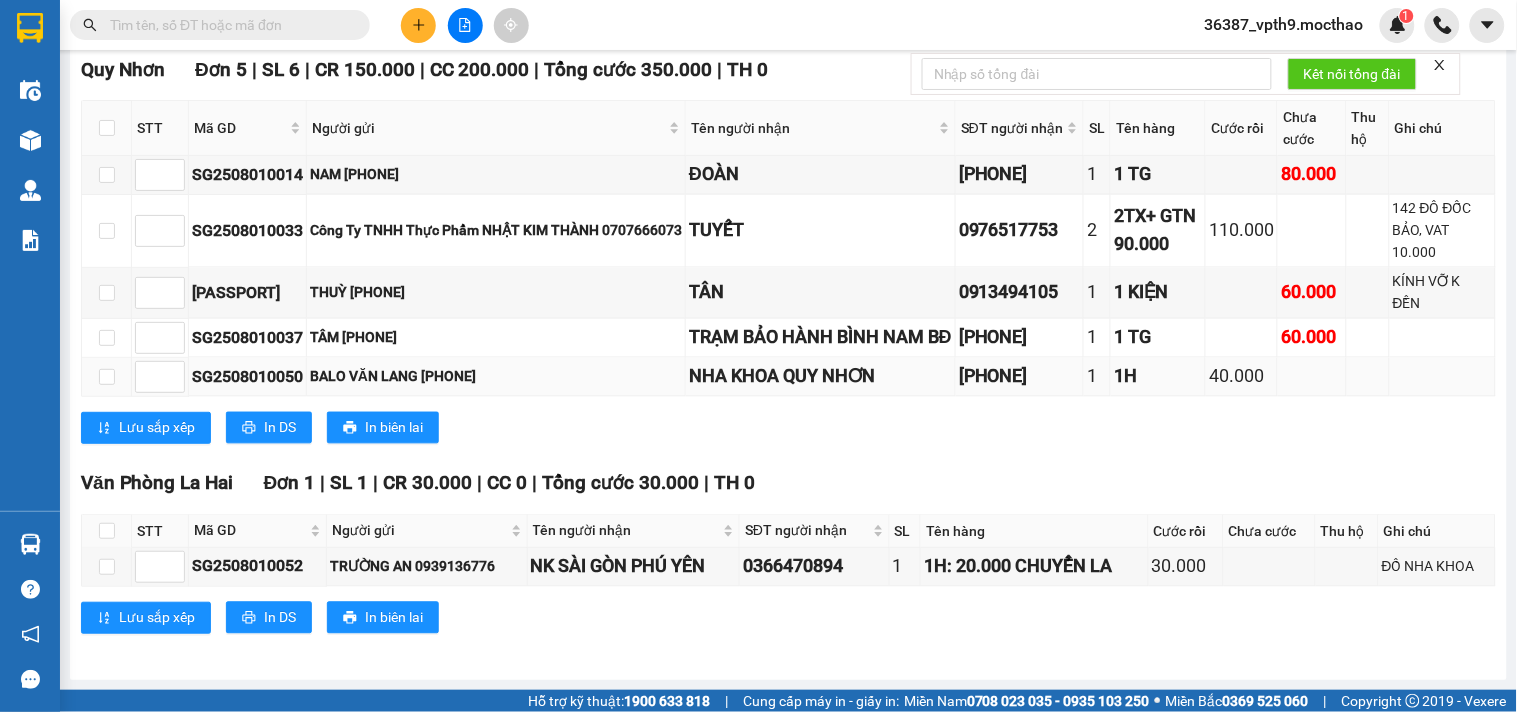 scroll, scrollTop: 3024, scrollLeft: 0, axis: vertical 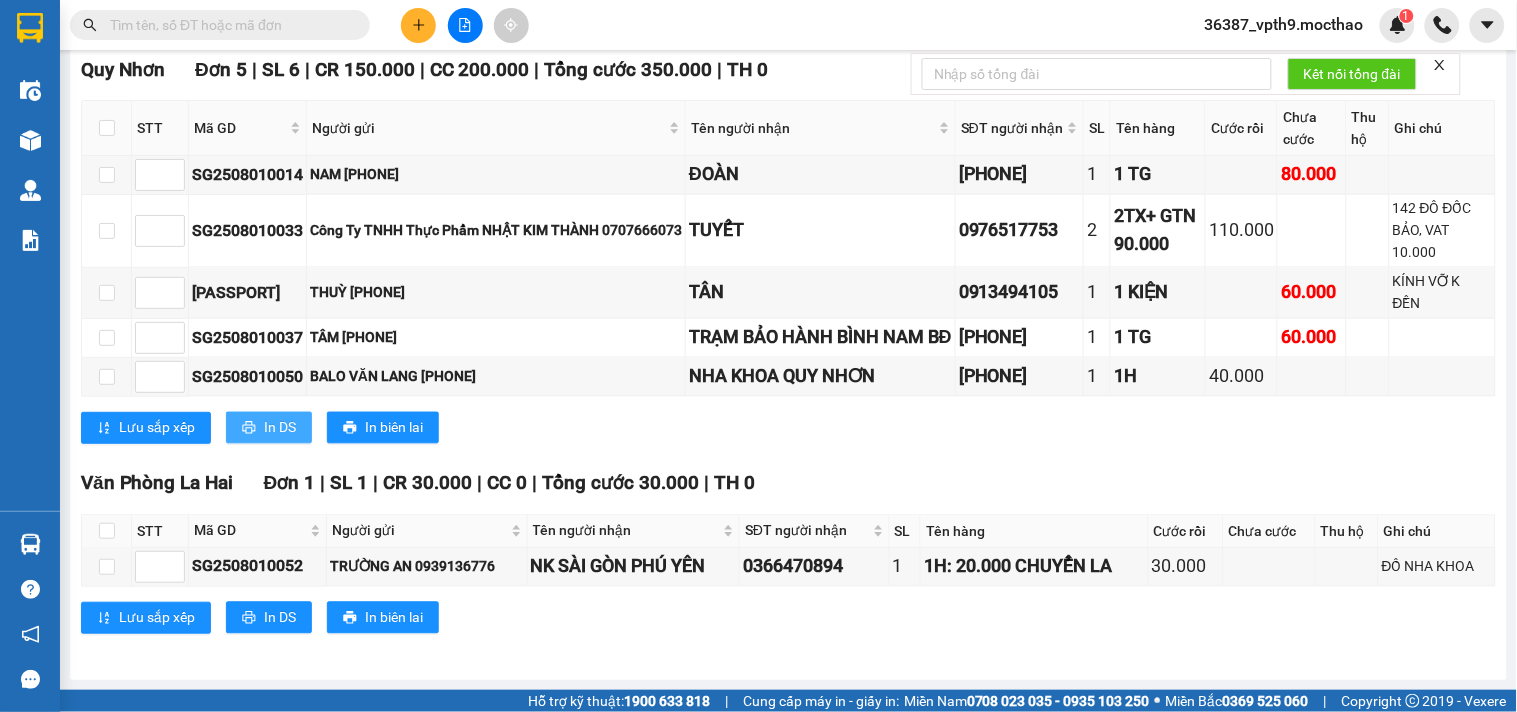 click on "In DS" at bounding box center (280, 428) 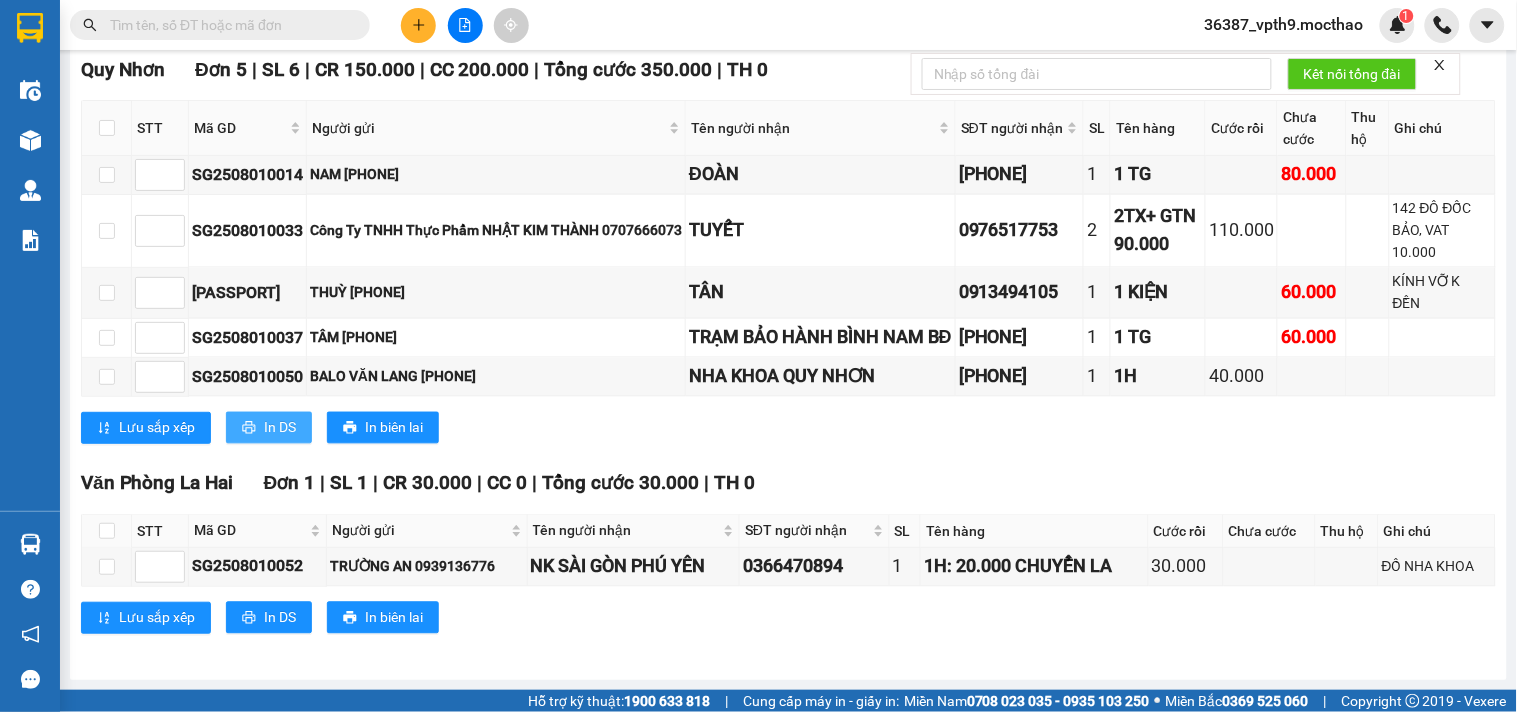 scroll, scrollTop: 0, scrollLeft: 0, axis: both 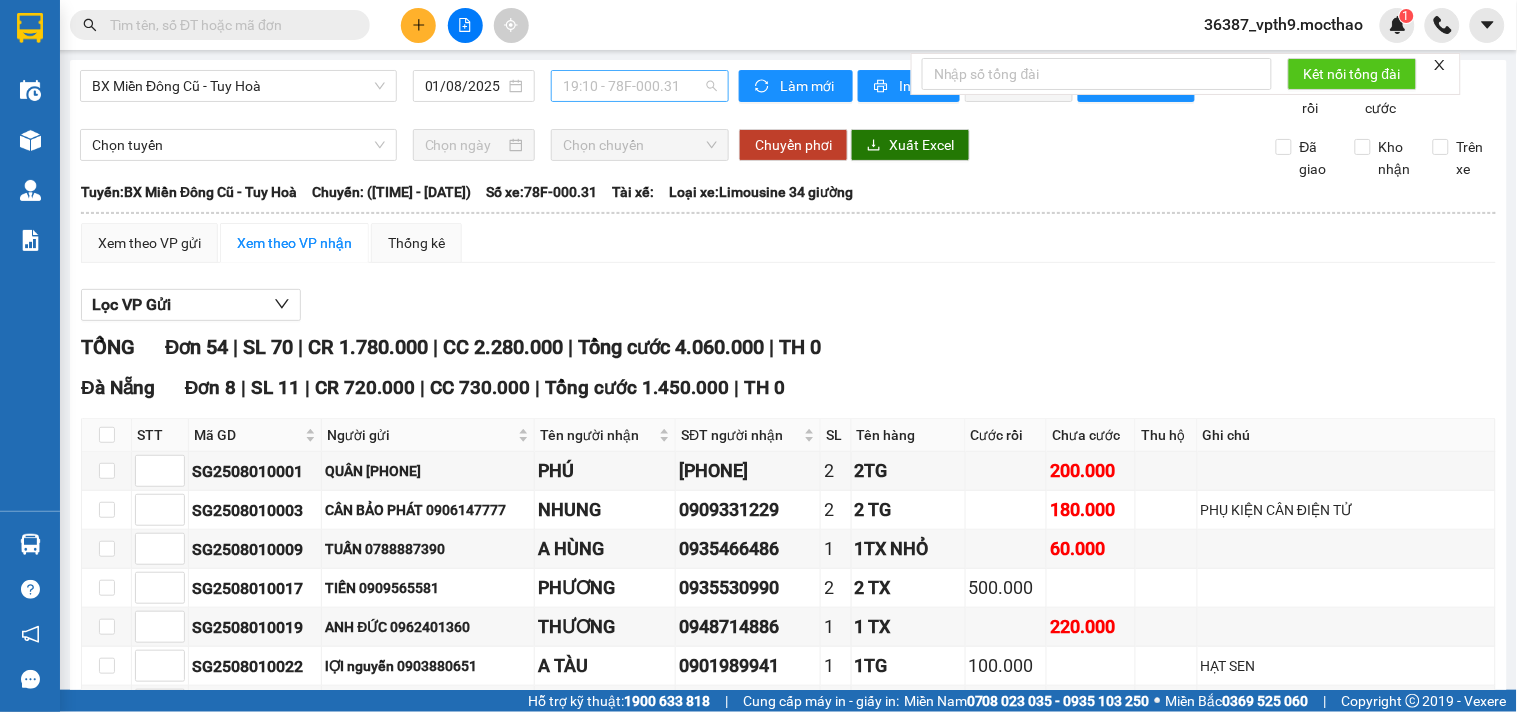 click on "[TIME] - [LICENSE_PLATE]" at bounding box center (640, 86) 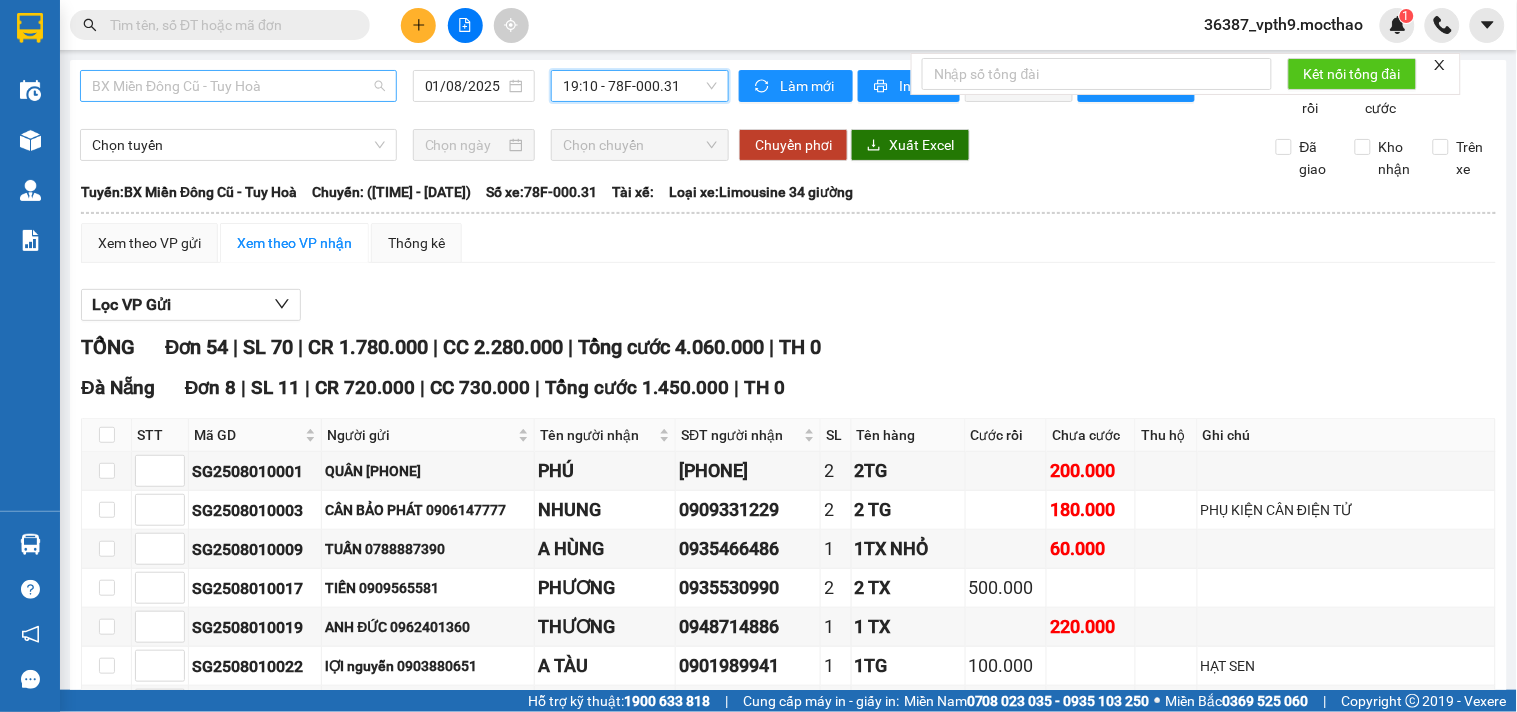 click on "BX Miền Đông Cũ - Tuy Hoà" at bounding box center [238, 86] 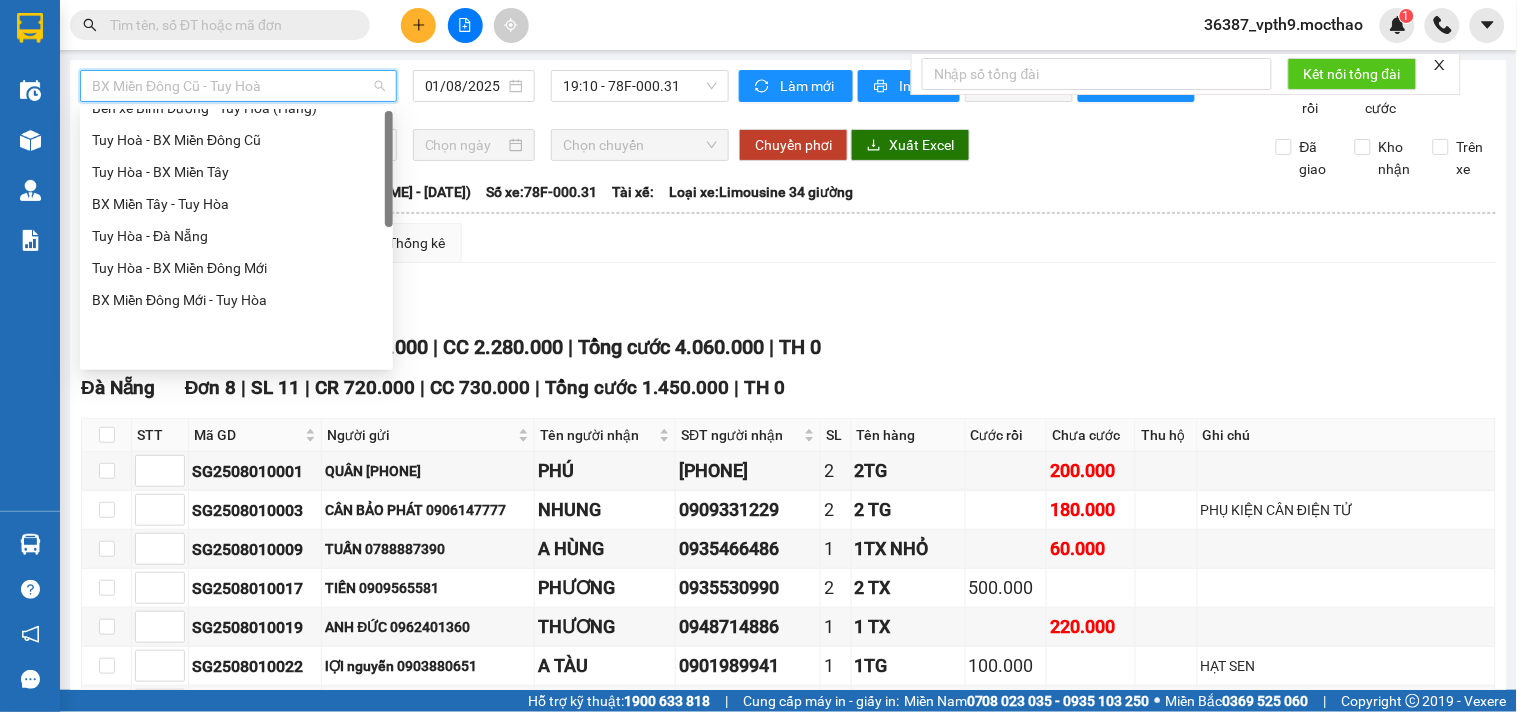 scroll, scrollTop: 3, scrollLeft: 0, axis: vertical 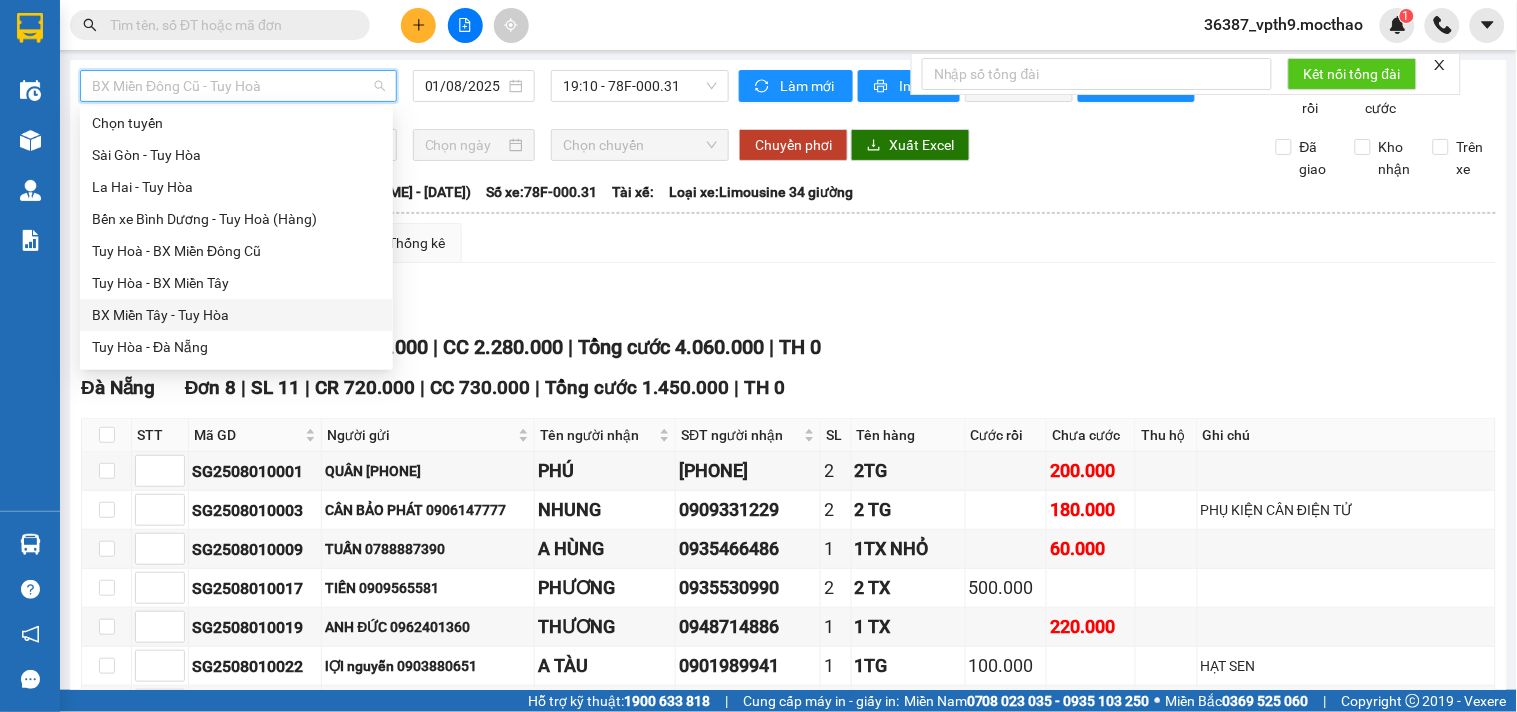 click on "BX Miền Tây - Tuy Hòa" at bounding box center (236, 315) 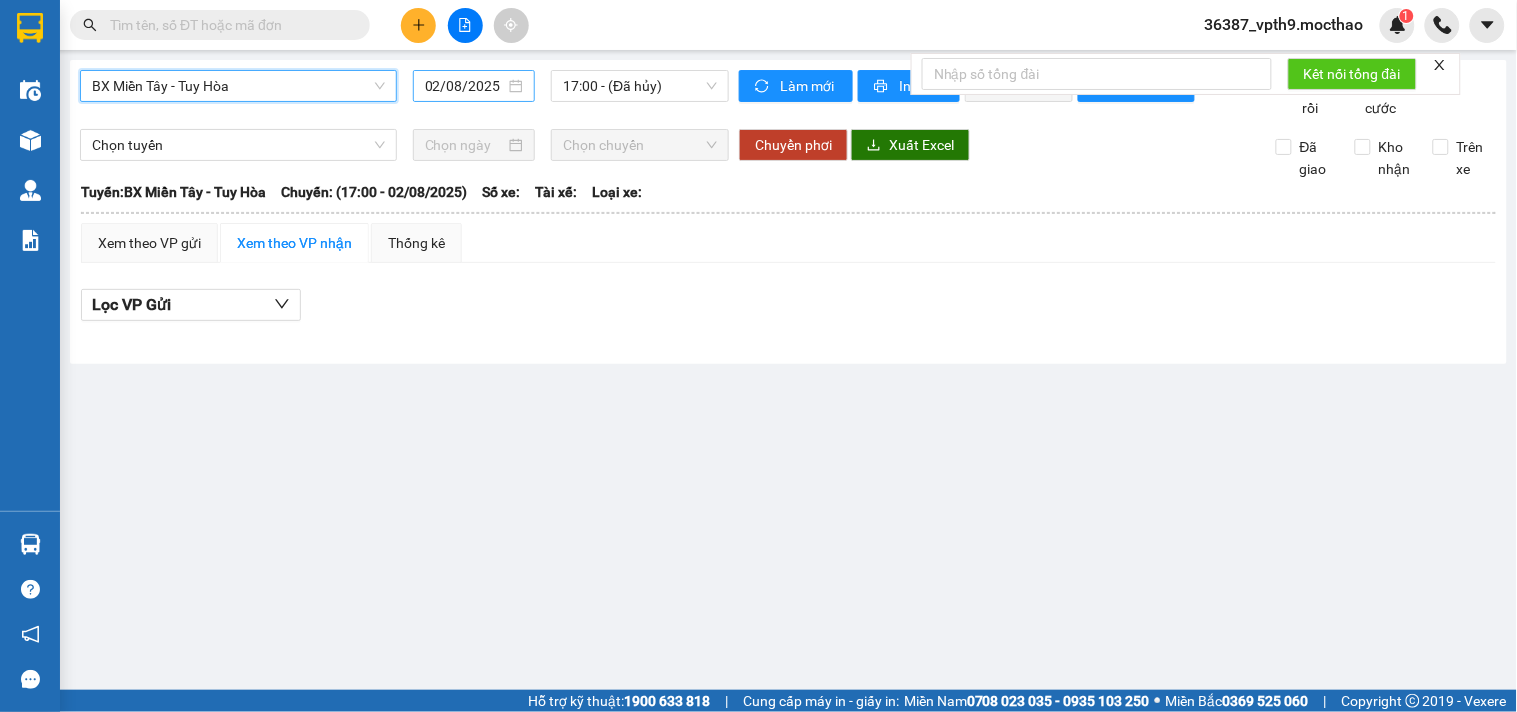 click on "02/08/2025" at bounding box center [465, 86] 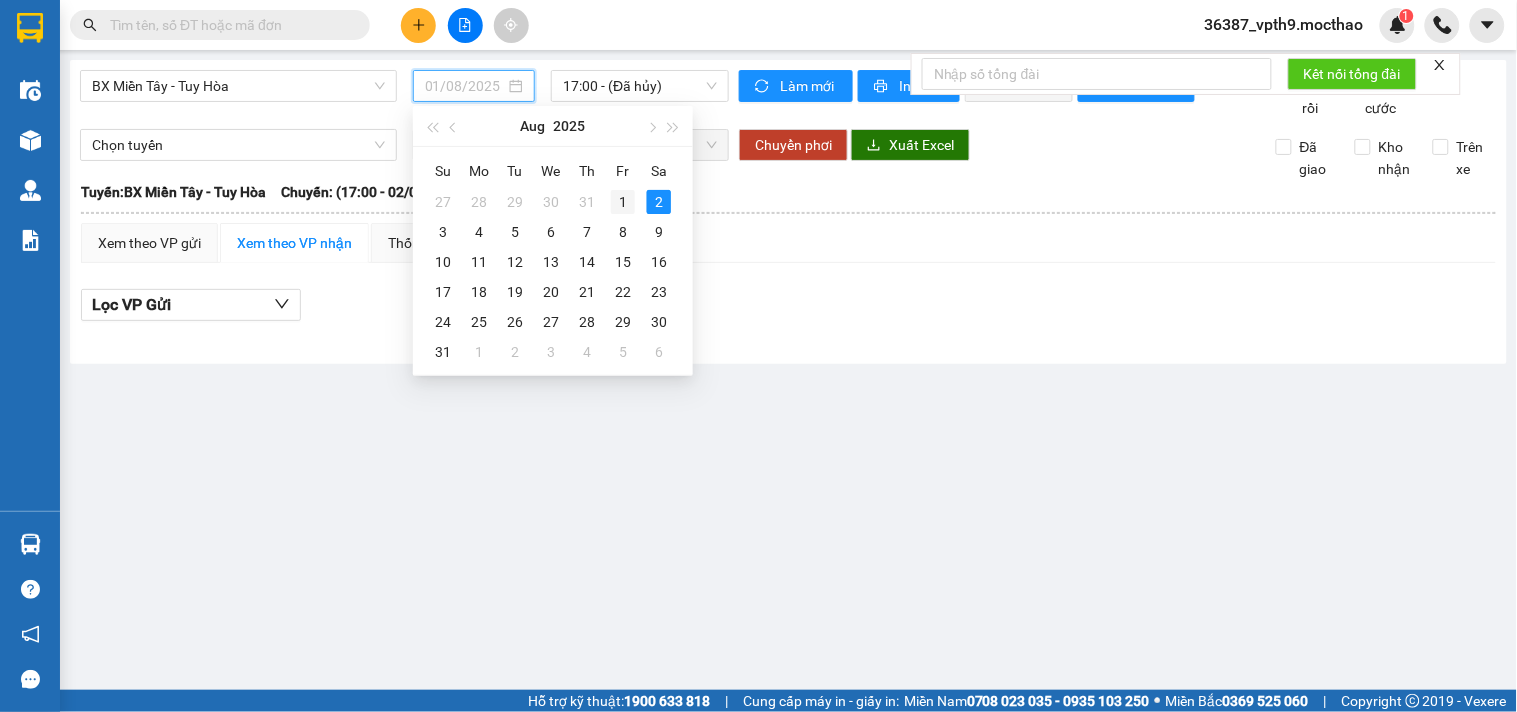 click on "1" at bounding box center (623, 202) 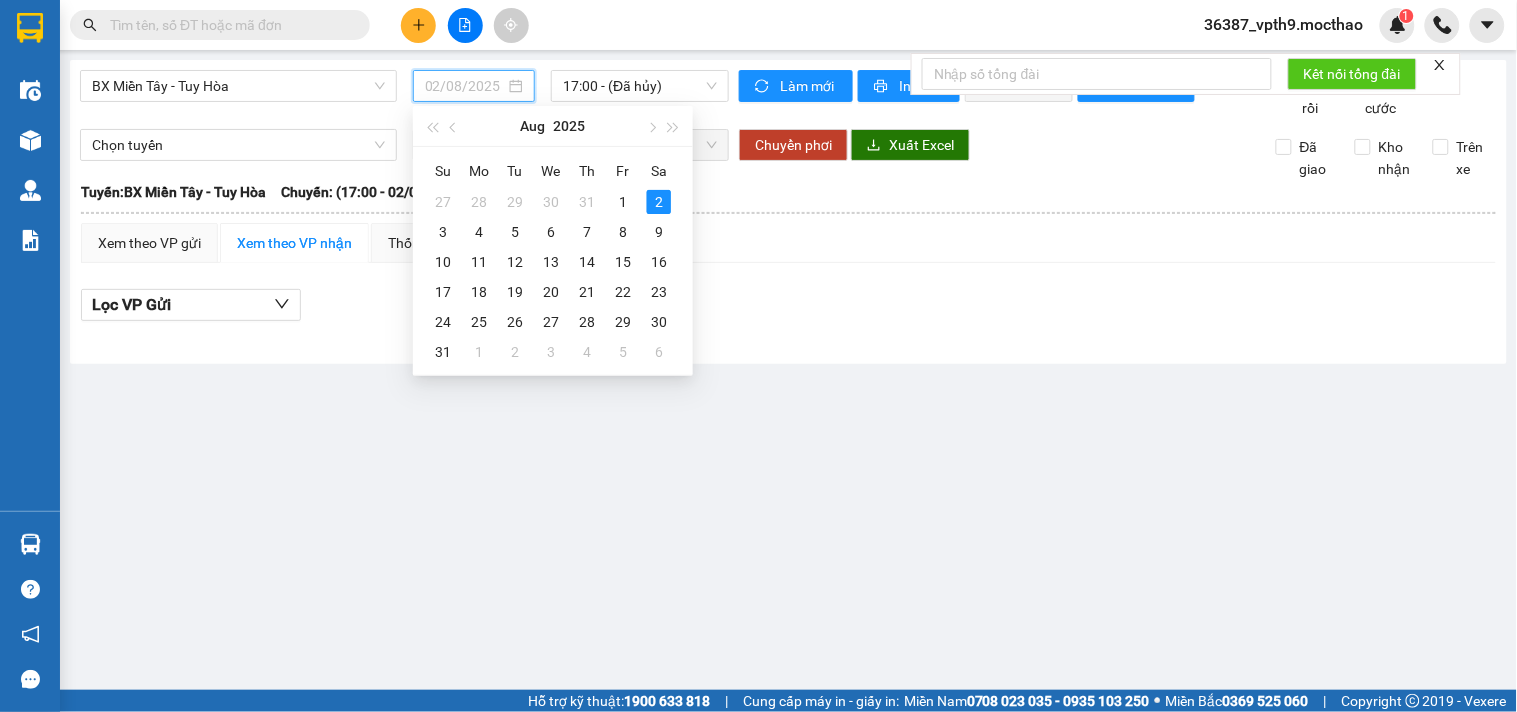 type on "01/08/2025" 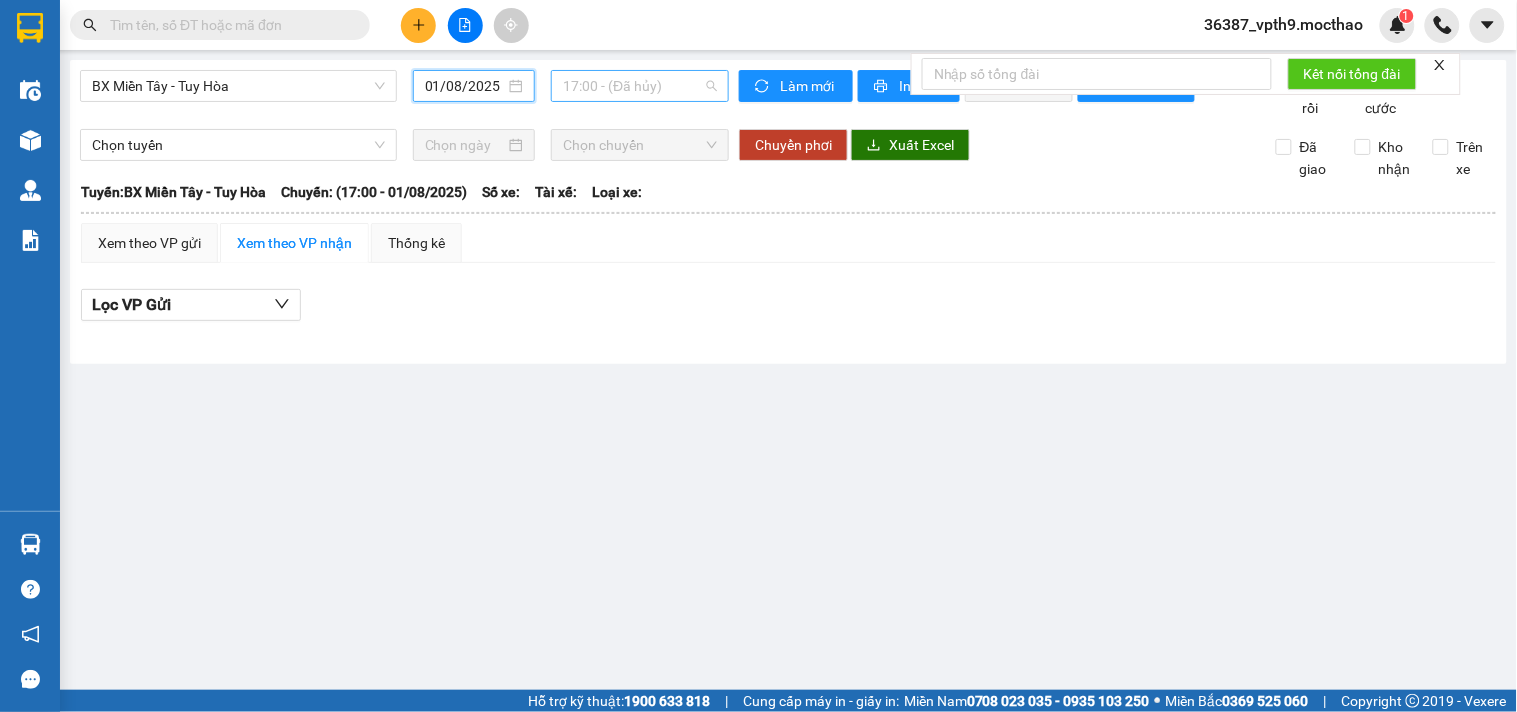 click on "17:00     - (Đã hủy)" at bounding box center [640, 86] 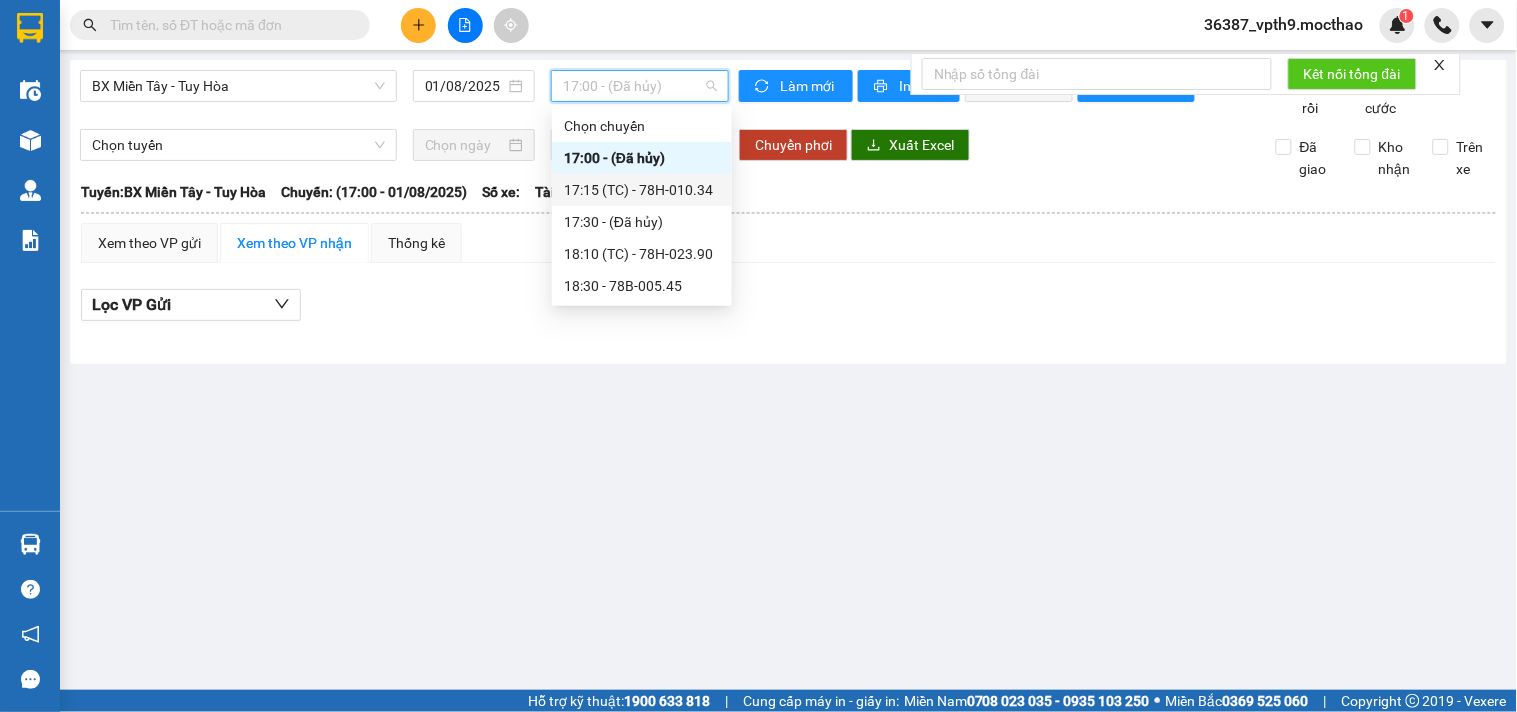 click on "17:15   (TC)   - 78H-010.34" at bounding box center [642, 190] 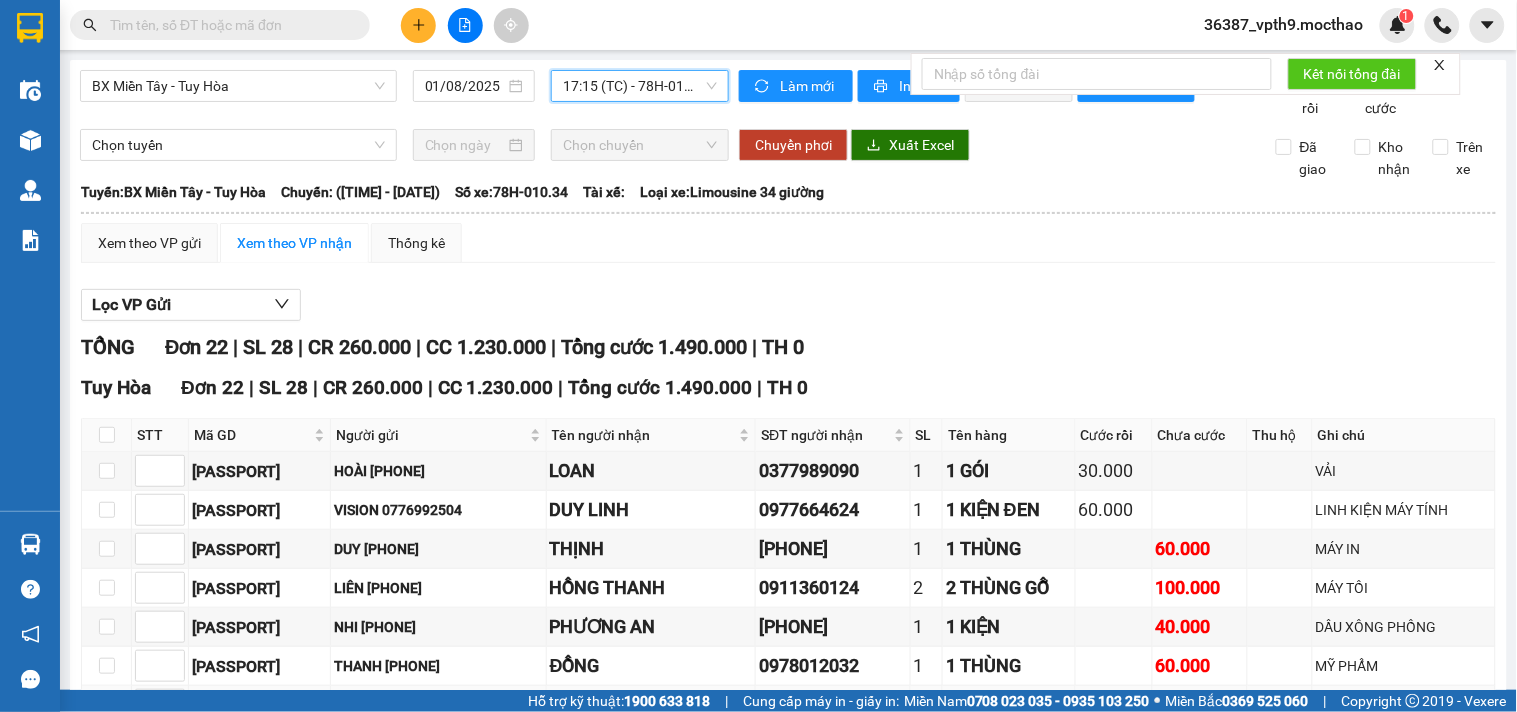 scroll, scrollTop: 752, scrollLeft: 0, axis: vertical 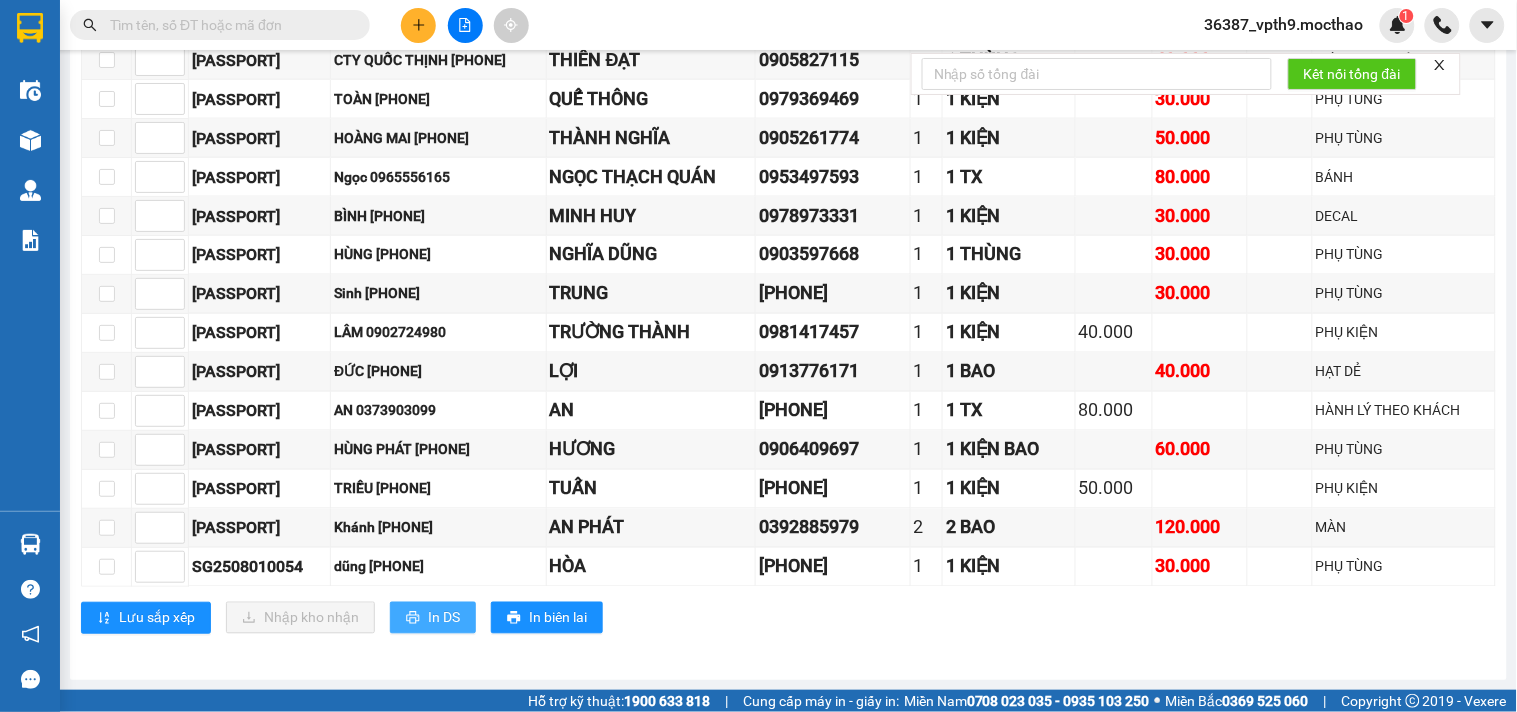 click on "In DS" at bounding box center [444, 618] 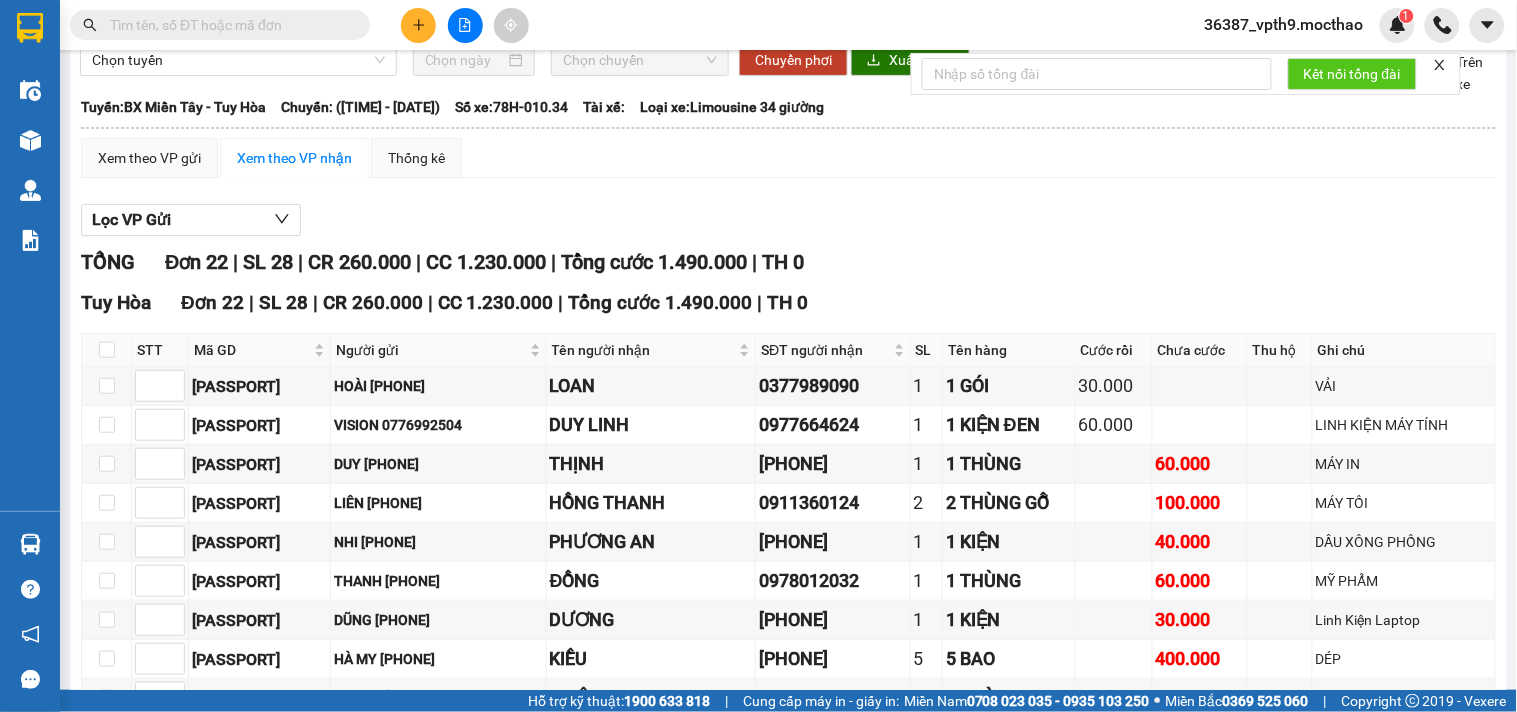 scroll, scrollTop: 0, scrollLeft: 0, axis: both 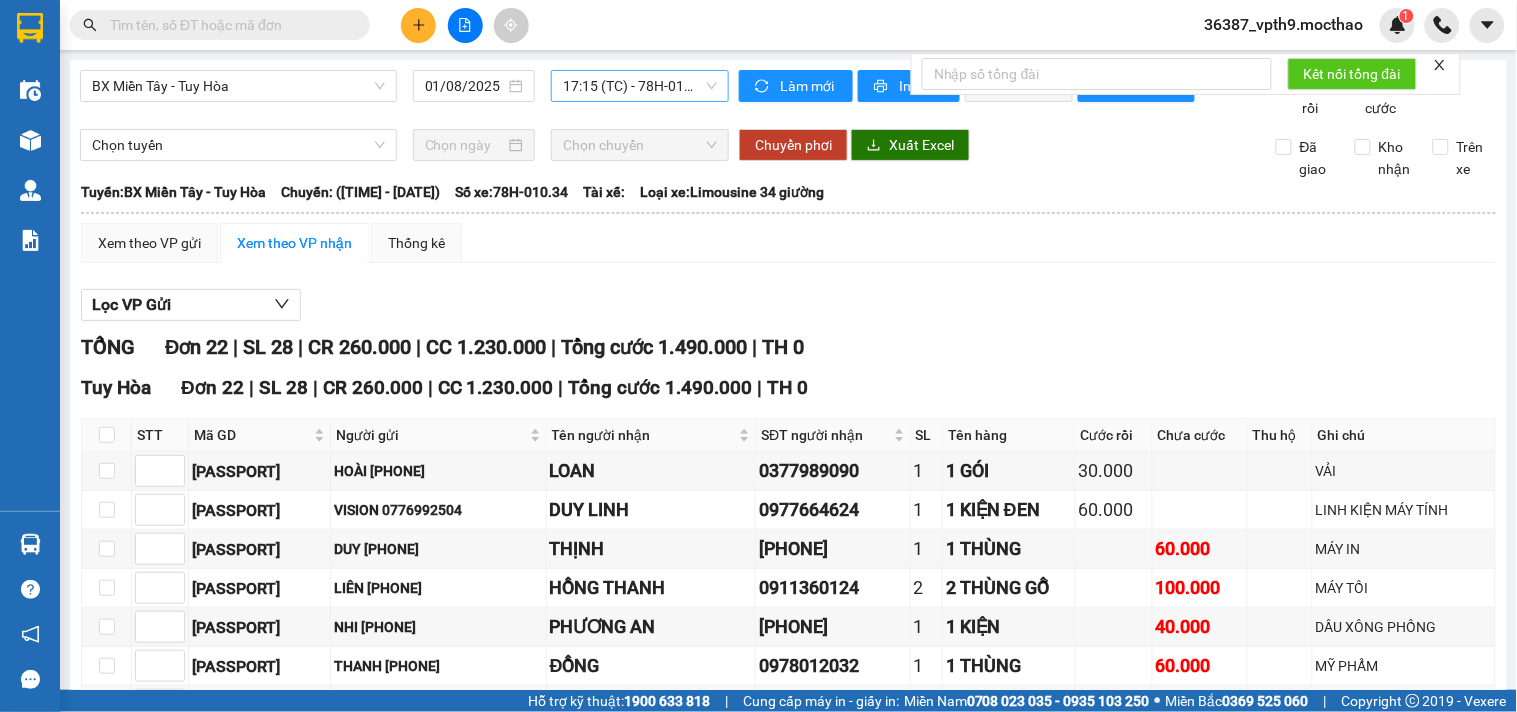 click on "17:15   (TC)   - 78H-010.34" at bounding box center (640, 86) 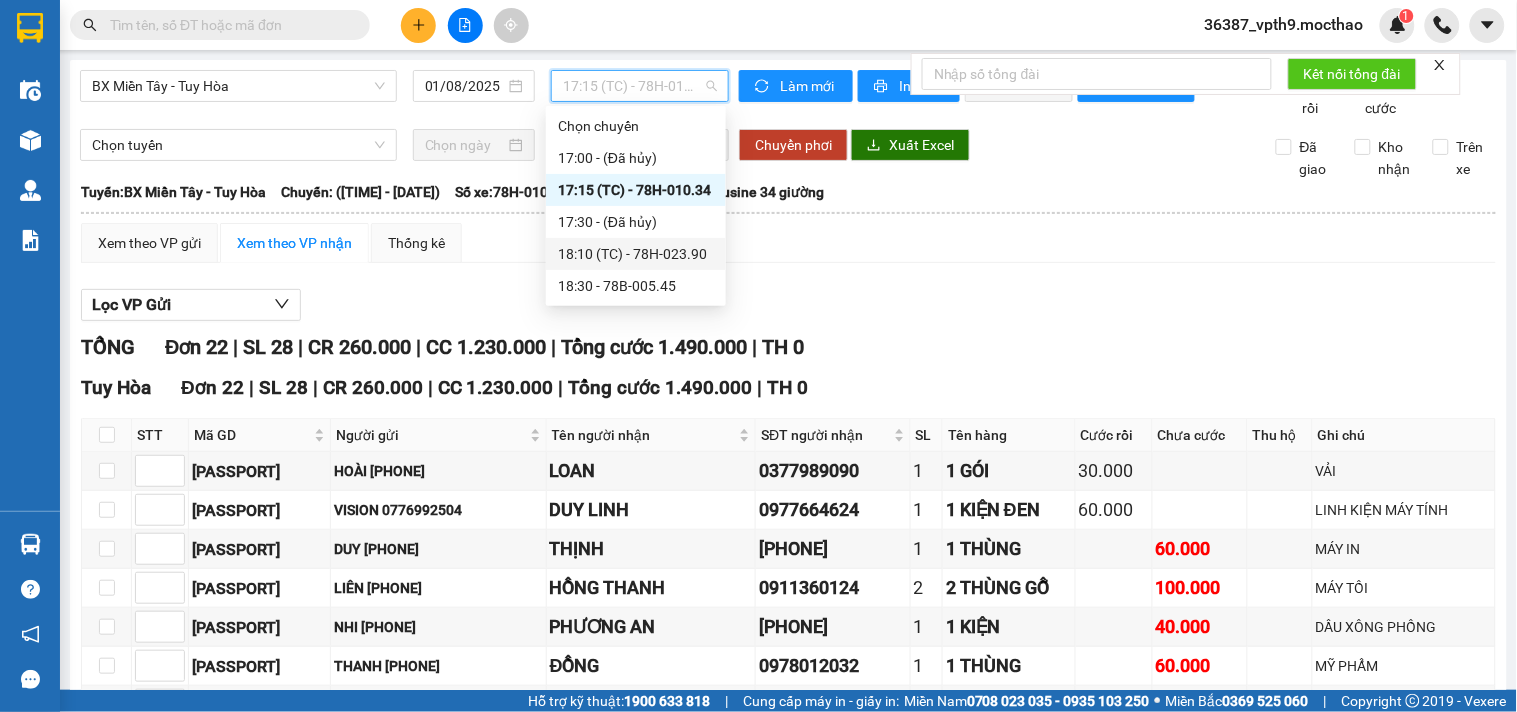 click on "18:10   (TC)   - 78H-023.90" at bounding box center (636, 254) 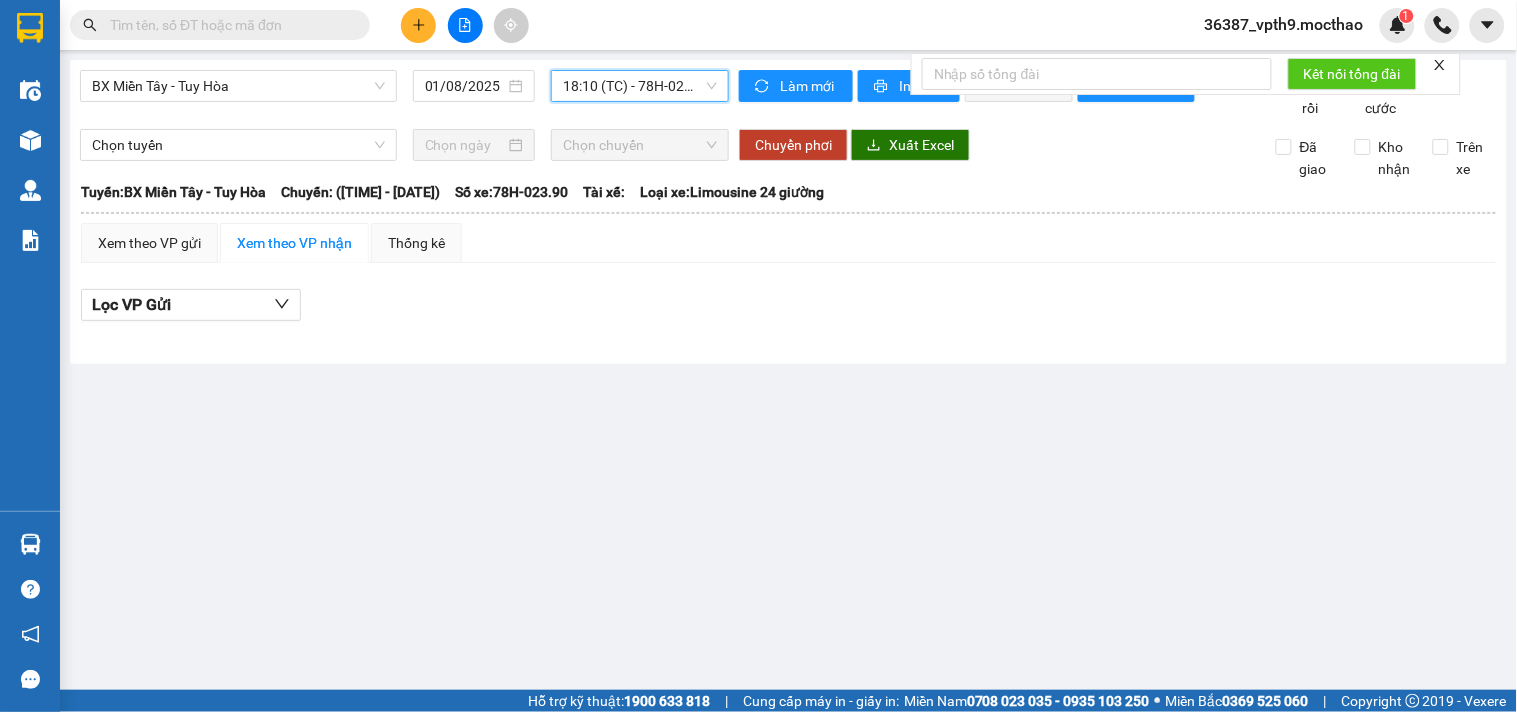 click on "18:10   (TC)   - 78H-023.90" at bounding box center (640, 86) 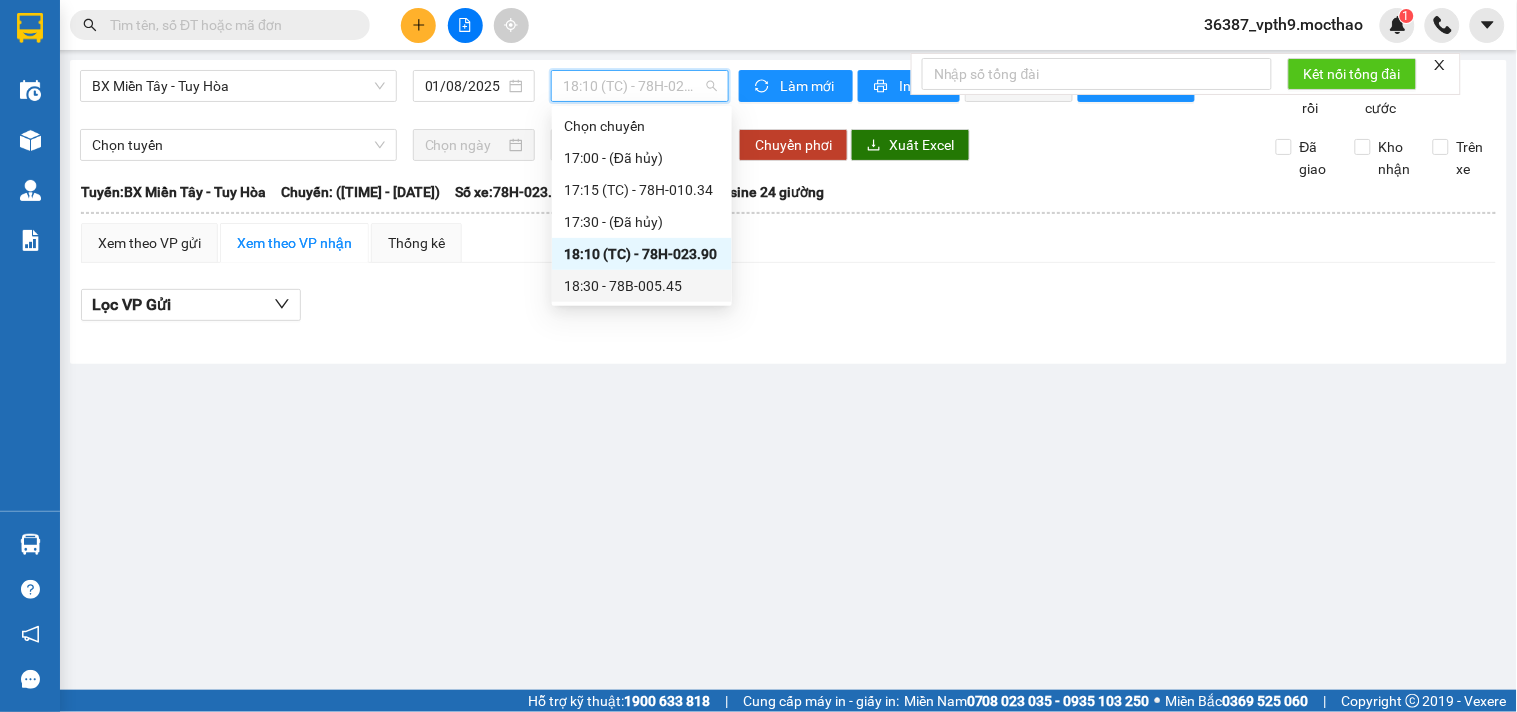click on "[TIME] - [LICENSE_PLATE]" at bounding box center [642, 286] 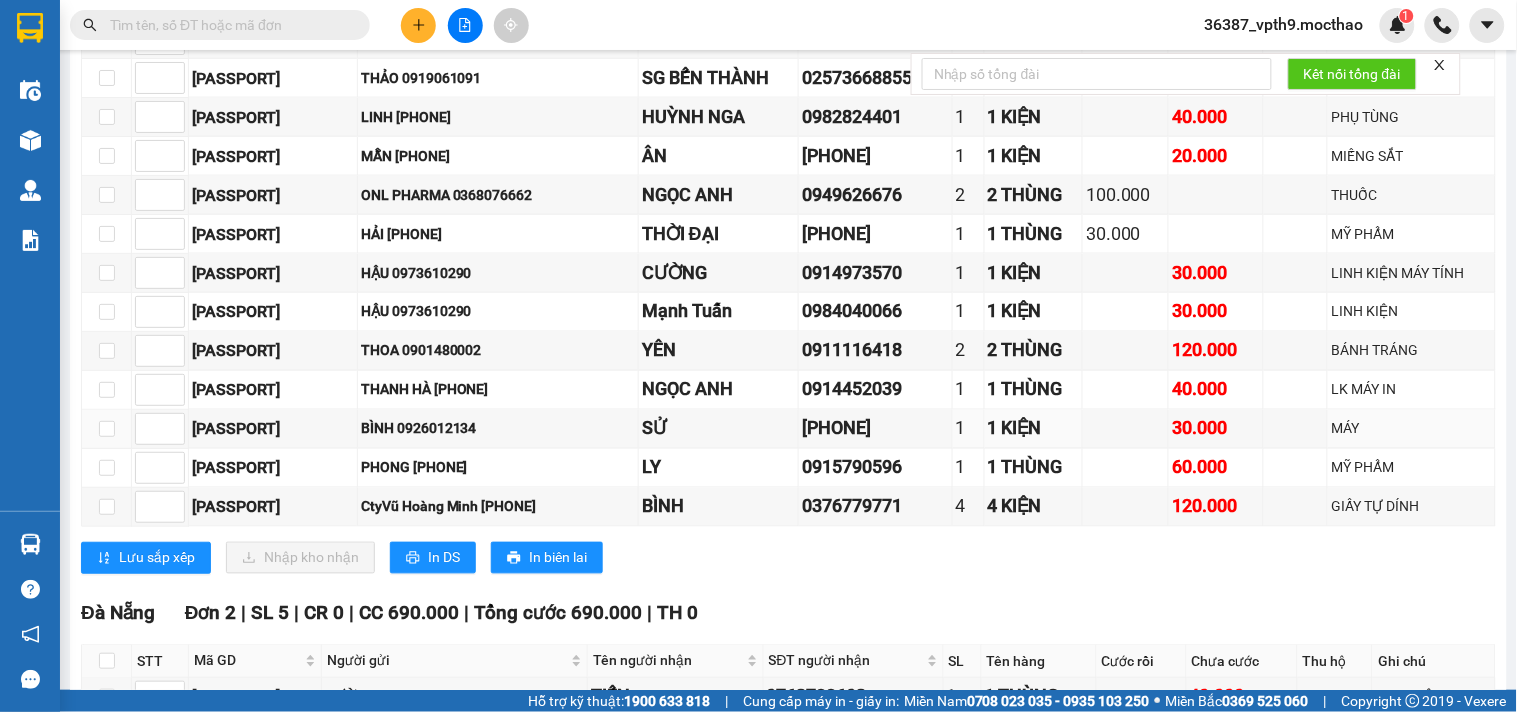 scroll, scrollTop: 777, scrollLeft: 0, axis: vertical 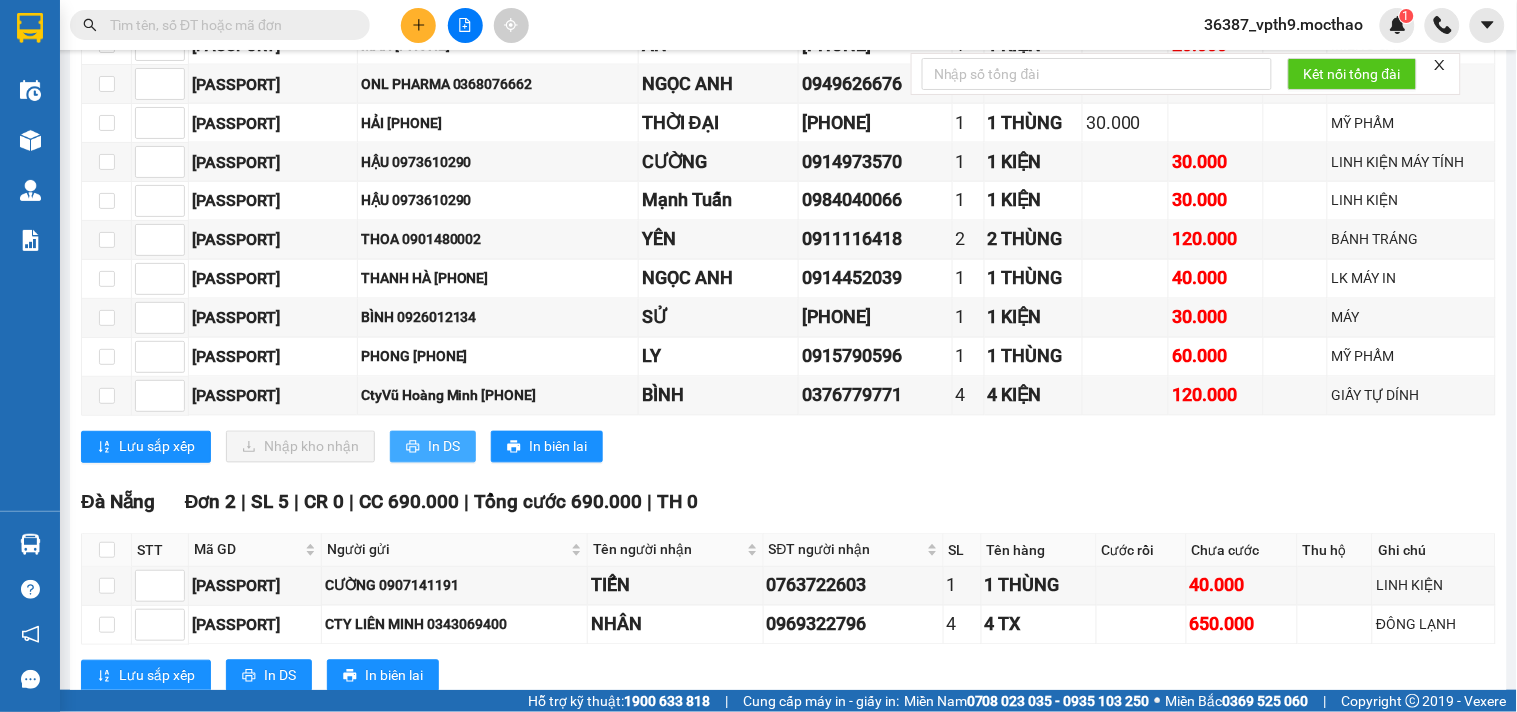 click on "In DS" at bounding box center (433, 447) 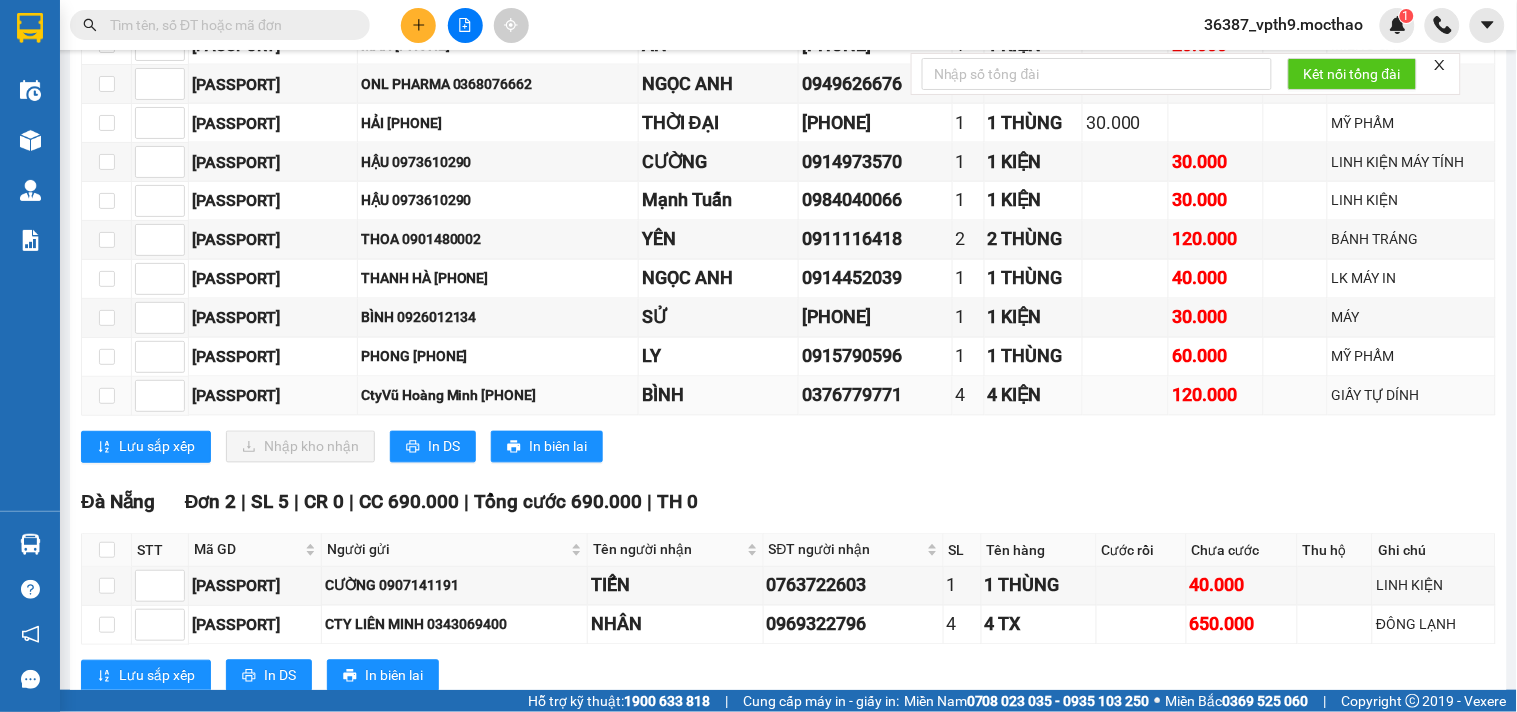 scroll, scrollTop: 864, scrollLeft: 0, axis: vertical 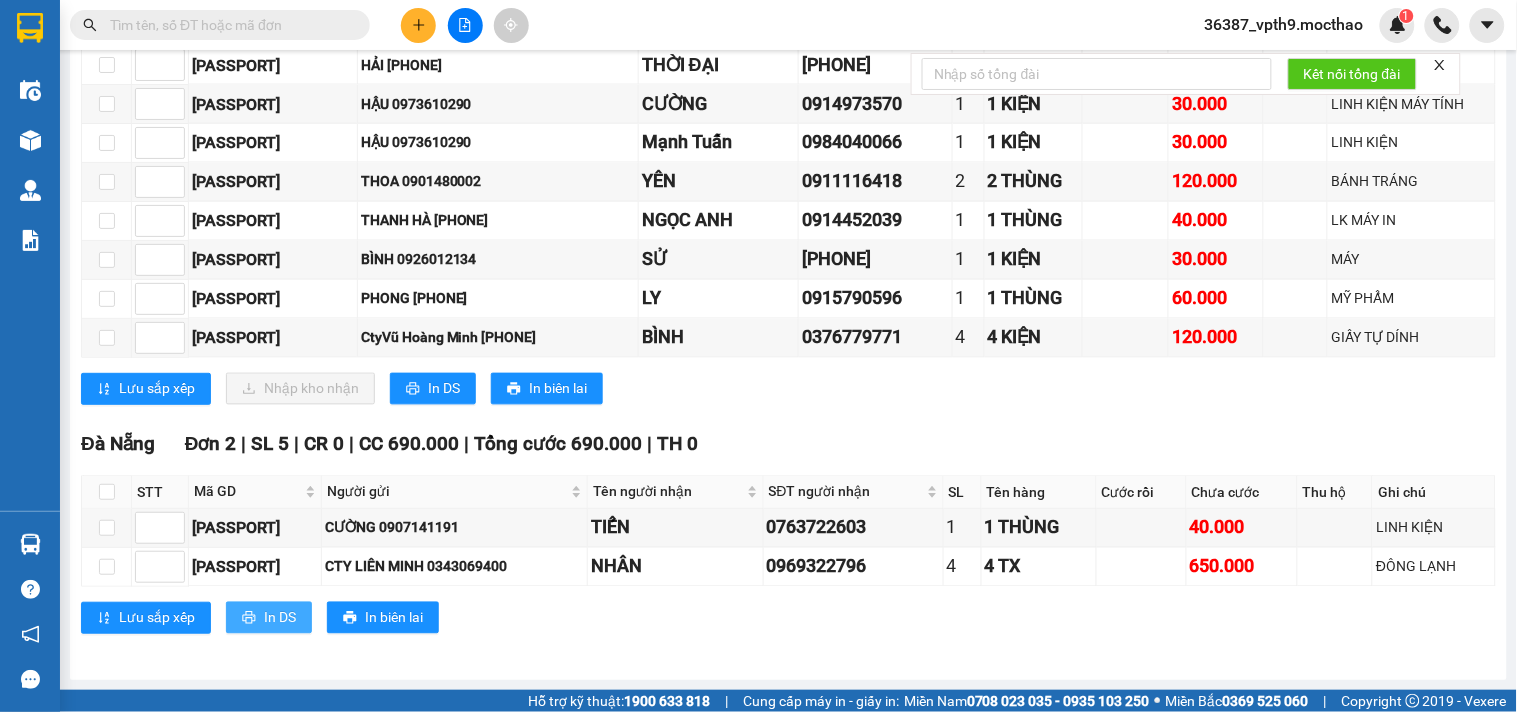 click on "In DS" at bounding box center [280, 618] 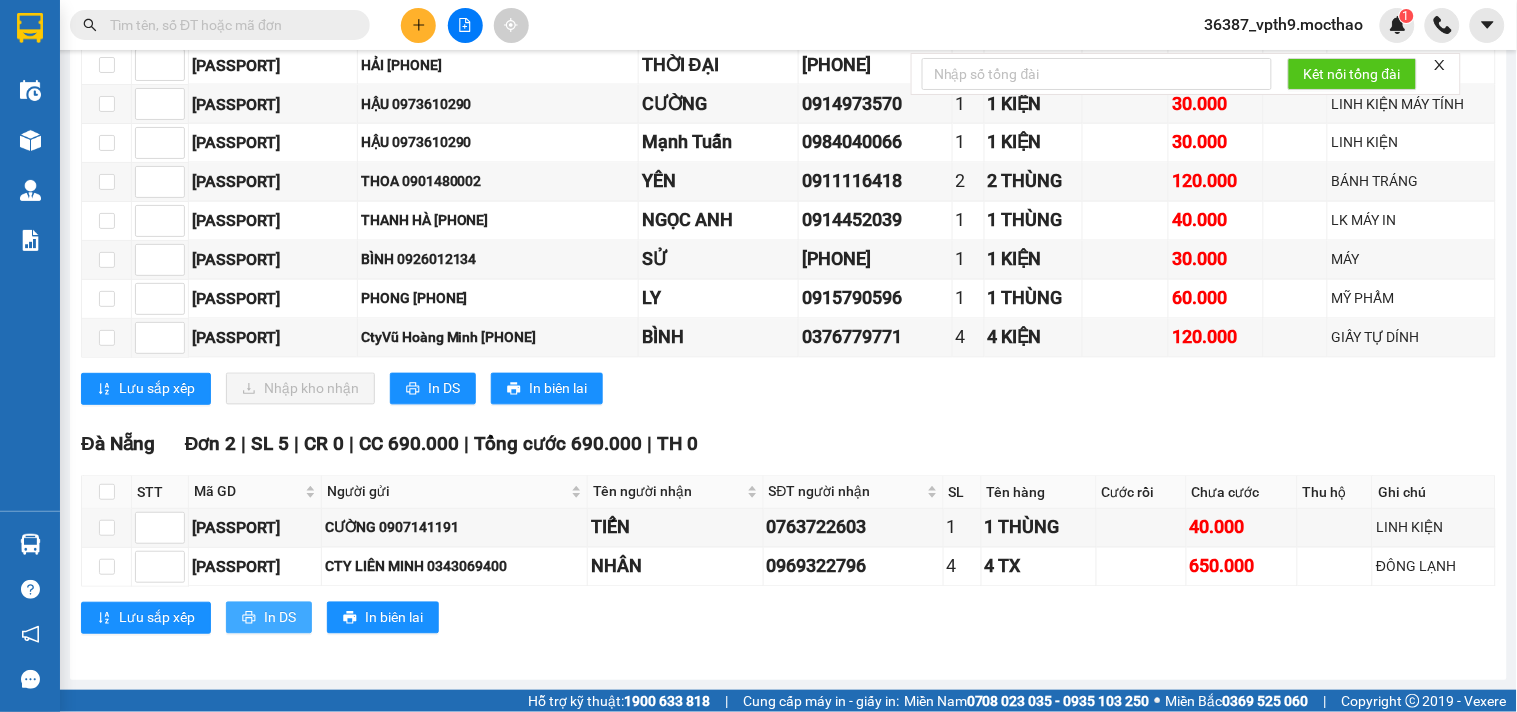 scroll, scrollTop: 0, scrollLeft: 0, axis: both 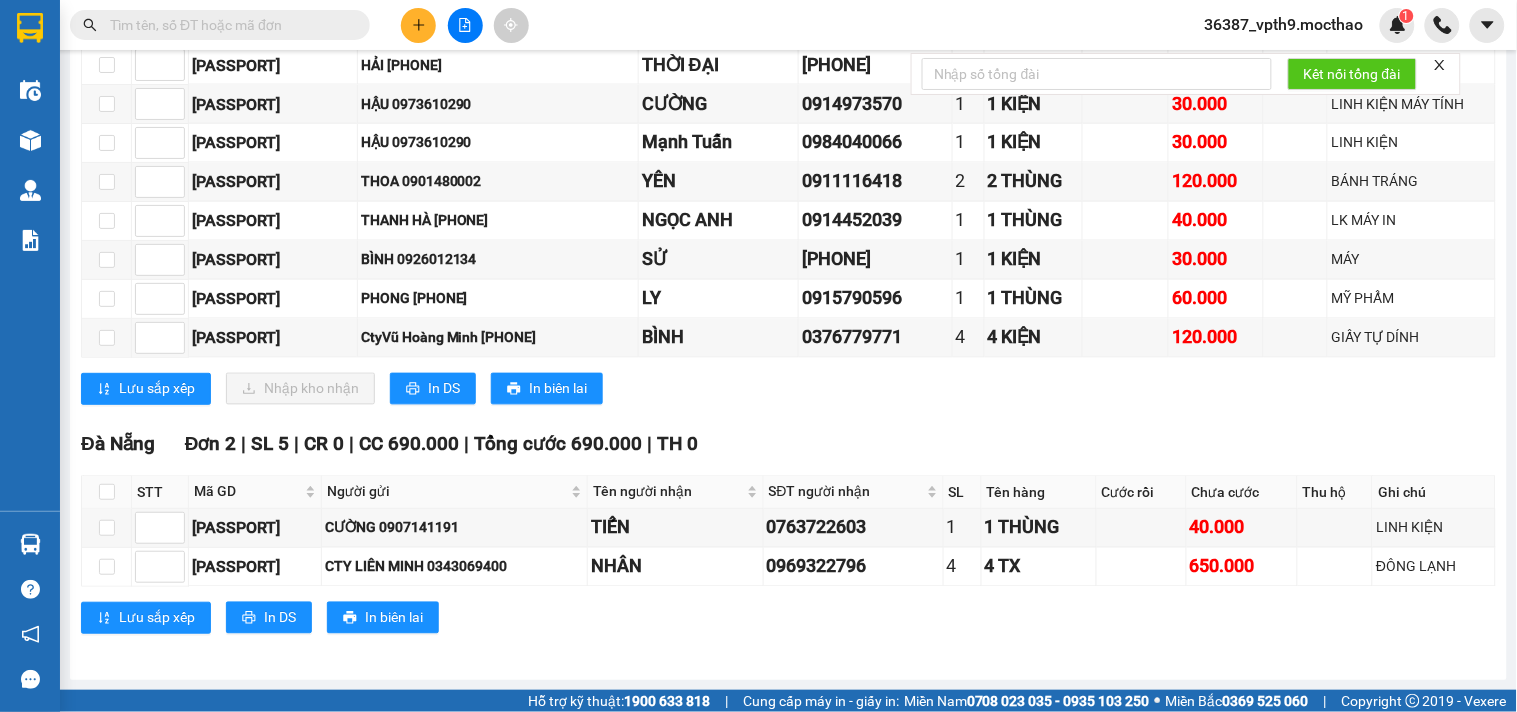click on "36387_vpth9.mocthao" at bounding box center [1284, 24] 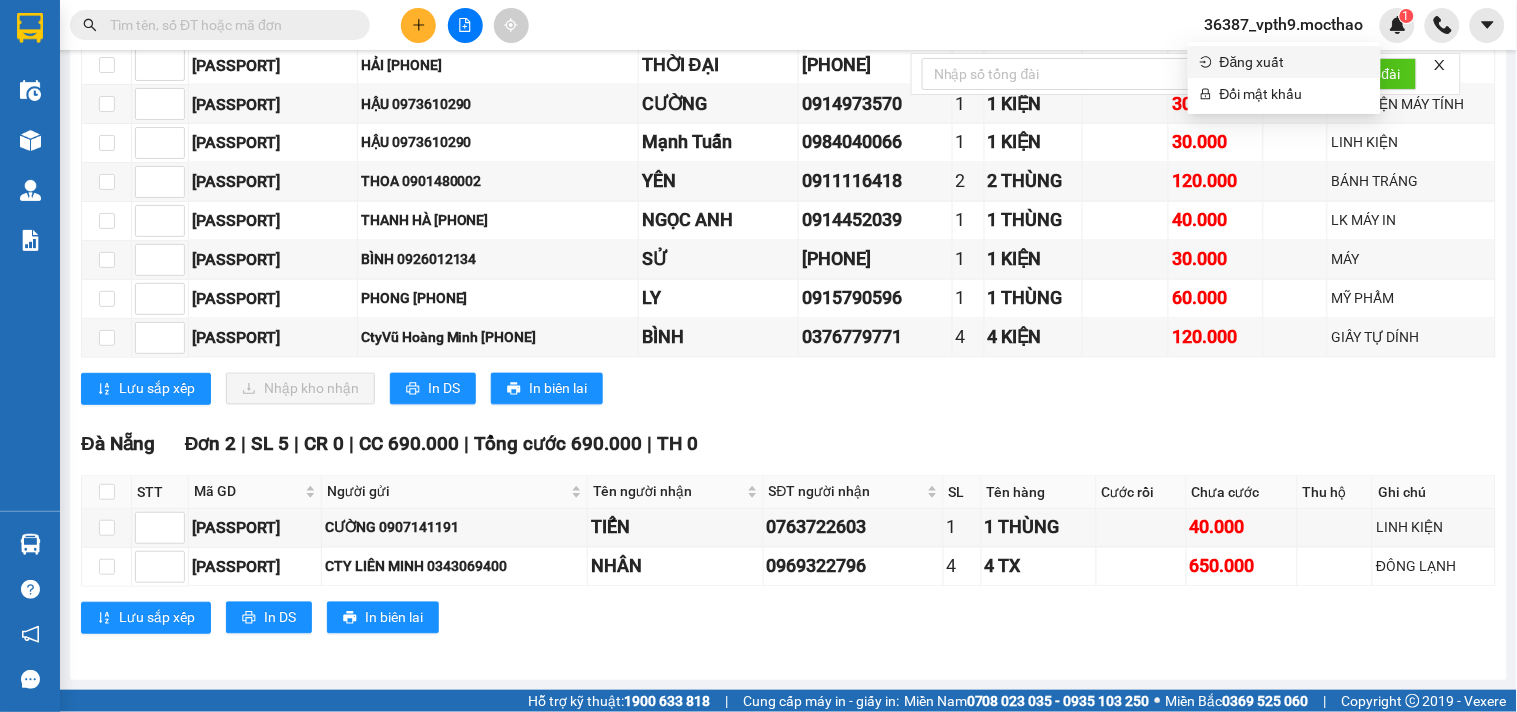 click on "Đăng xuất" at bounding box center [1294, 62] 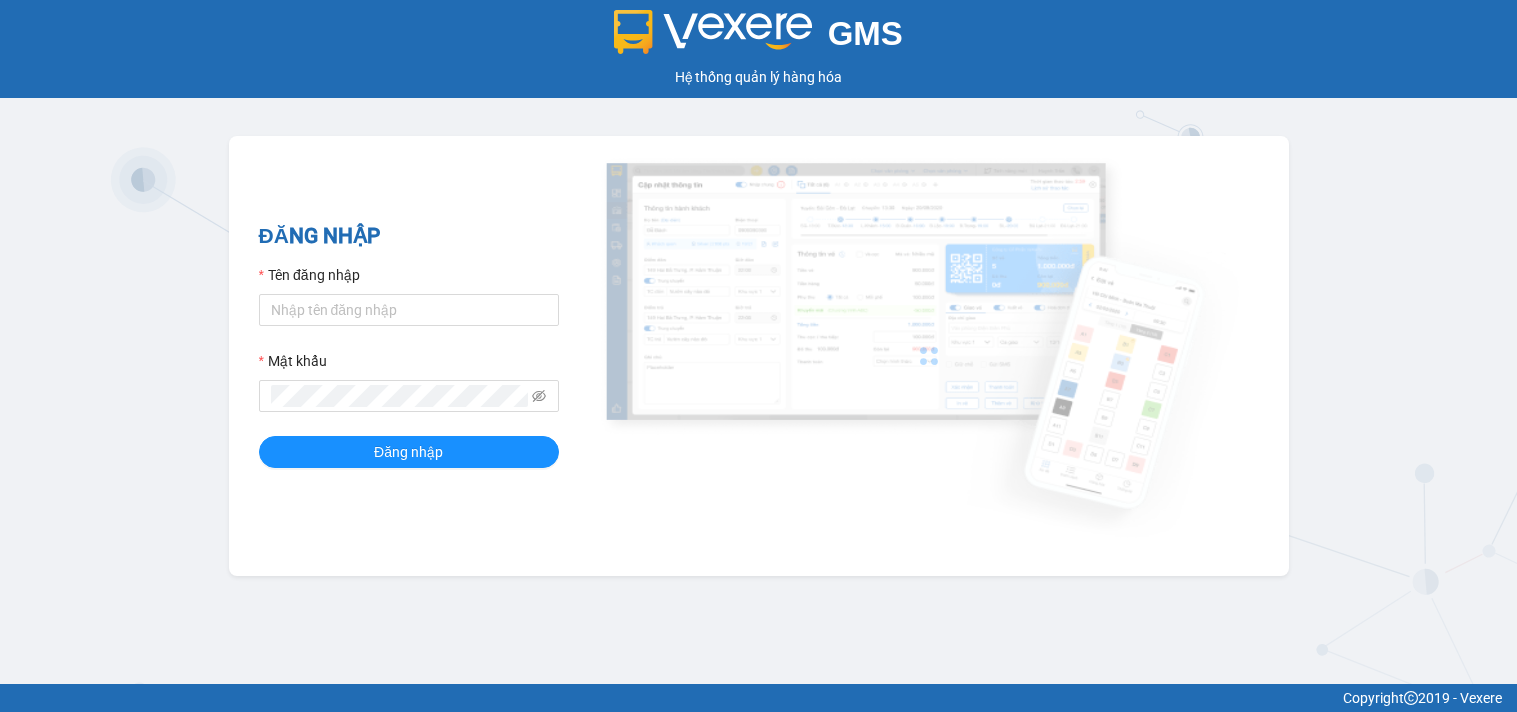 scroll, scrollTop: 0, scrollLeft: 0, axis: both 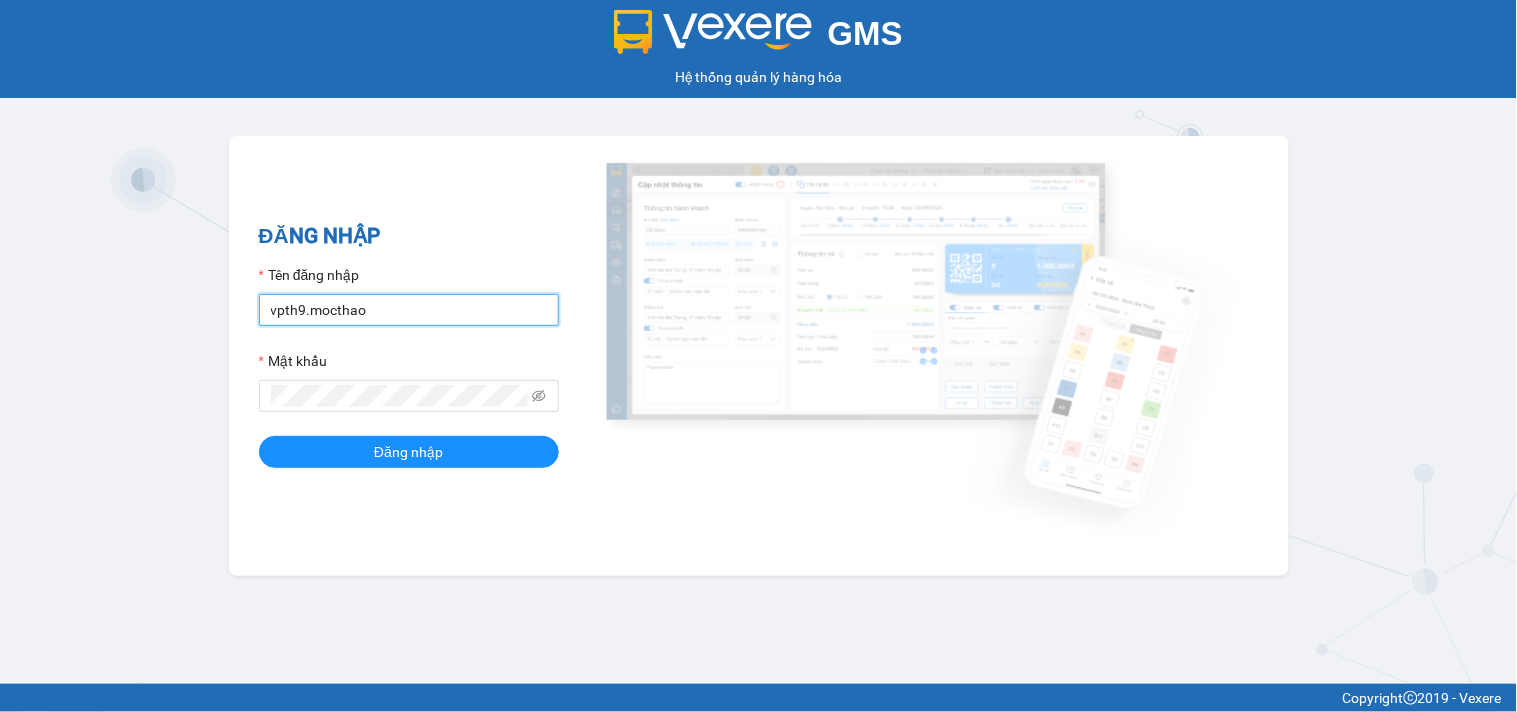 click on "vpth9.mocthao" at bounding box center (409, 310) 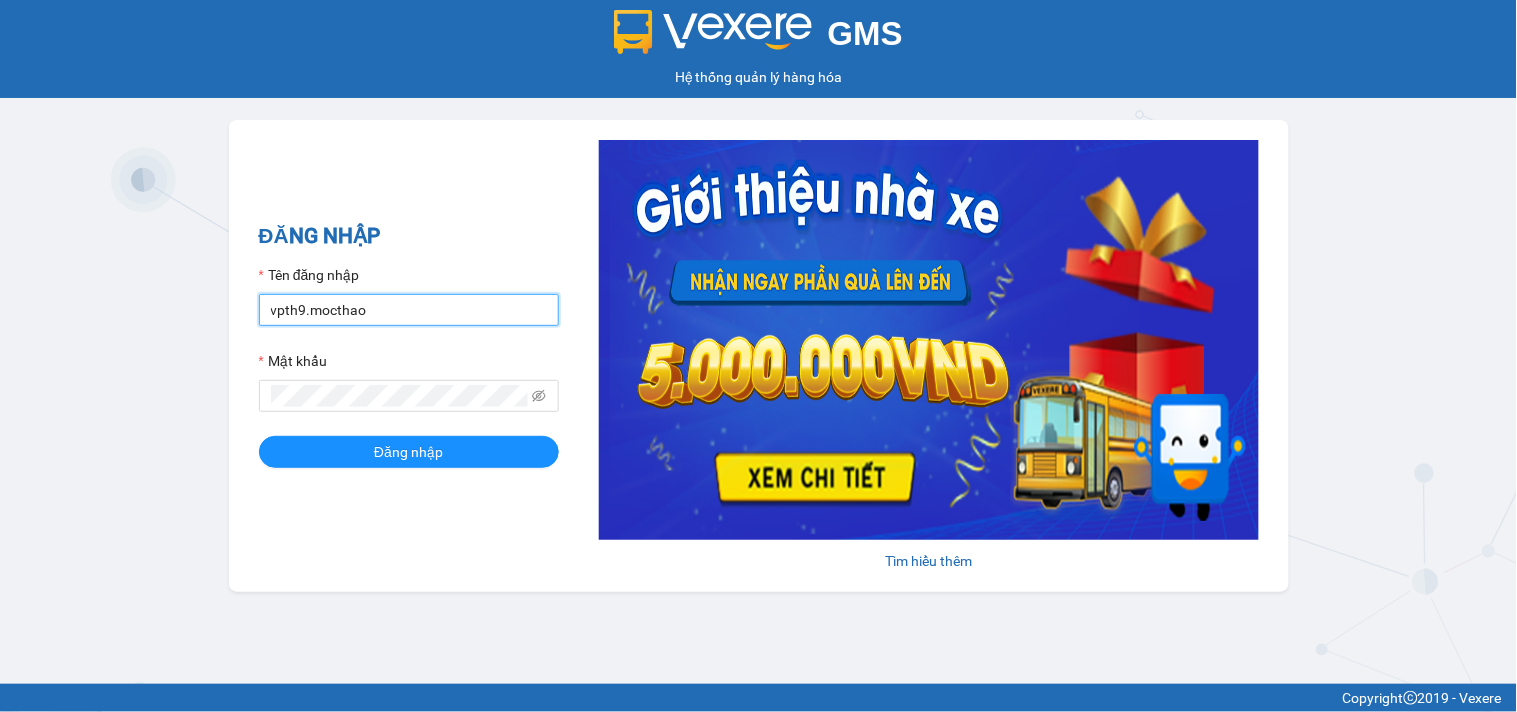 click on "vpth9.mocthao" at bounding box center (409, 310) 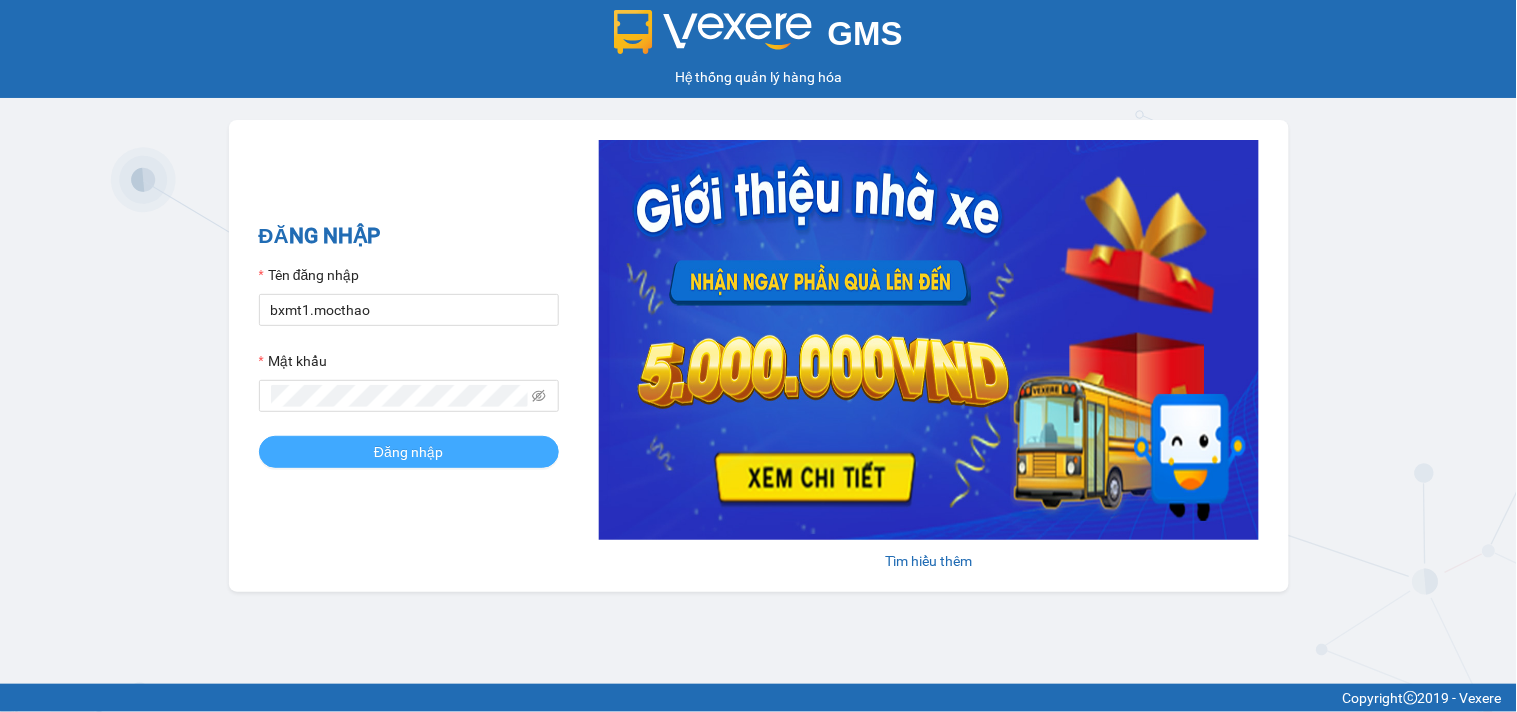 click on "Đăng nhập" at bounding box center [409, 452] 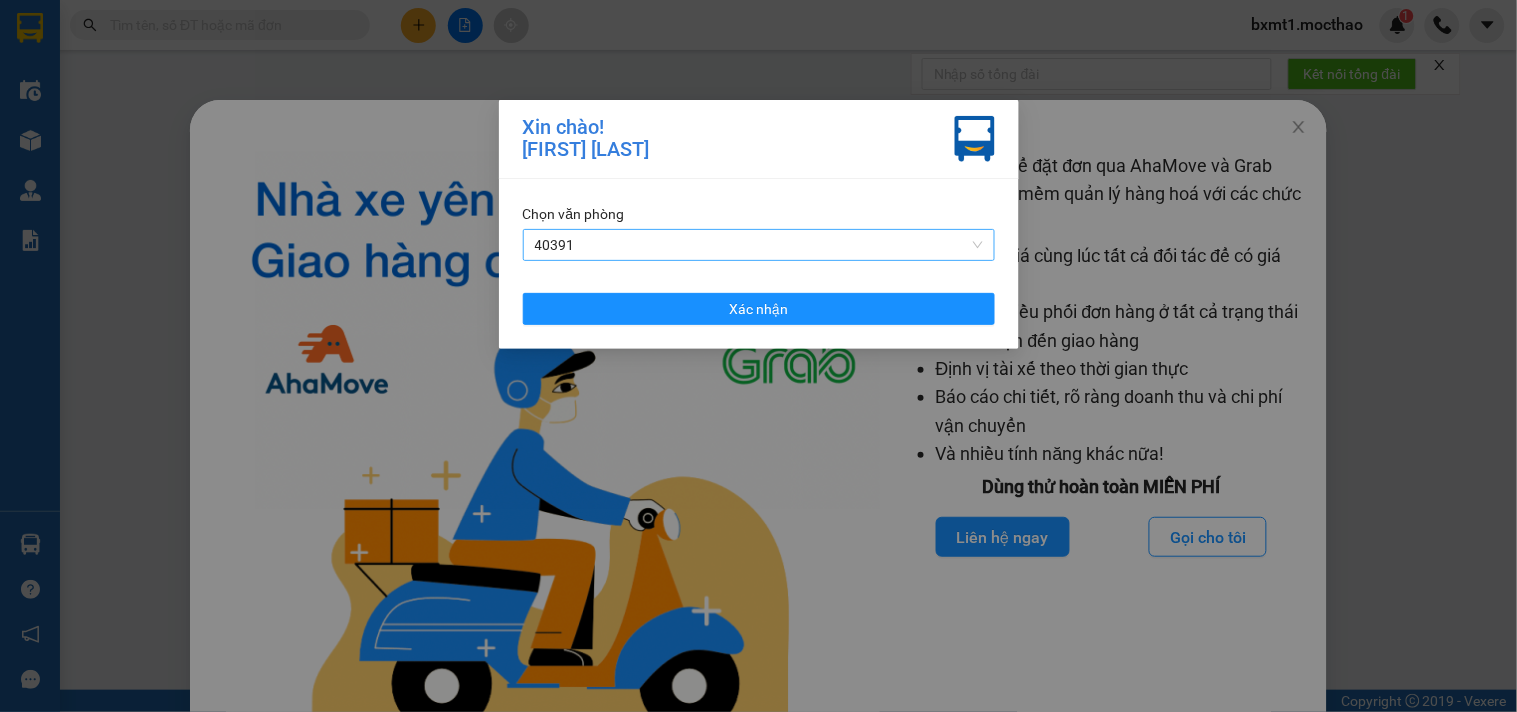 click on "40391" at bounding box center (759, 245) 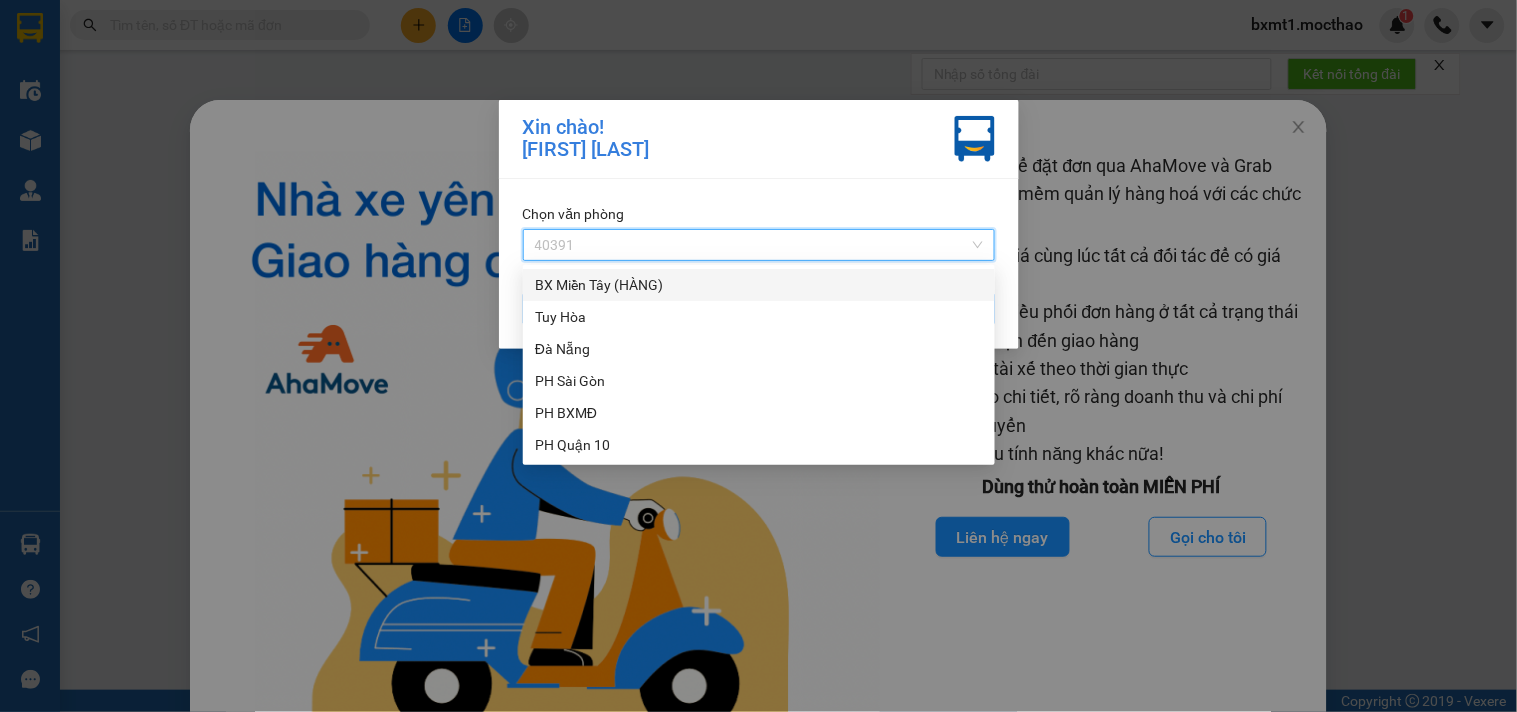 click on "BX Miền Tây (HÀNG)" at bounding box center [759, 285] 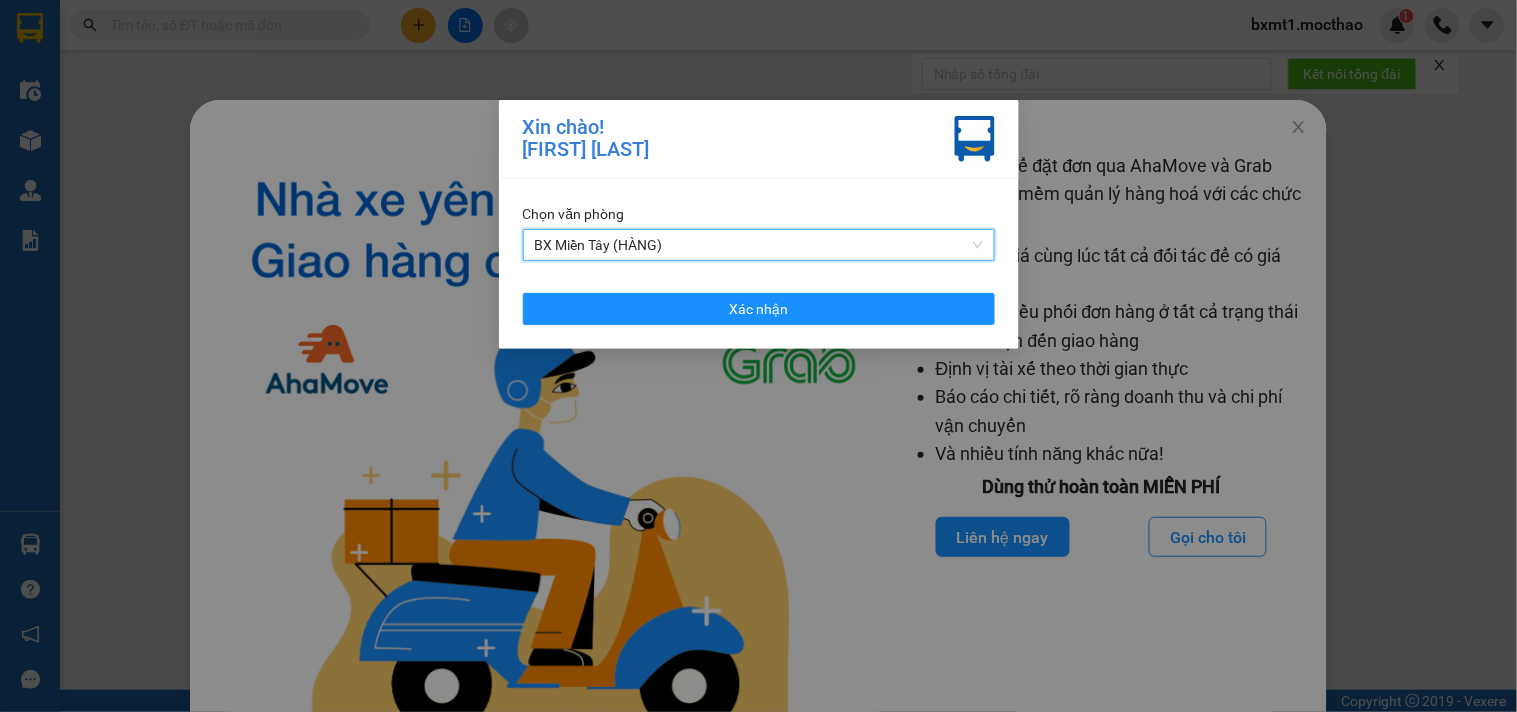click on "BX Miền Tây (HÀNG)" at bounding box center (759, 245) 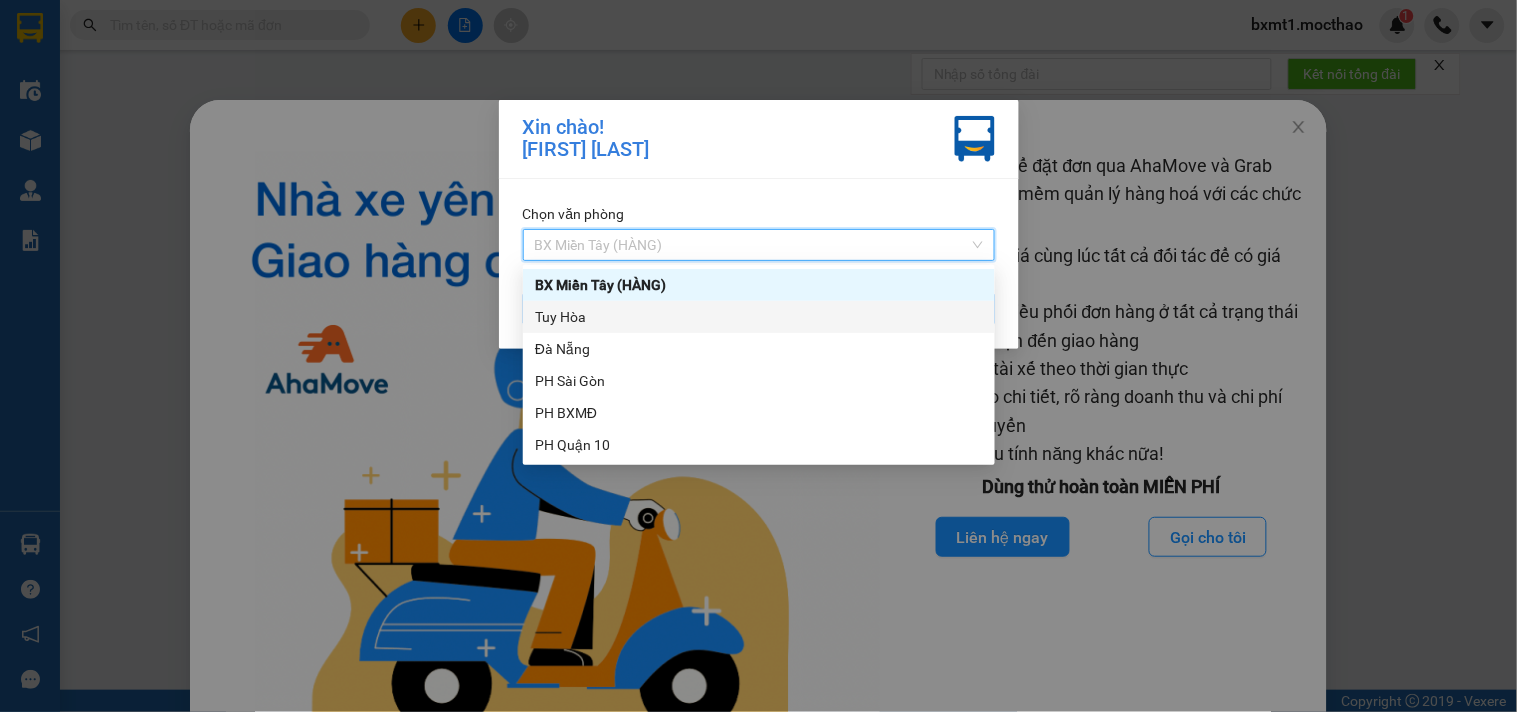 click on "Tuy Hòa" at bounding box center [759, 317] 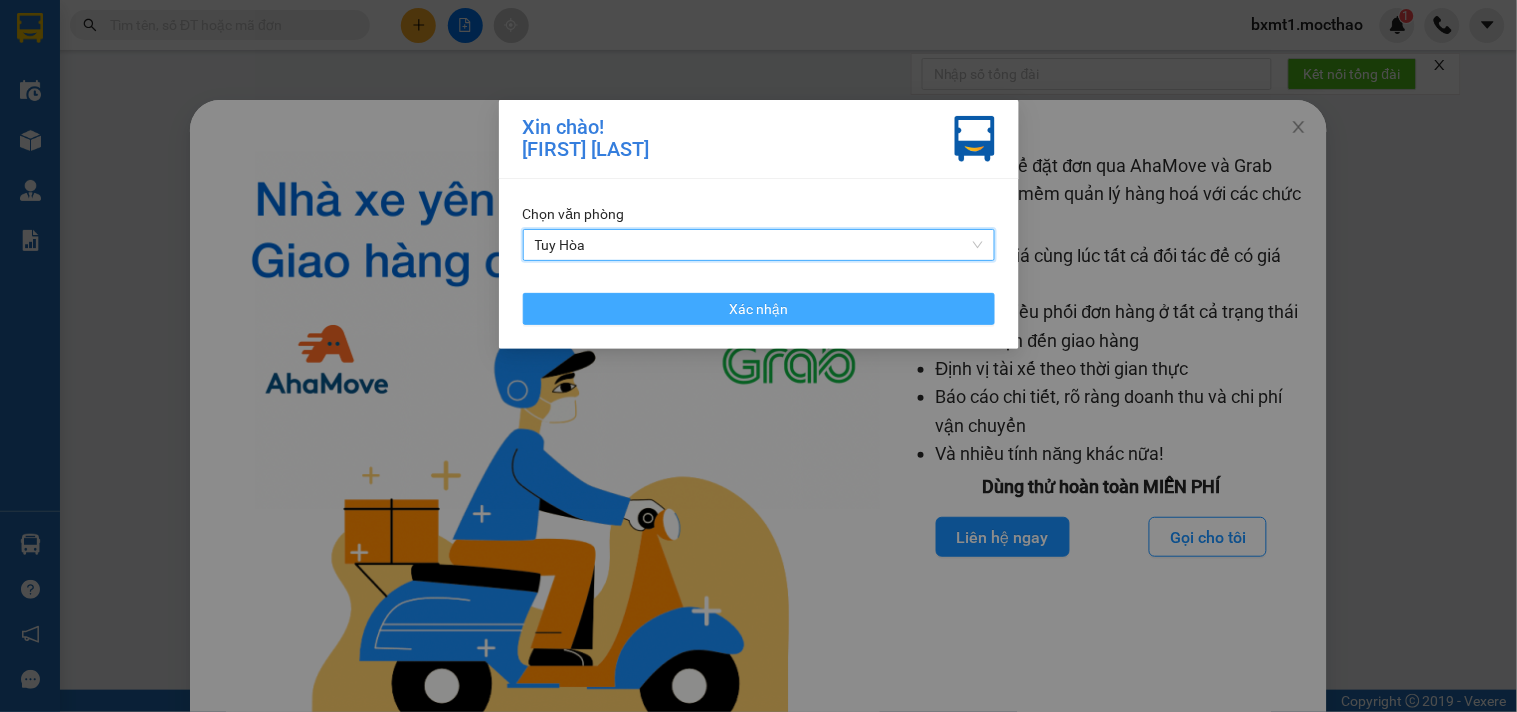 click on "Xác nhận" at bounding box center [759, 309] 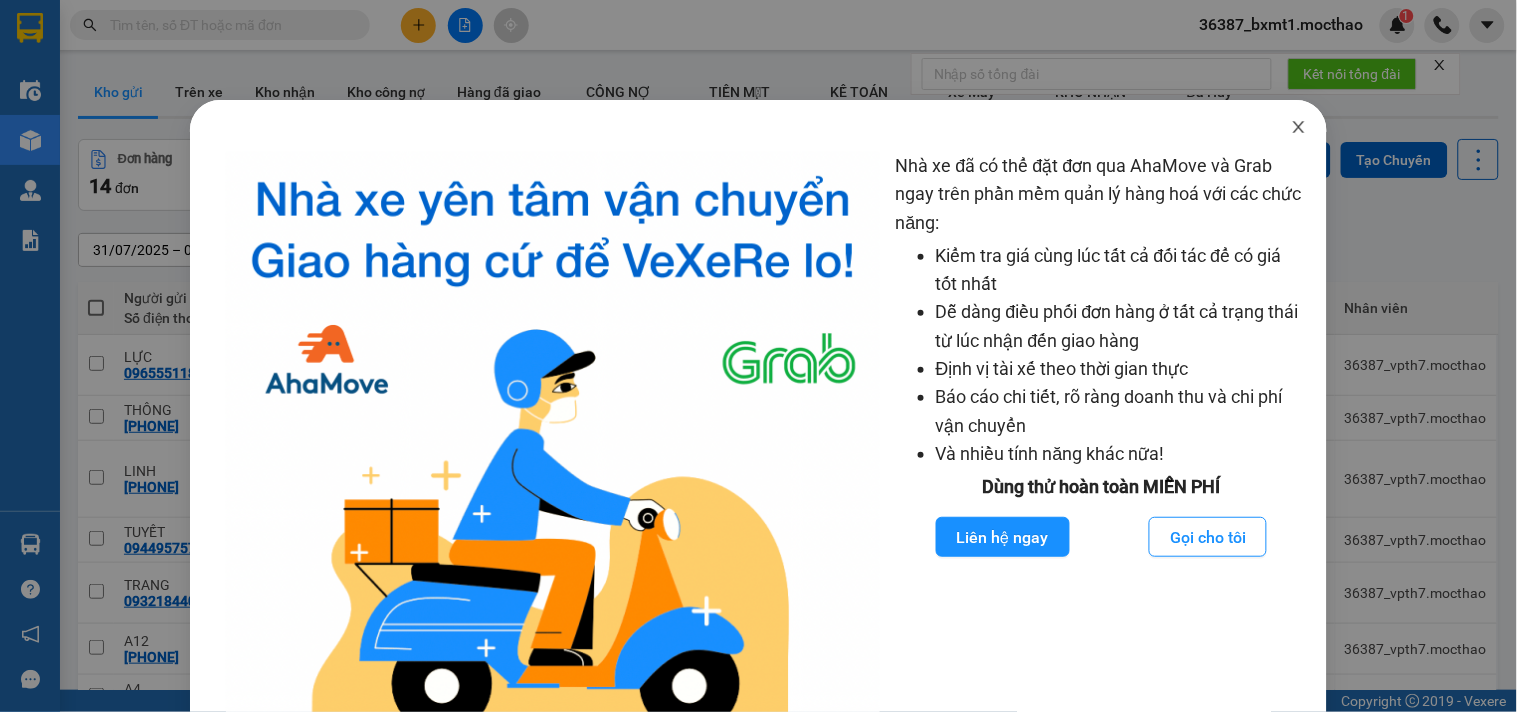 click 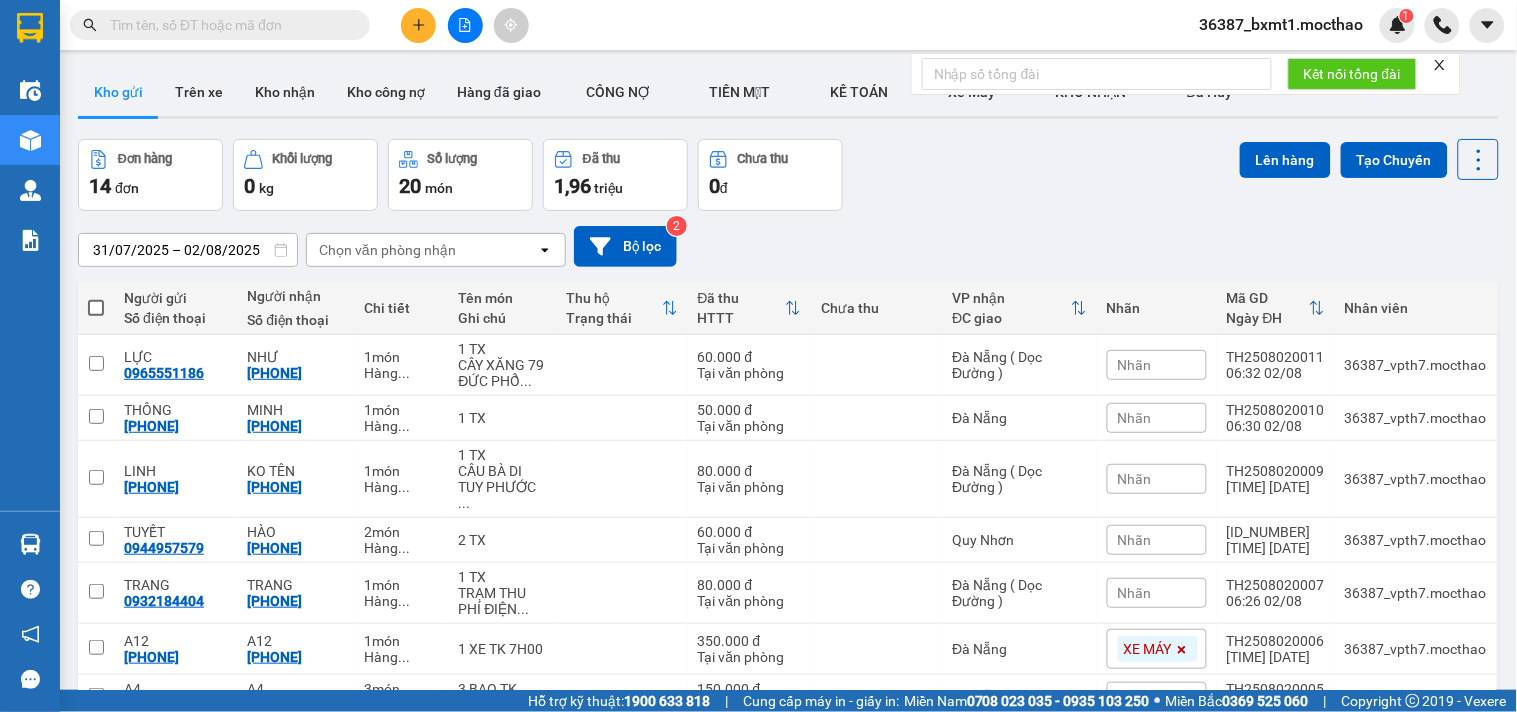 scroll, scrollTop: 281, scrollLeft: 0, axis: vertical 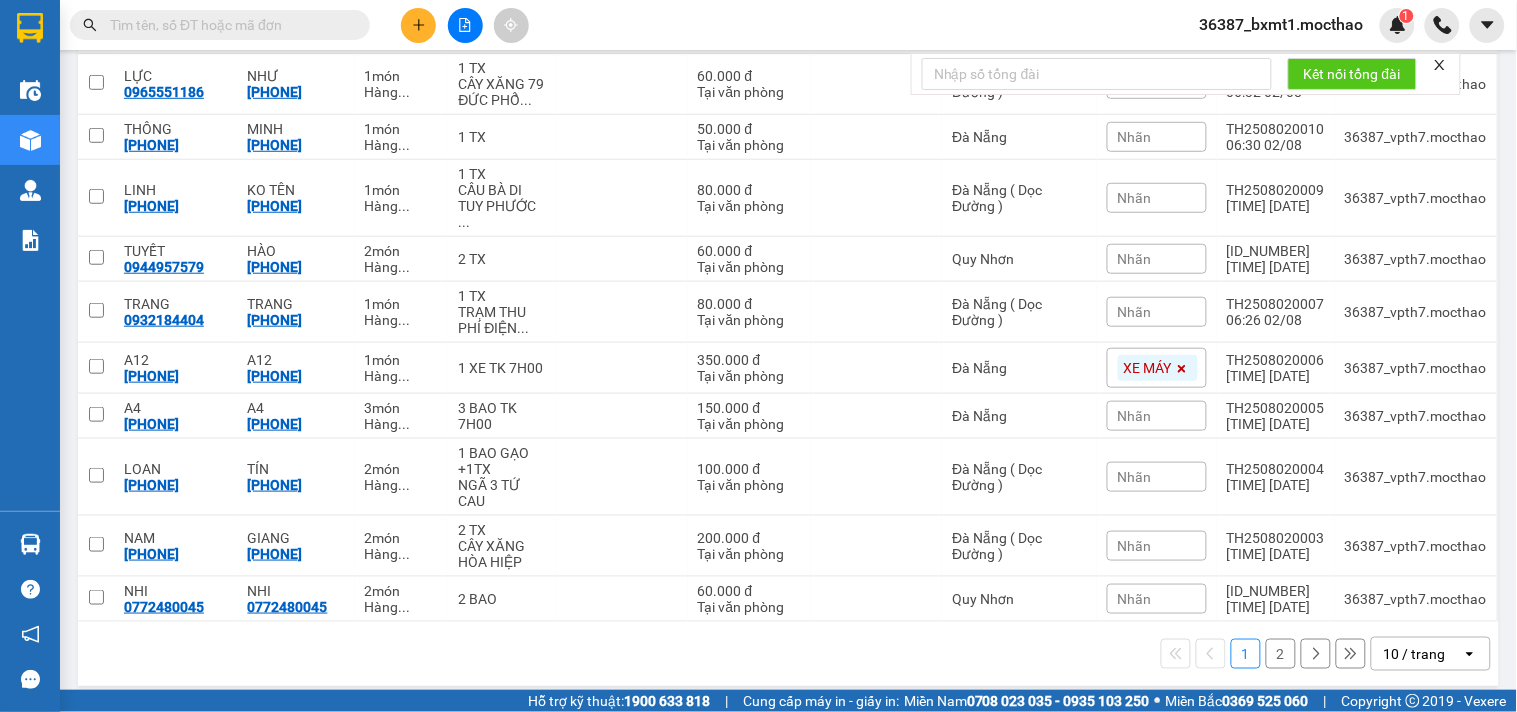 click on "10 / trang" at bounding box center (1415, 654) 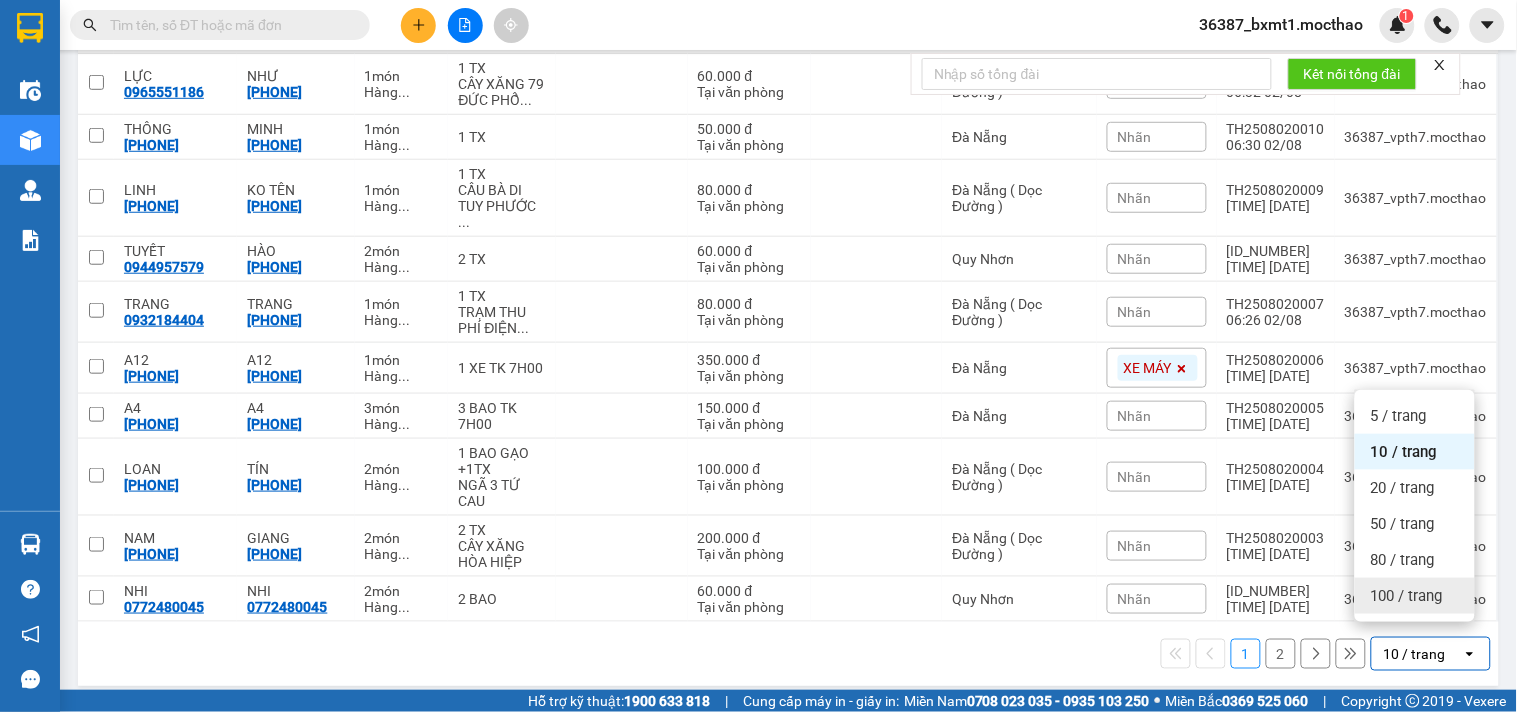 click on "100 / trang" at bounding box center (1415, 596) 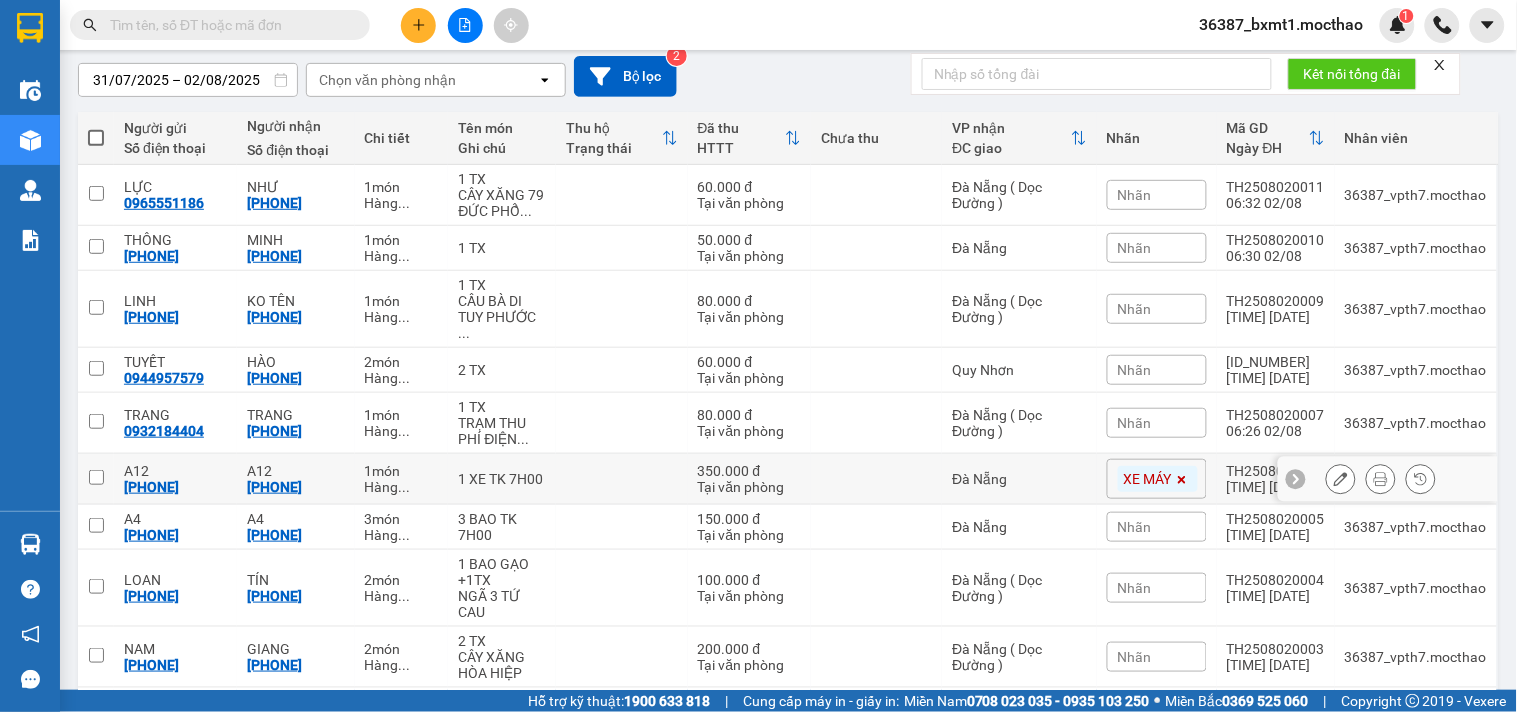 scroll, scrollTop: 392, scrollLeft: 0, axis: vertical 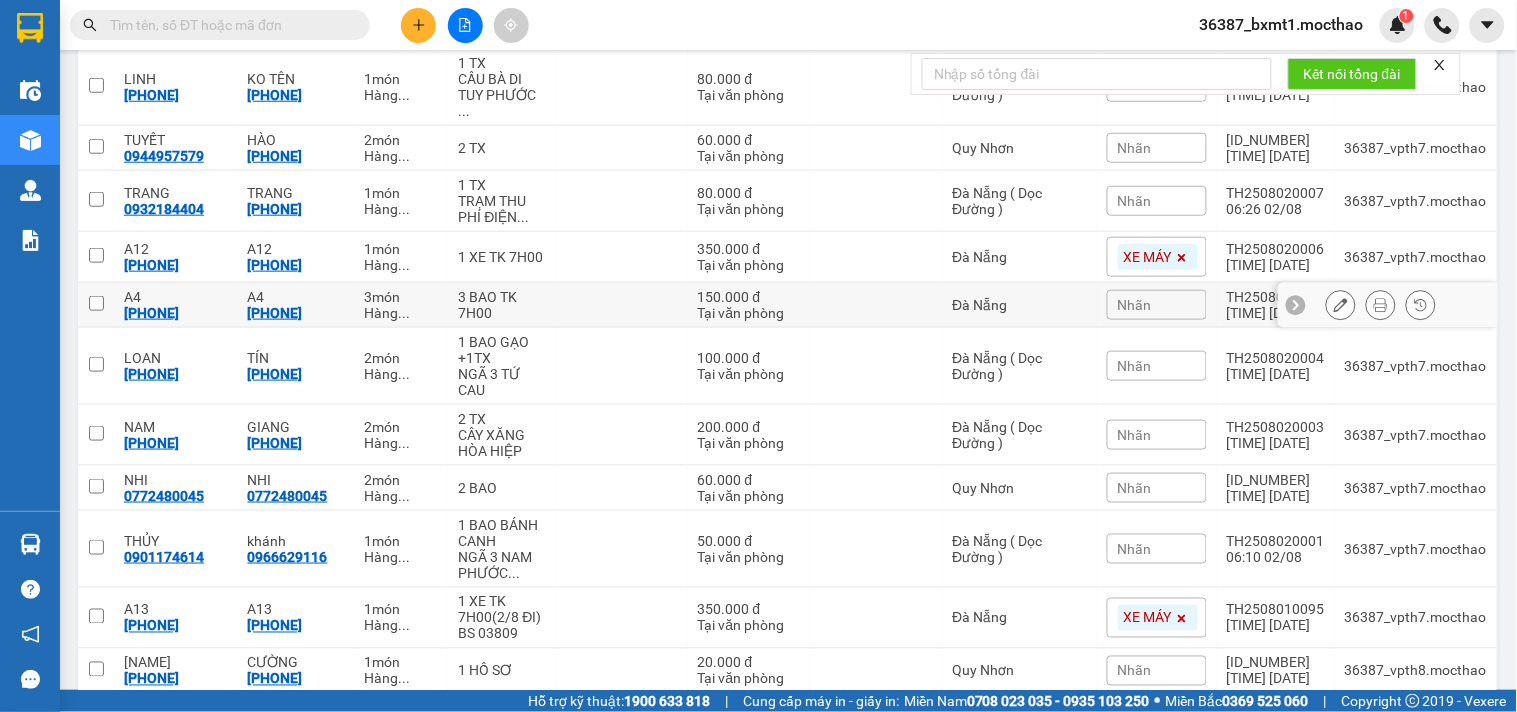 click 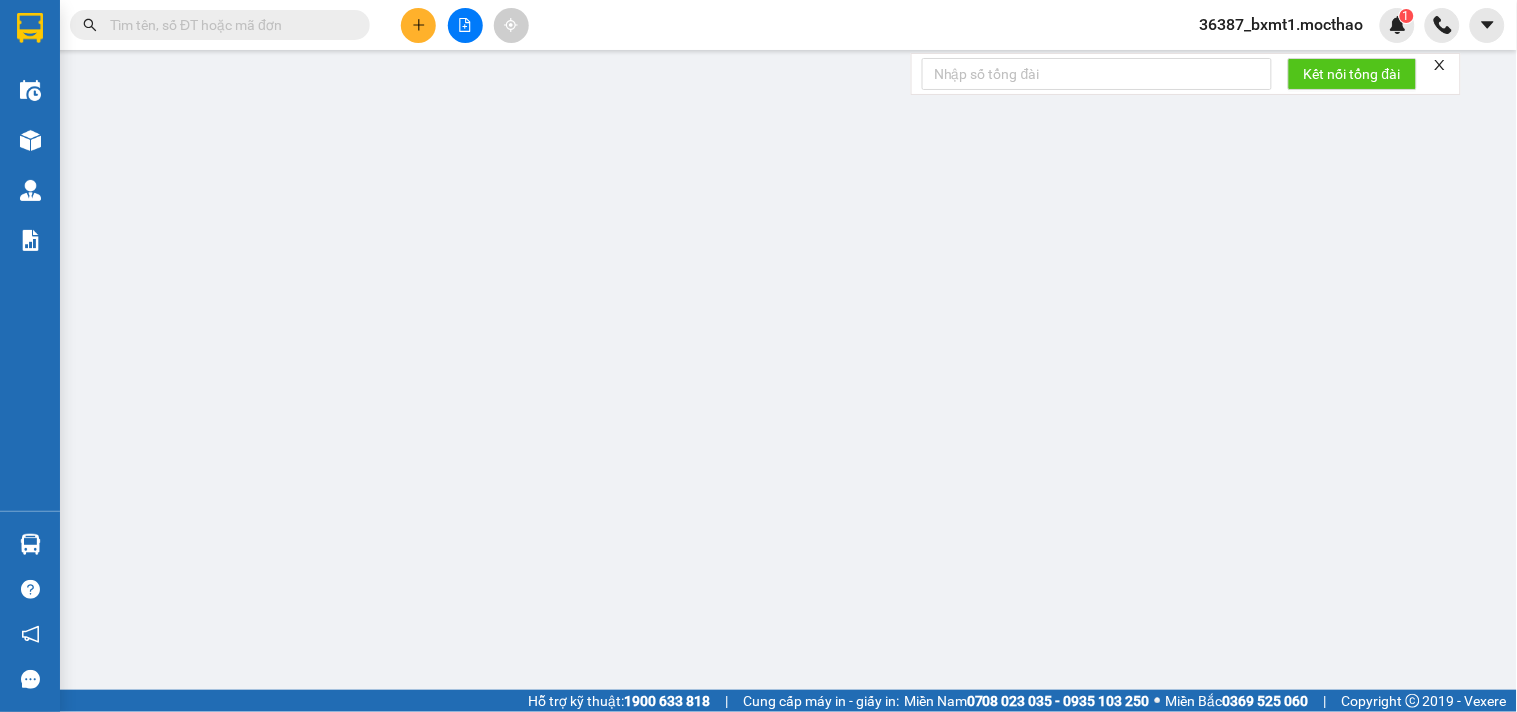 scroll, scrollTop: 0, scrollLeft: 0, axis: both 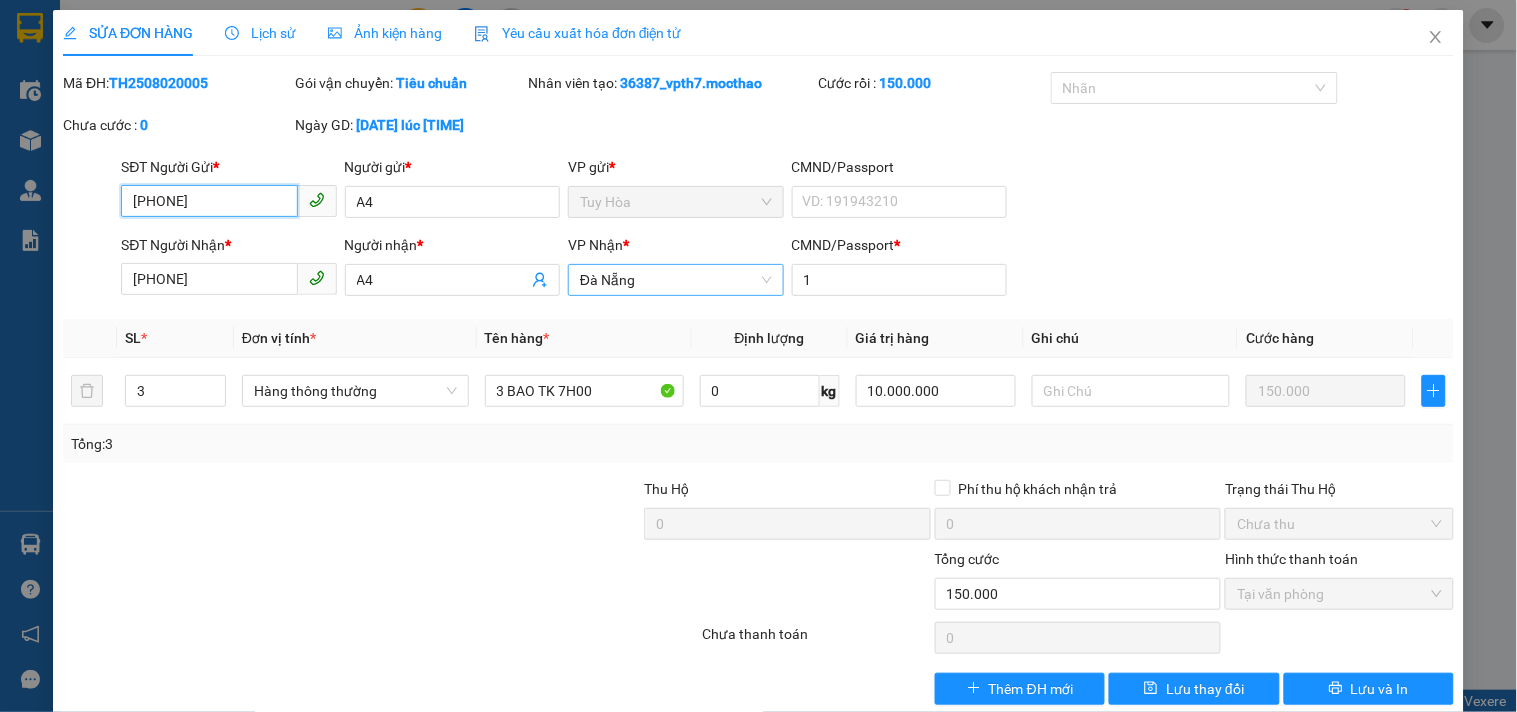 click on "Đà Nẵng" at bounding box center (675, 280) 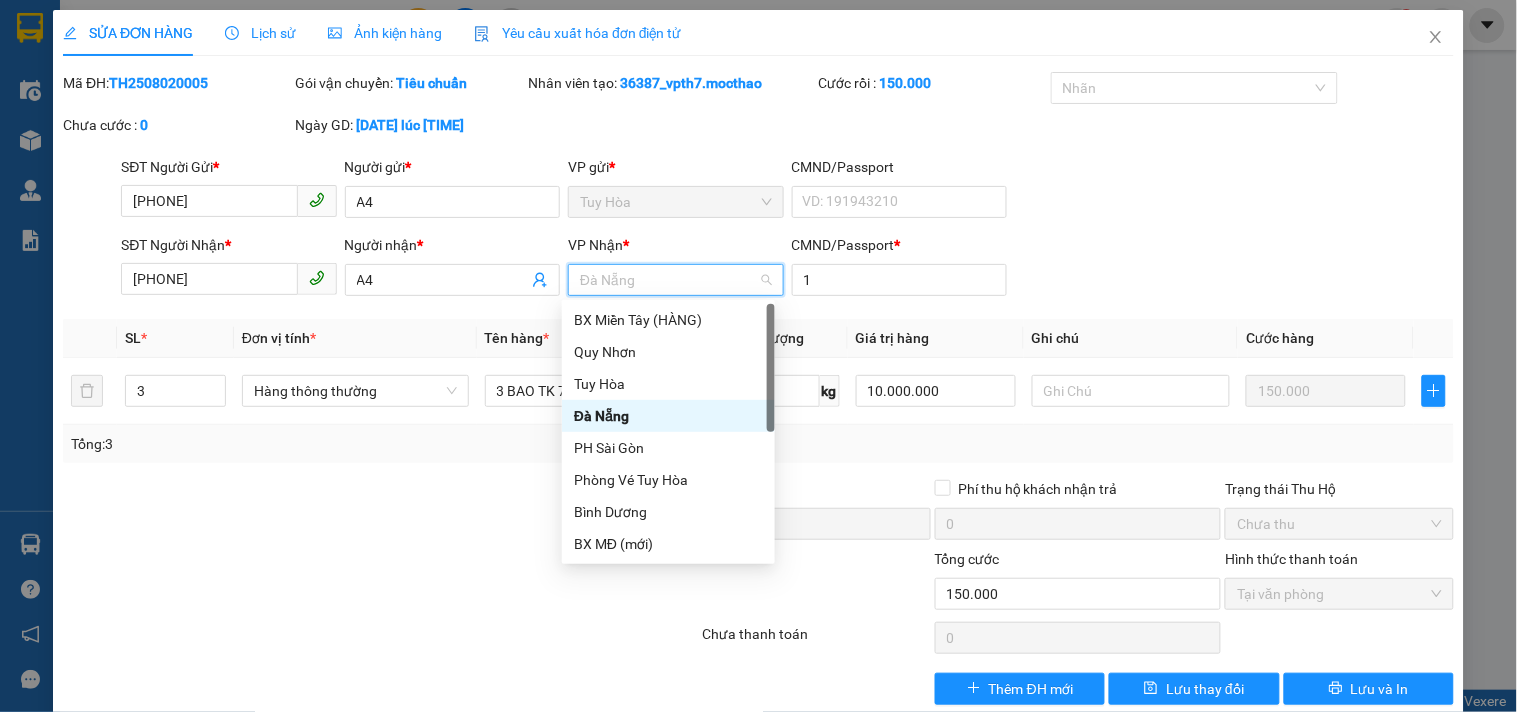scroll, scrollTop: 222, scrollLeft: 0, axis: vertical 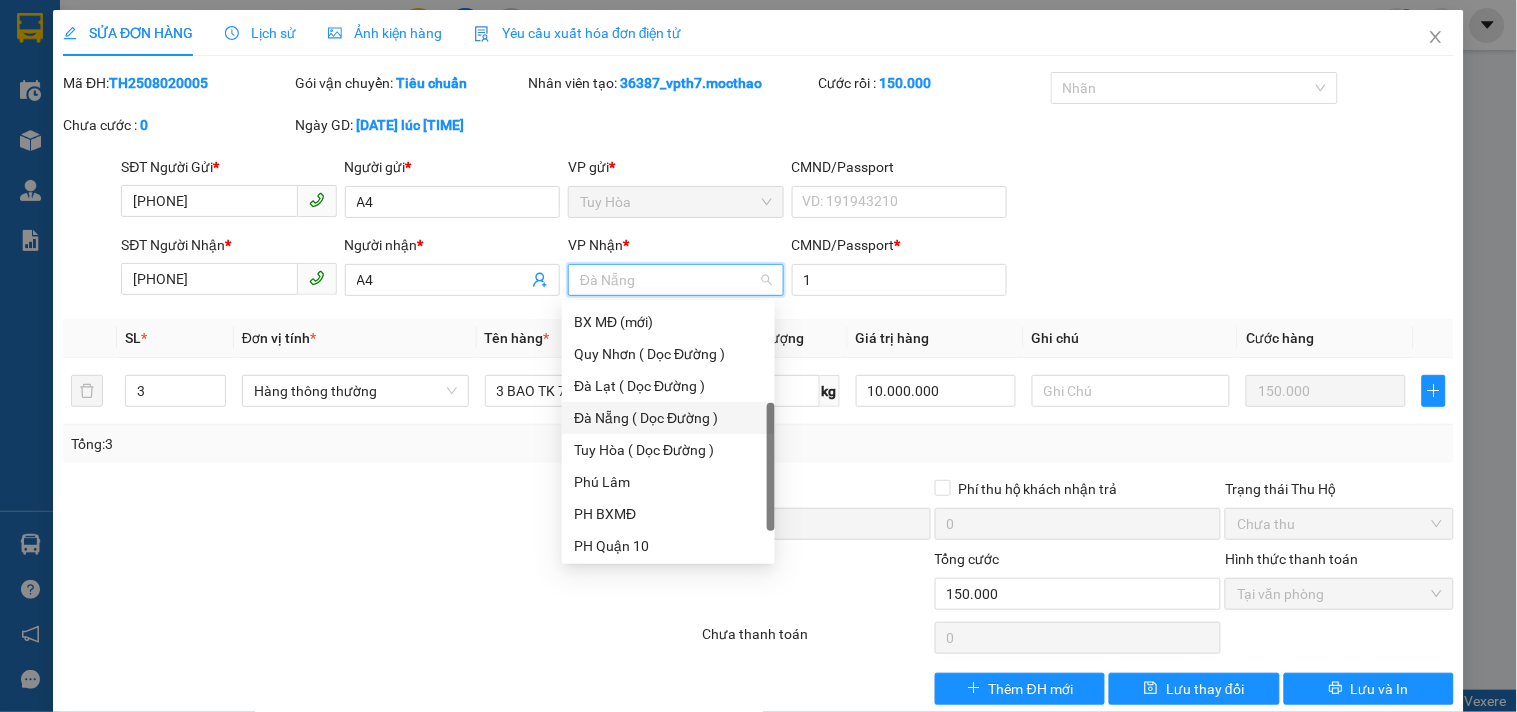click on "Đà Nẵng ( Dọc Đường )" at bounding box center [668, 418] 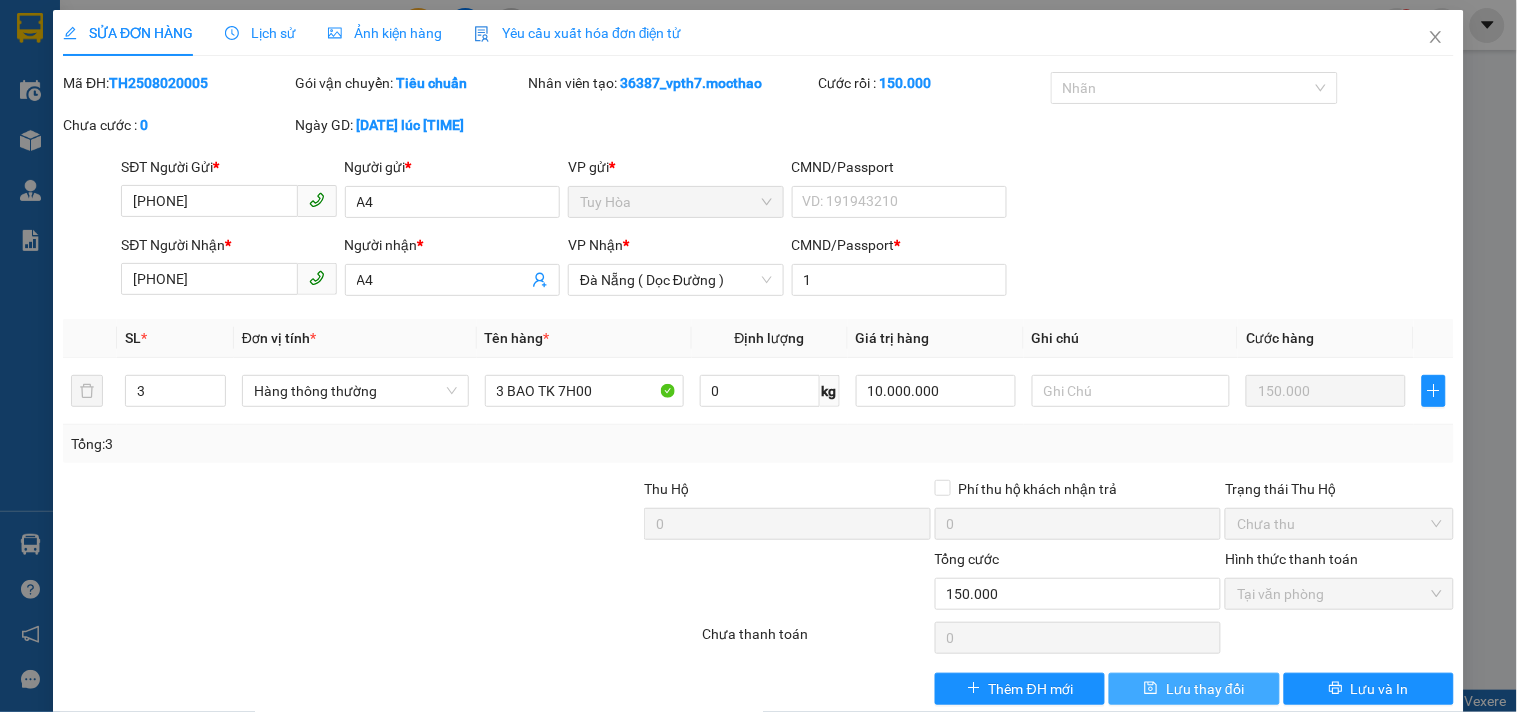 click on "Lưu thay đổi" at bounding box center [1194, 689] 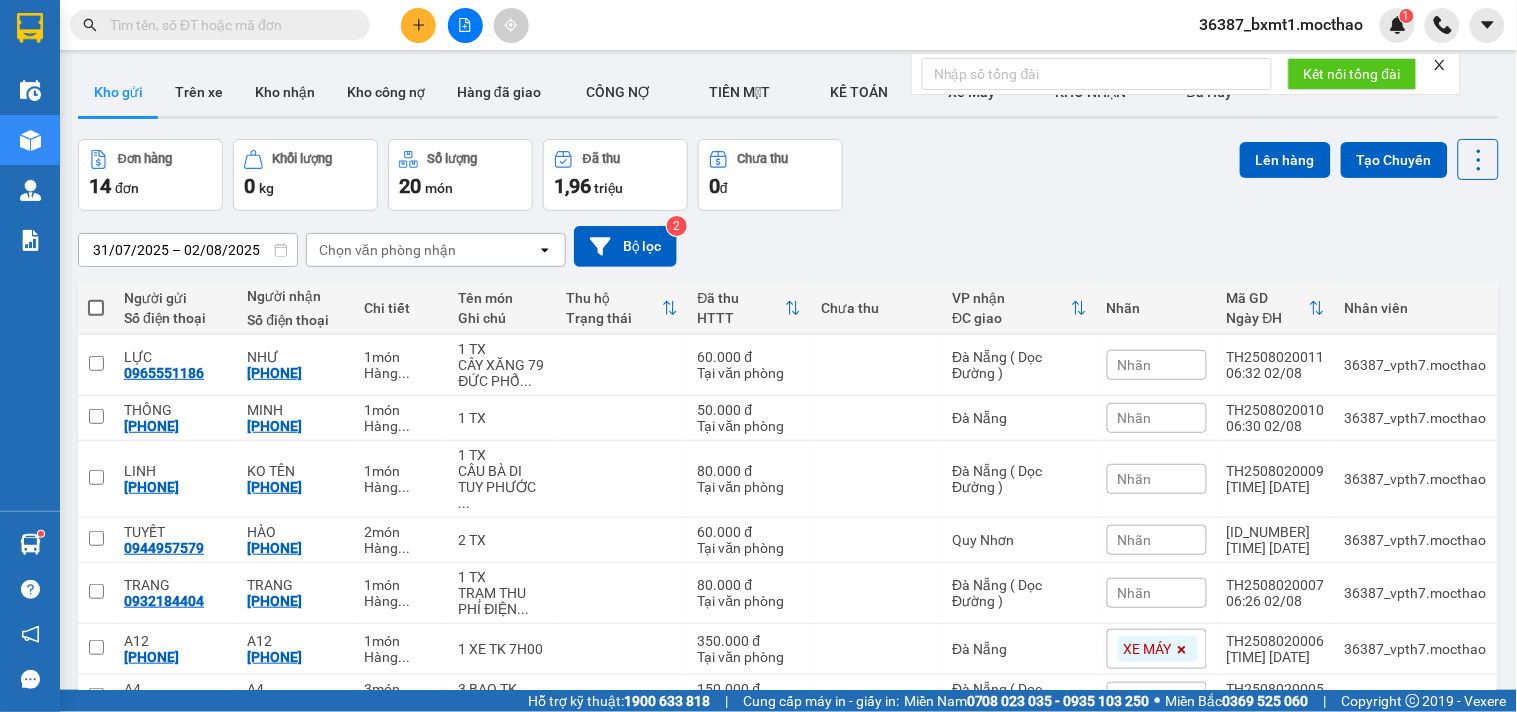 click at bounding box center [228, 25] 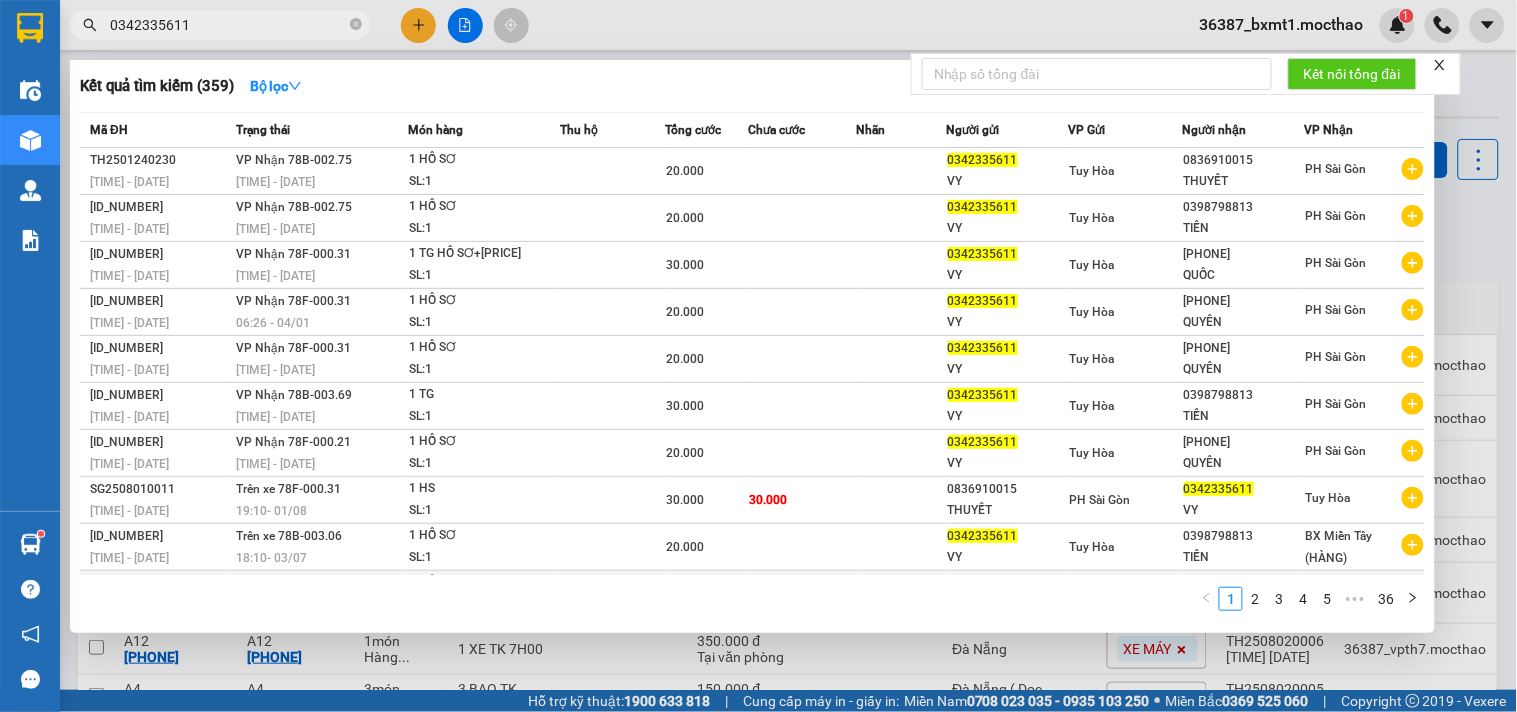 scroll, scrollTop: 45, scrollLeft: 0, axis: vertical 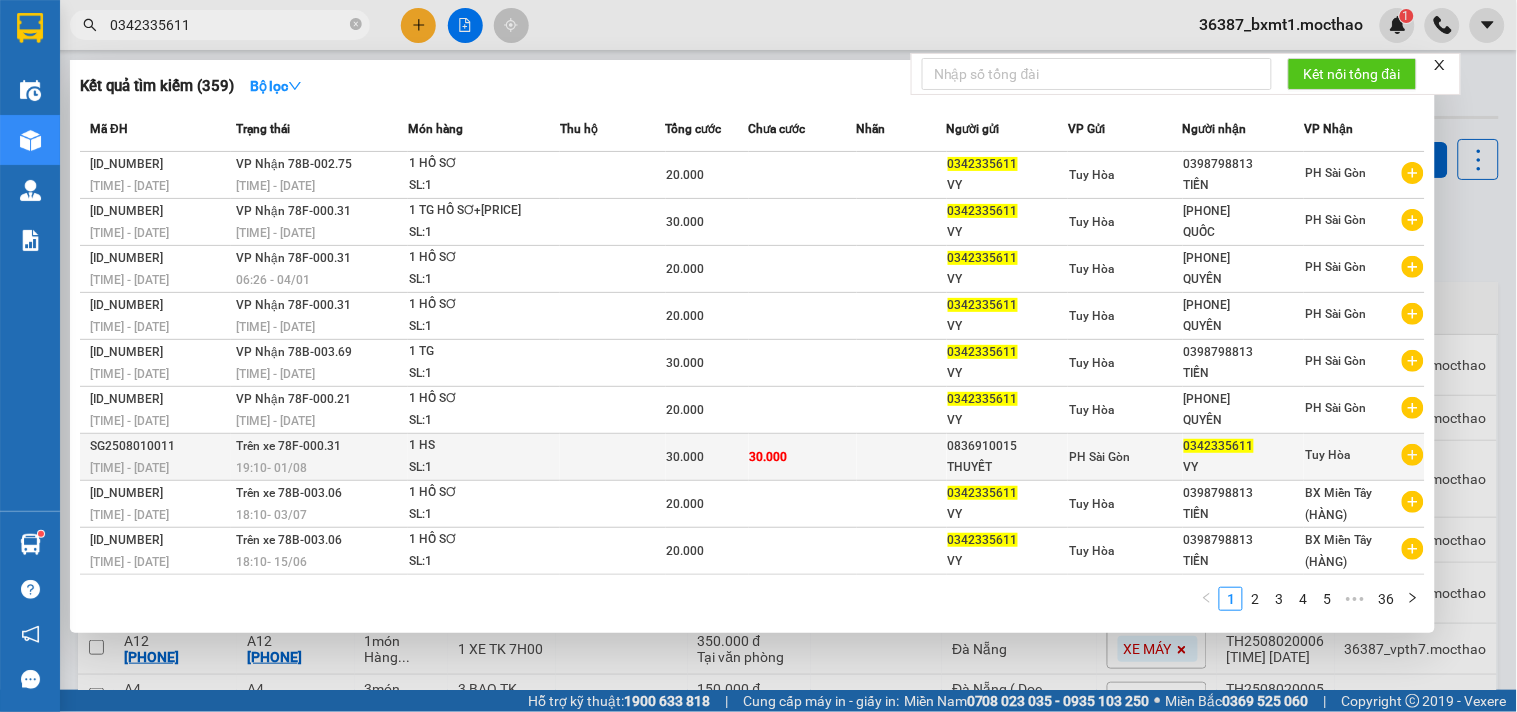 type on "0342335611" 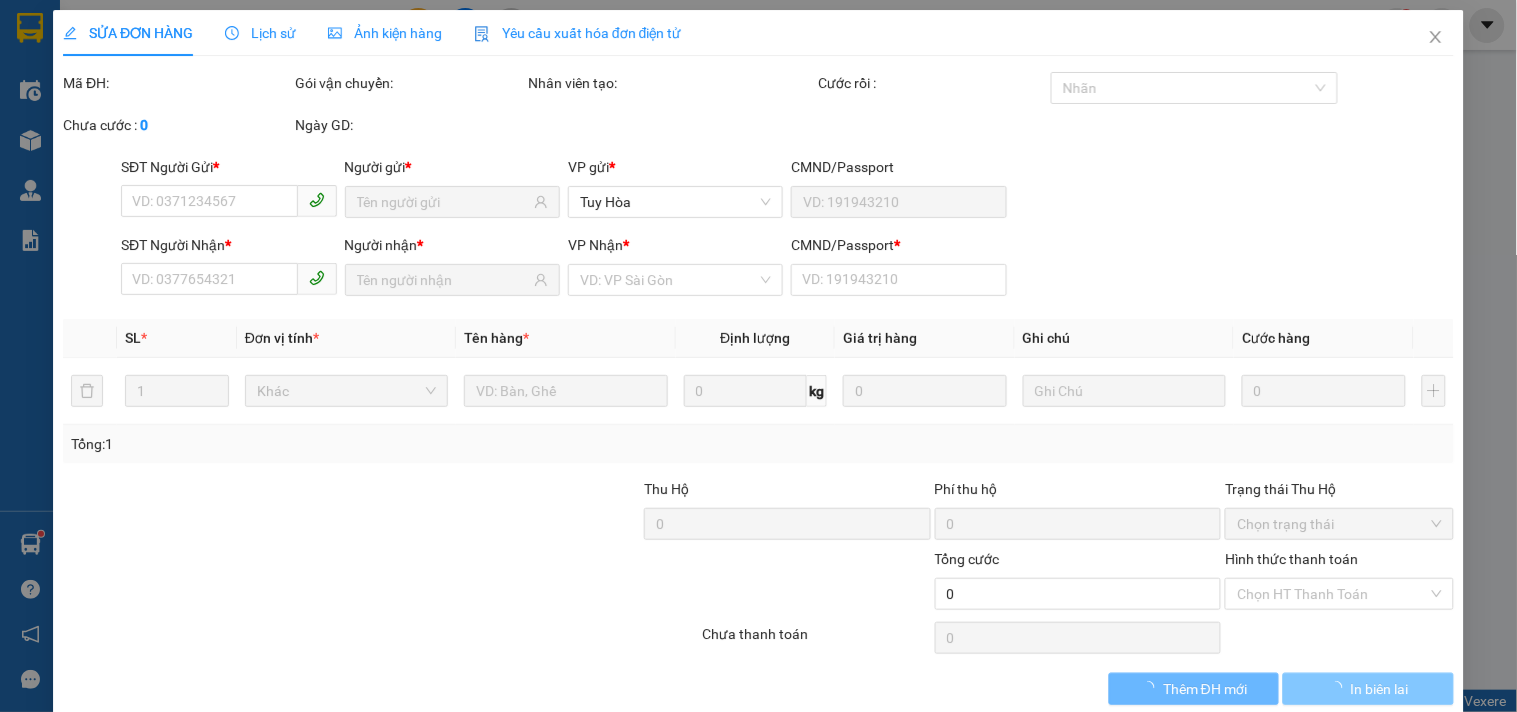 type on "0836910015" 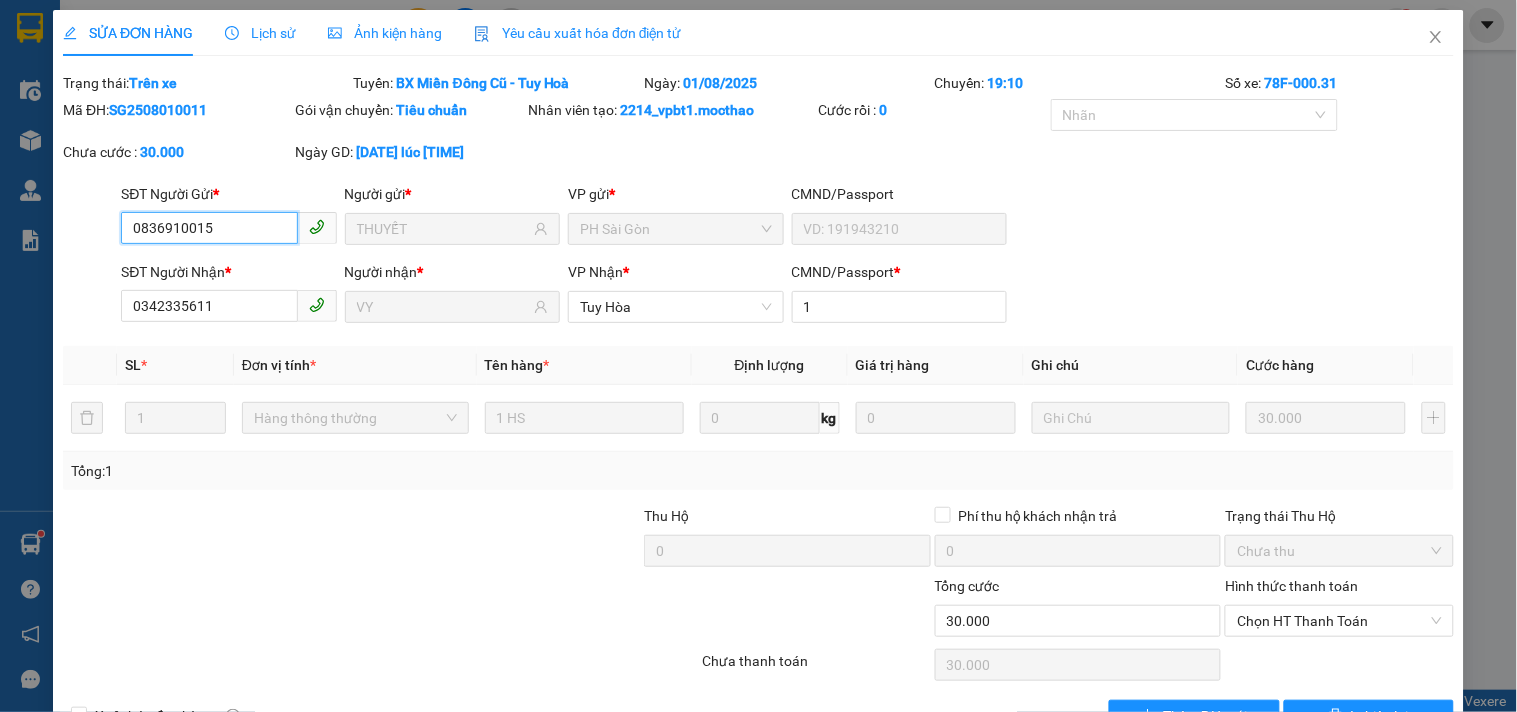scroll, scrollTop: 58, scrollLeft: 0, axis: vertical 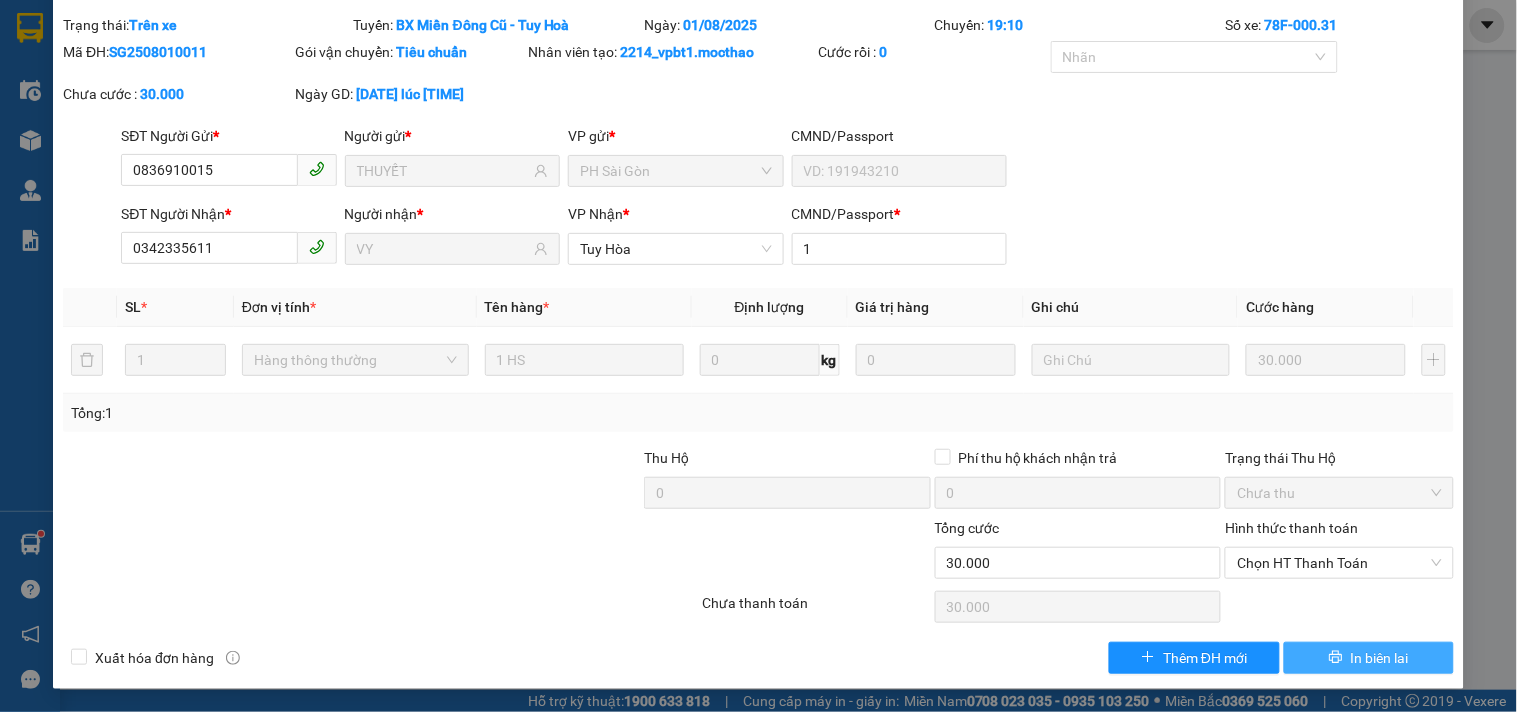 click on "In biên lai" at bounding box center (1380, 658) 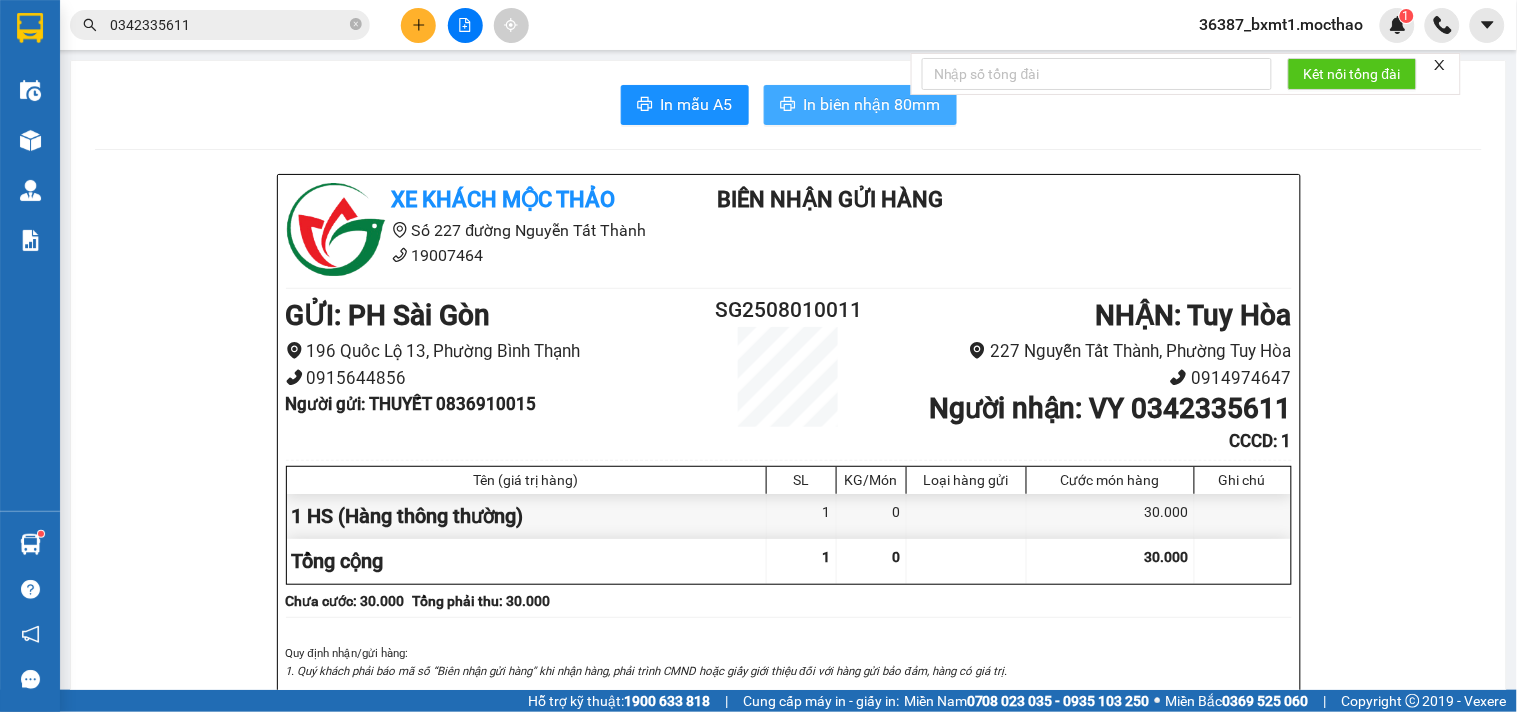 click on "In biên nhận 80mm" at bounding box center [872, 104] 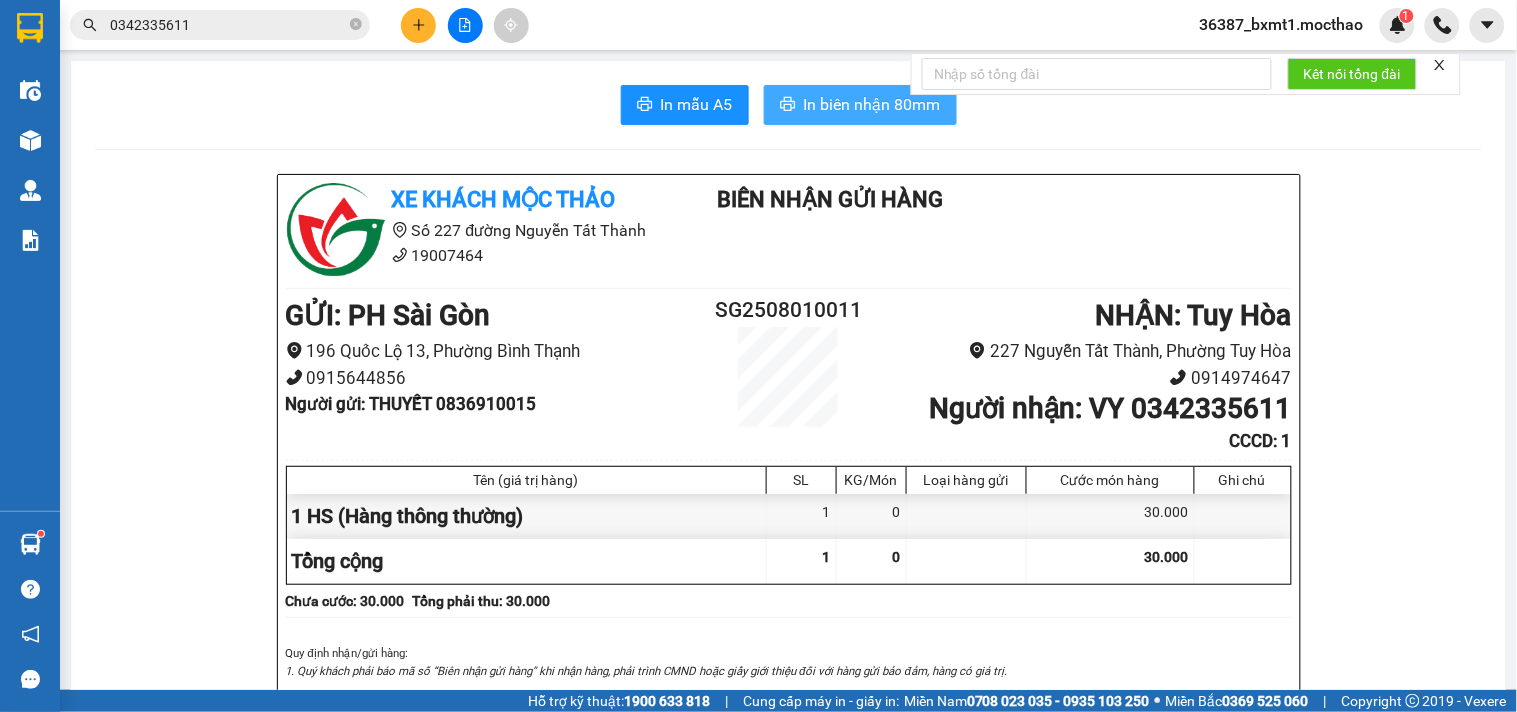 scroll, scrollTop: 0, scrollLeft: 0, axis: both 